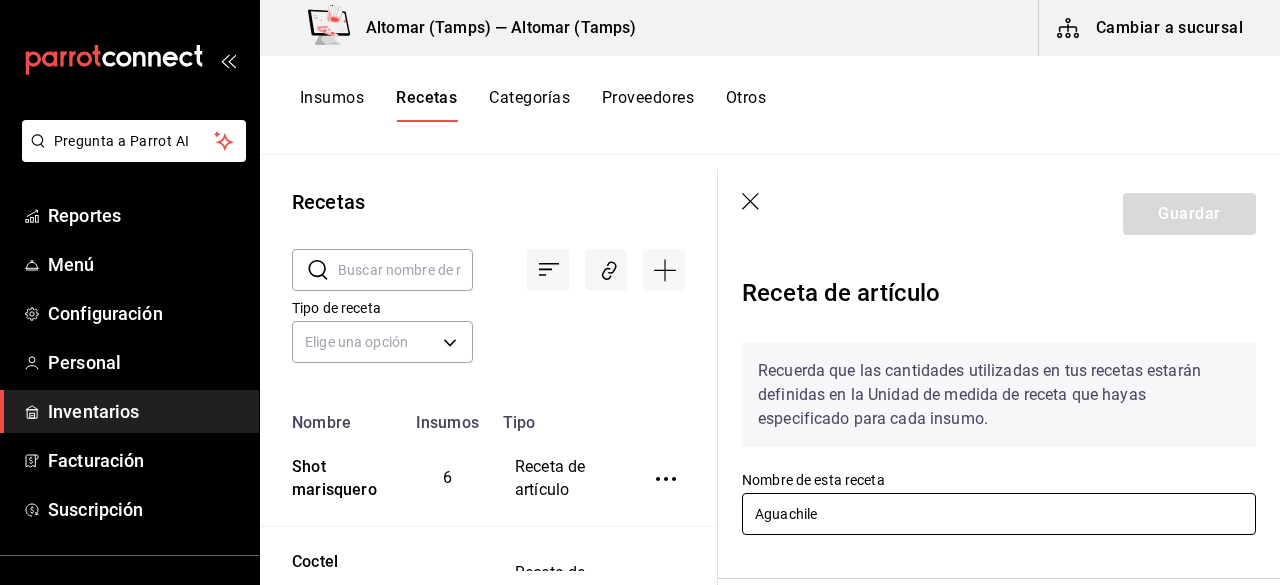 scroll, scrollTop: 0, scrollLeft: 0, axis: both 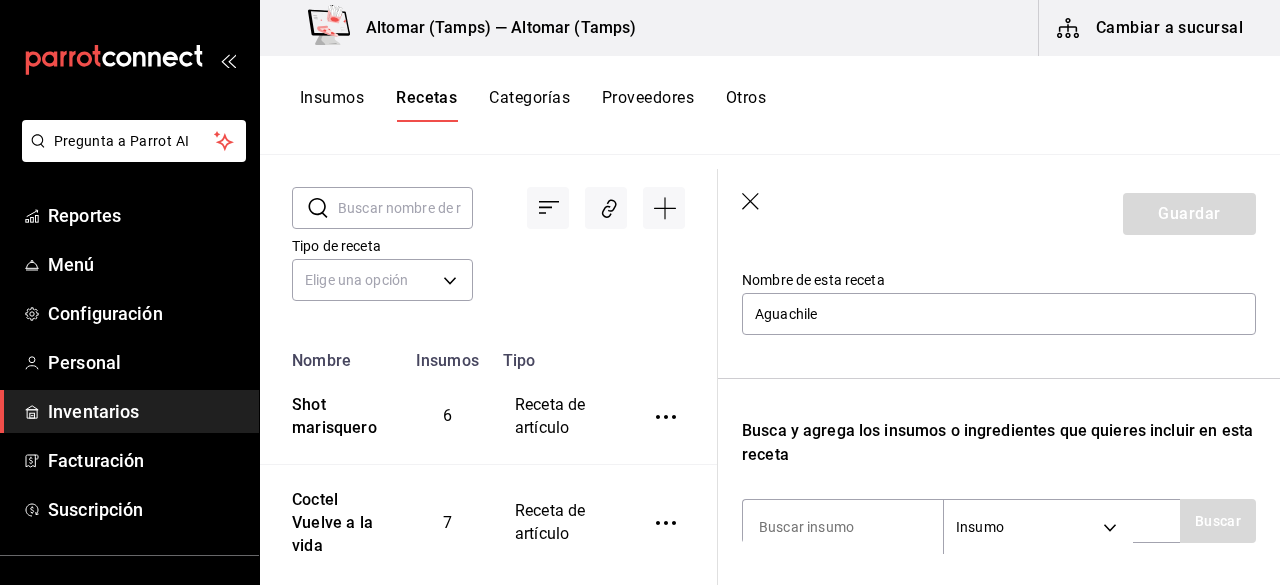 click on "Insumos" at bounding box center (332, 105) 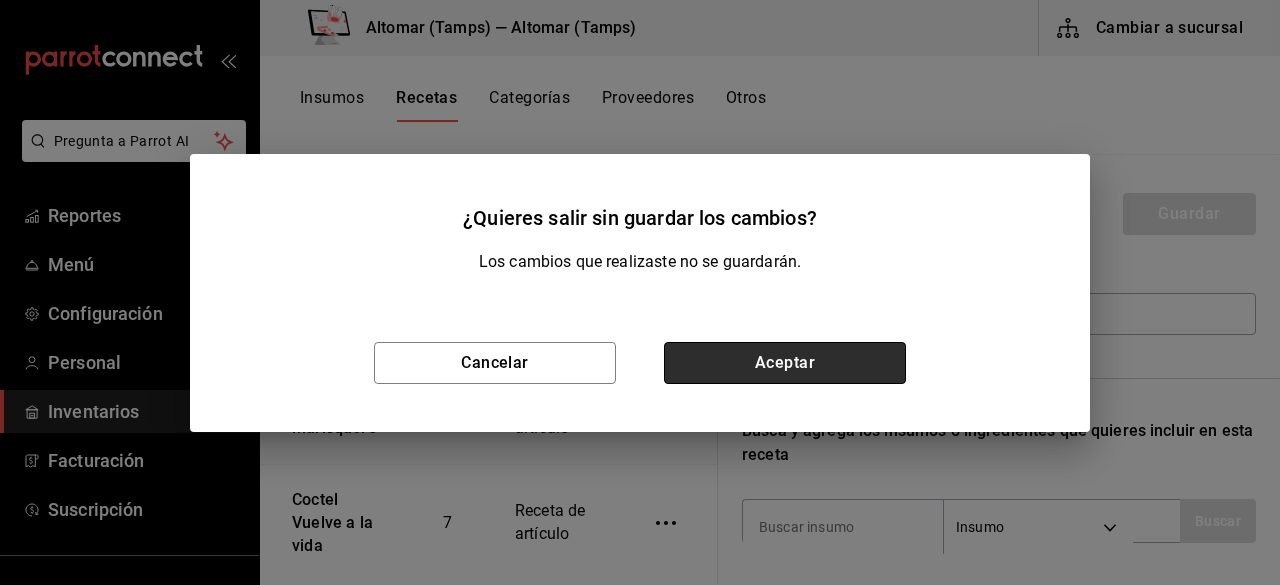 click on "Aceptar" at bounding box center [785, 363] 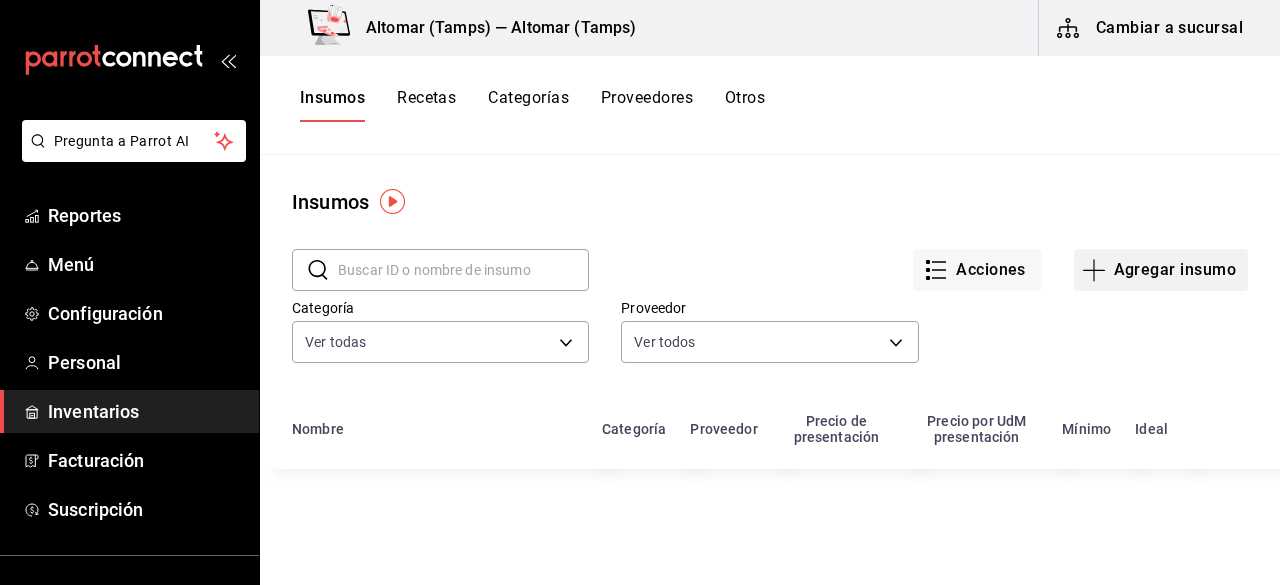 click on "Agregar insumo" at bounding box center [1161, 270] 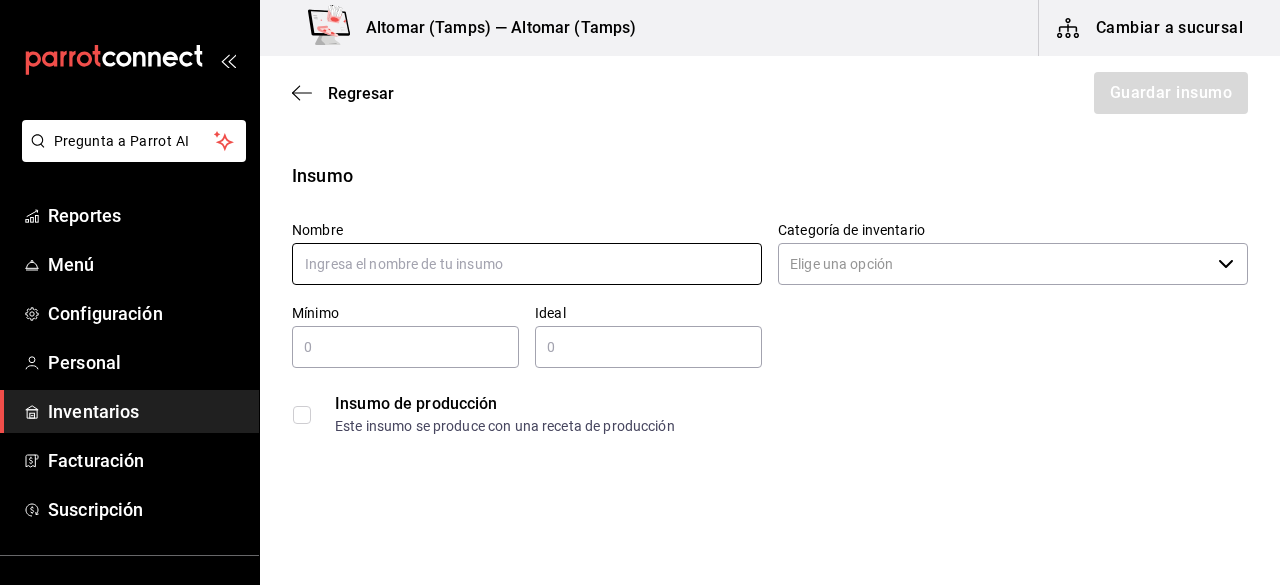 click at bounding box center (527, 264) 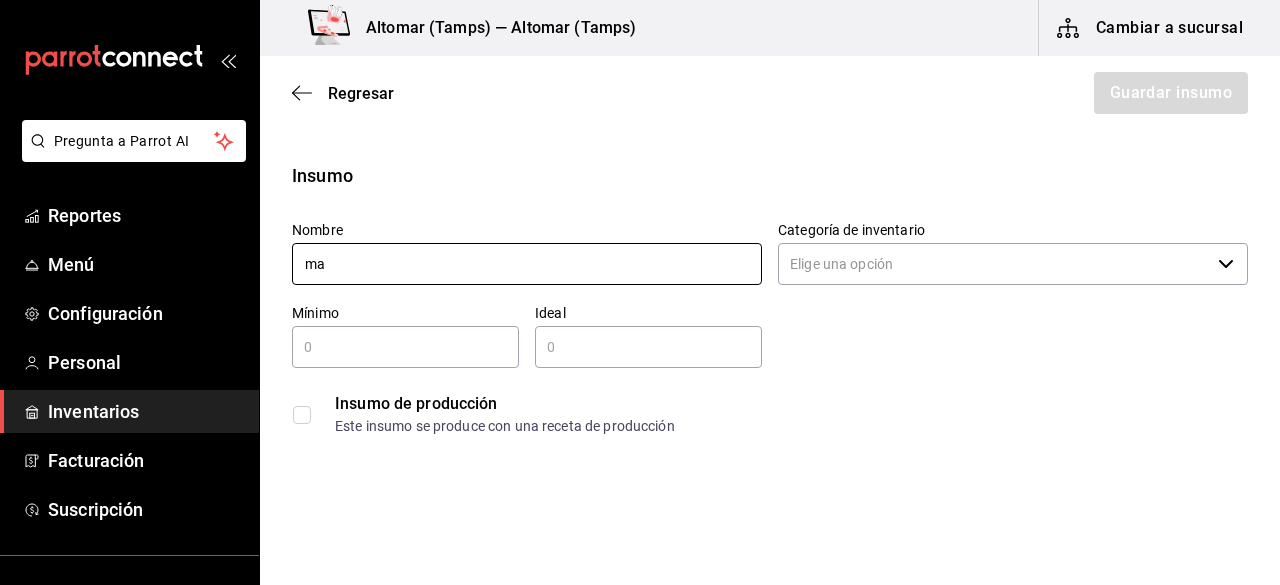 type on "m" 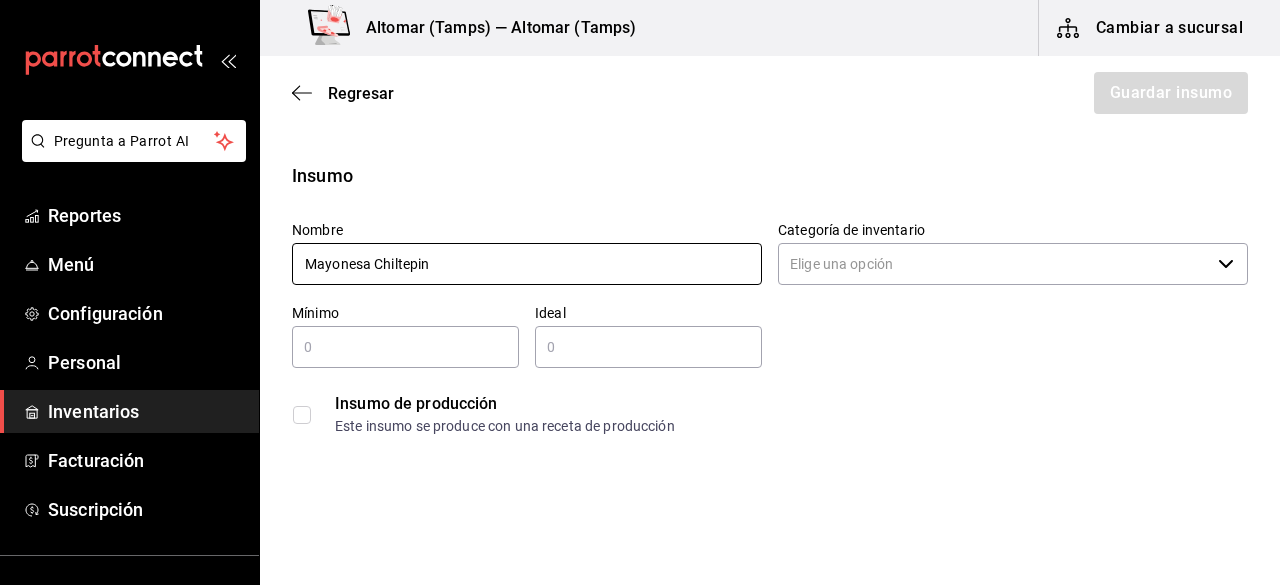type on "Mayonesa Chiltepin" 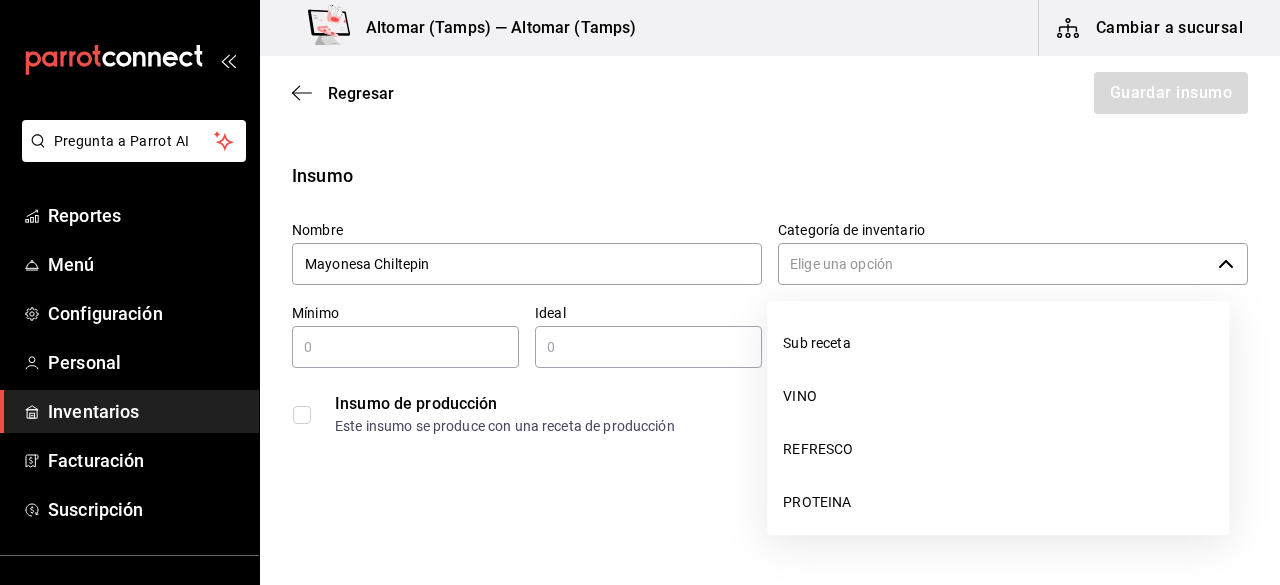 click on "Categoría de inventario" at bounding box center (994, 264) 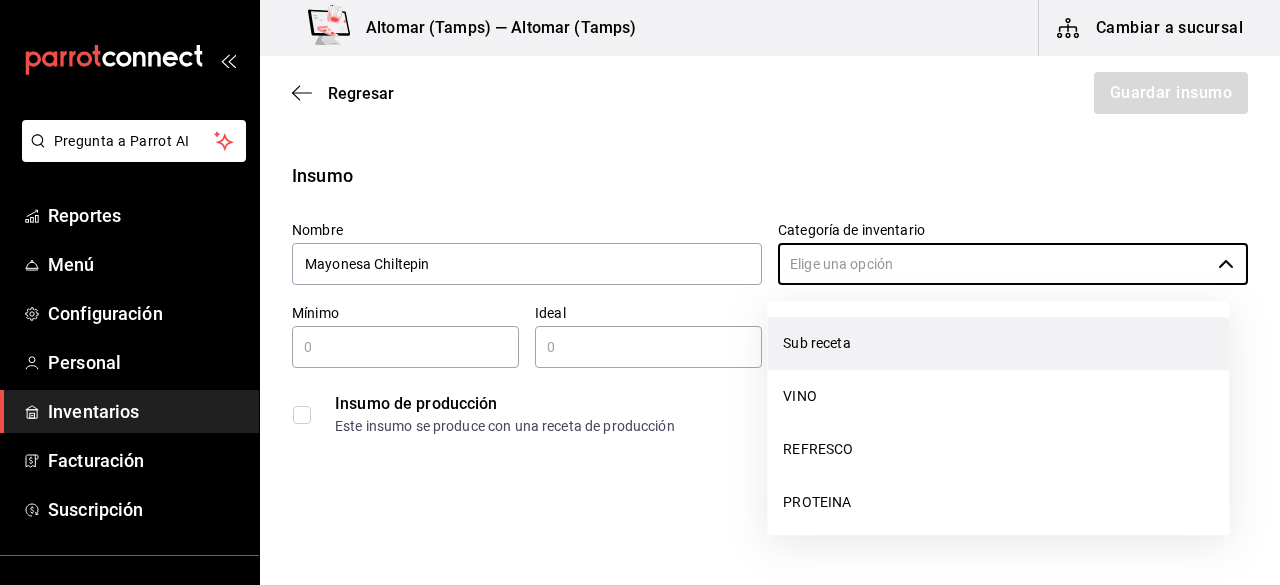 click on "Sub receta" at bounding box center [998, 343] 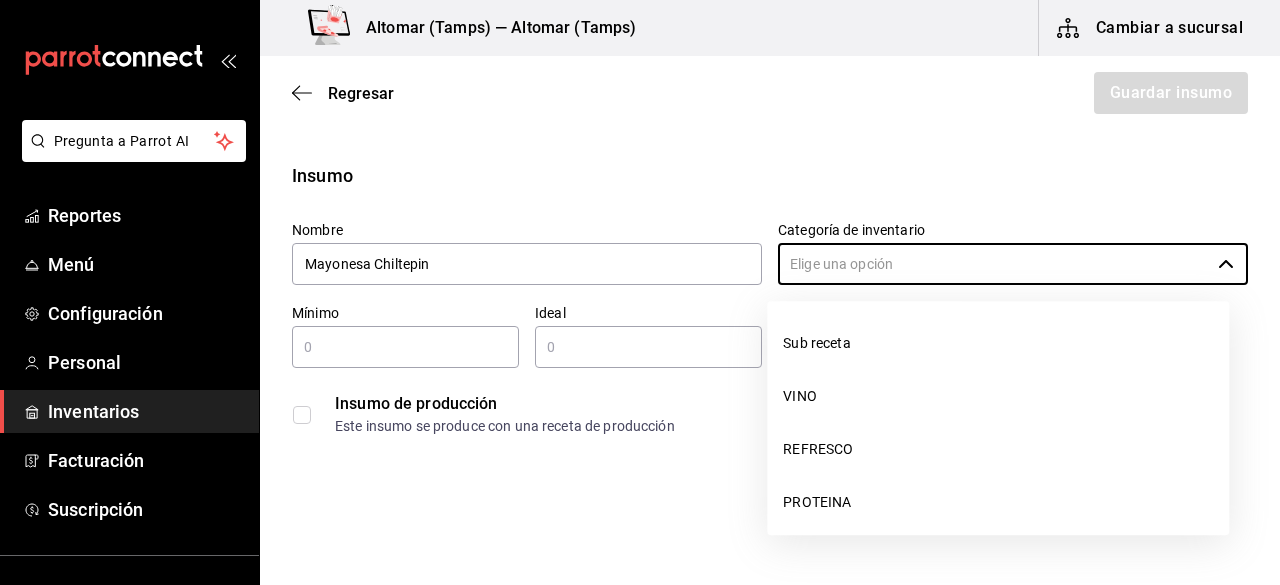 type on "Sub receta" 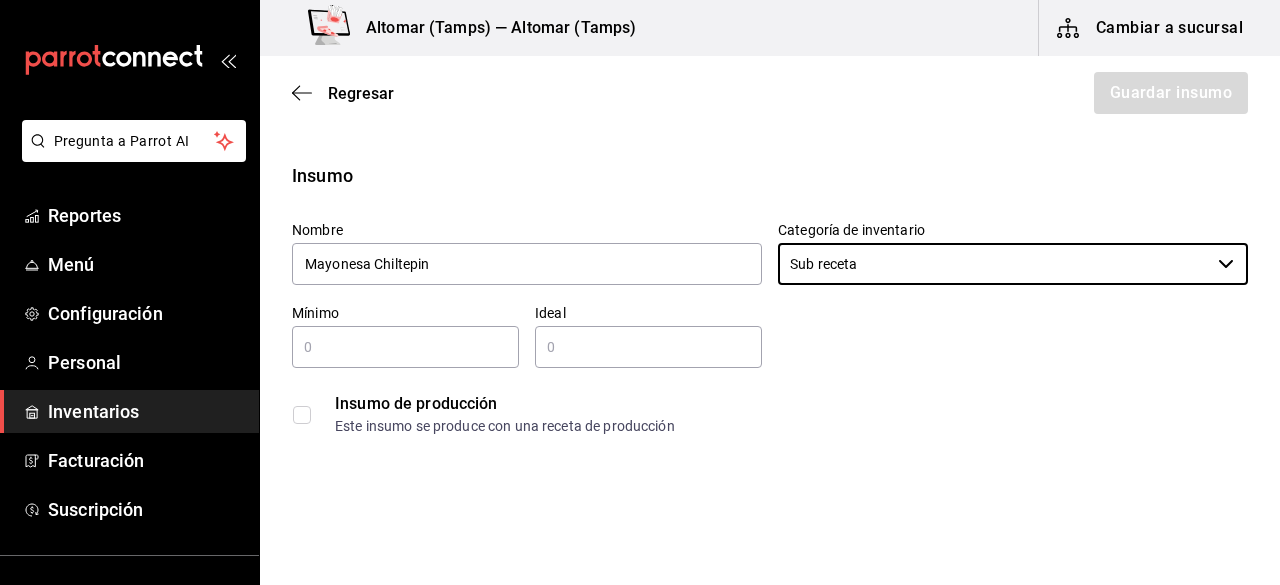 scroll, scrollTop: 100, scrollLeft: 0, axis: vertical 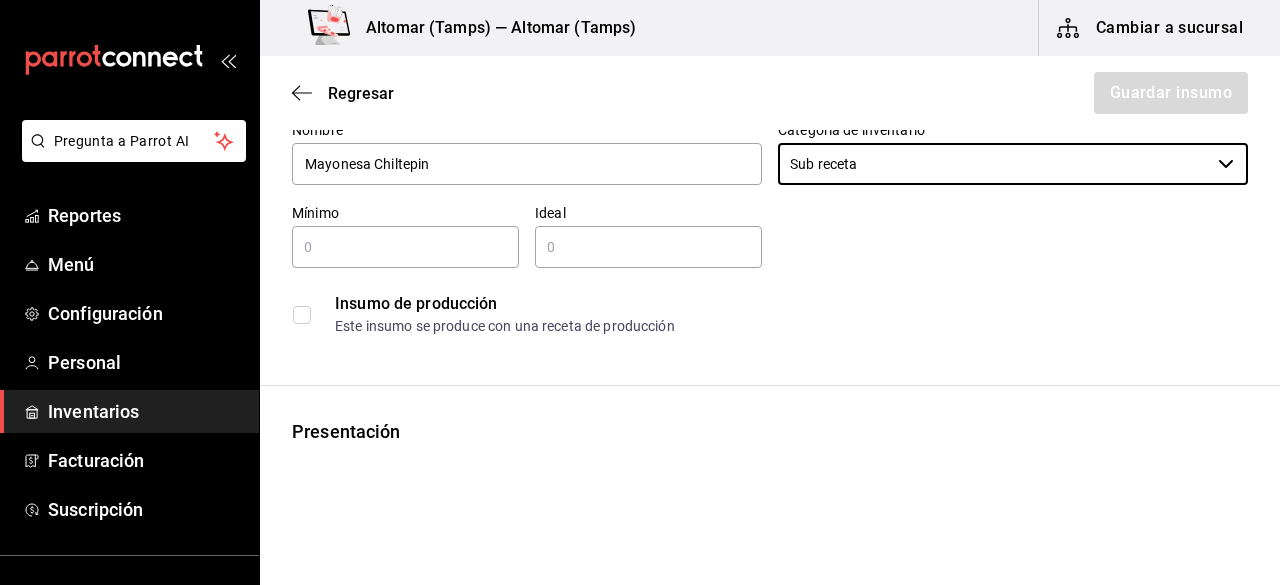 click on "​" at bounding box center [405, 247] 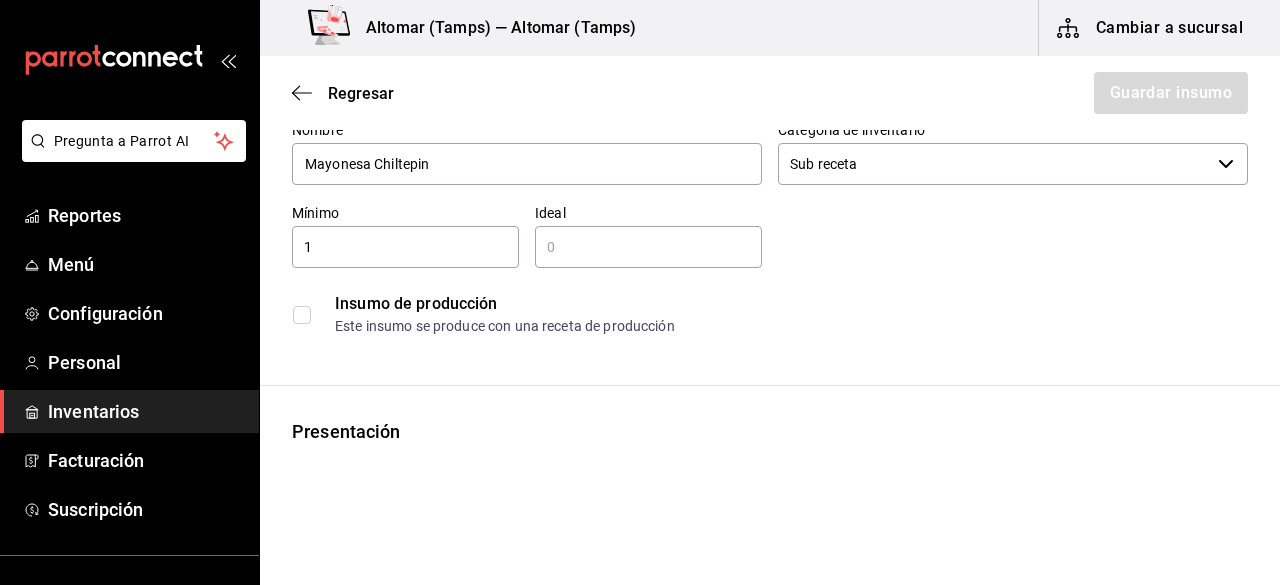type on "1" 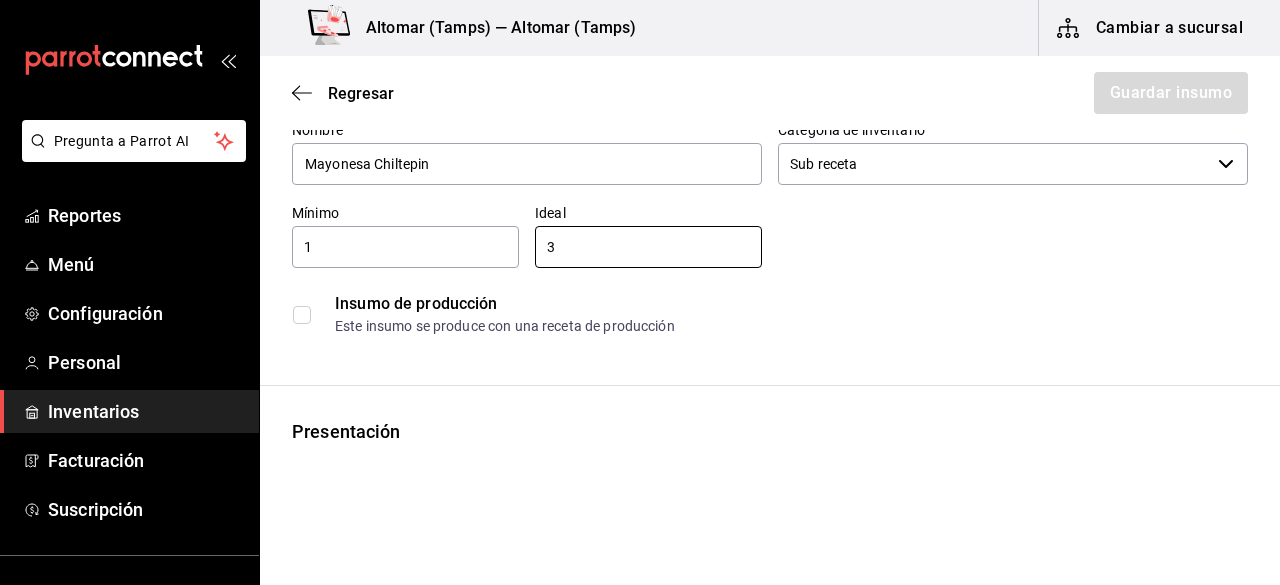 type on "3" 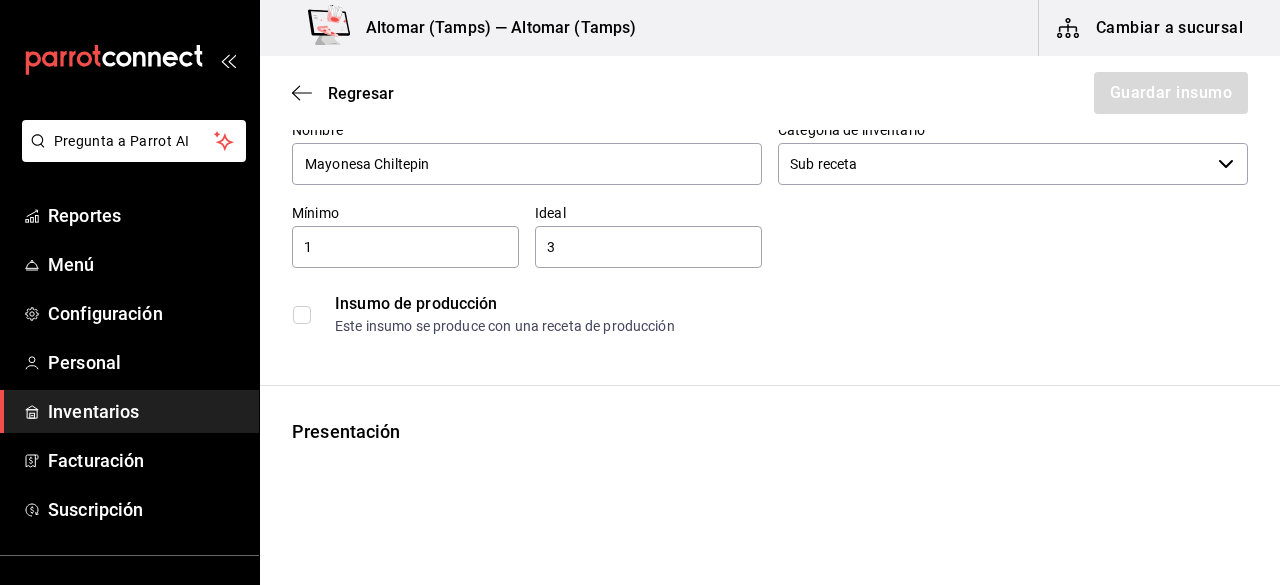 click at bounding box center (302, 315) 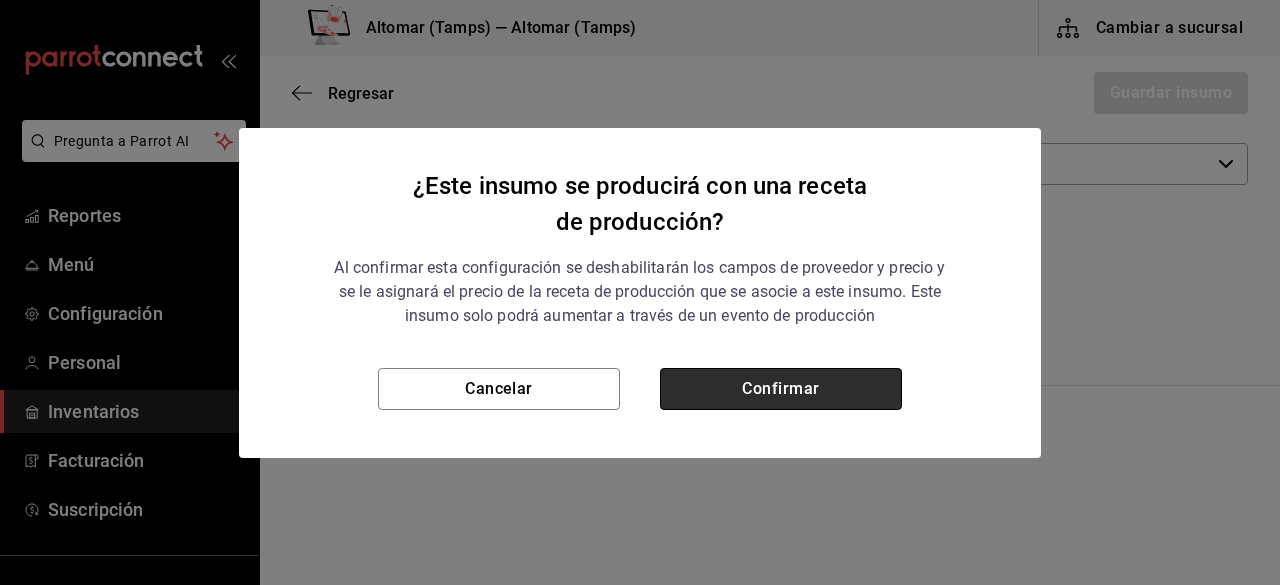 click on "Confirmar" at bounding box center [781, 389] 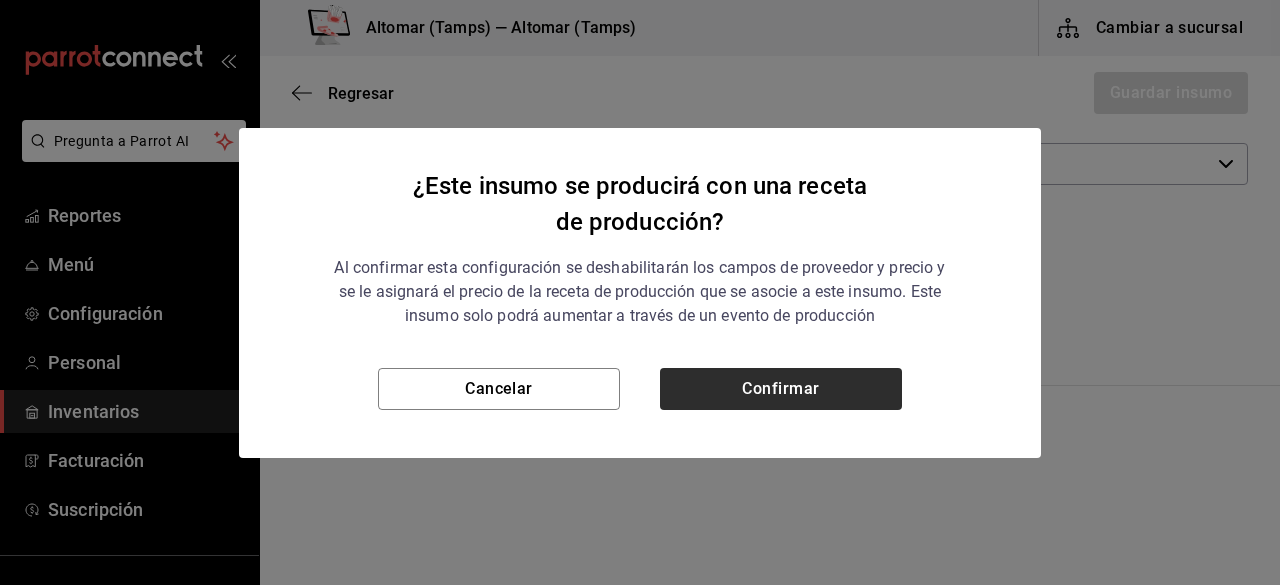 checkbox on "true" 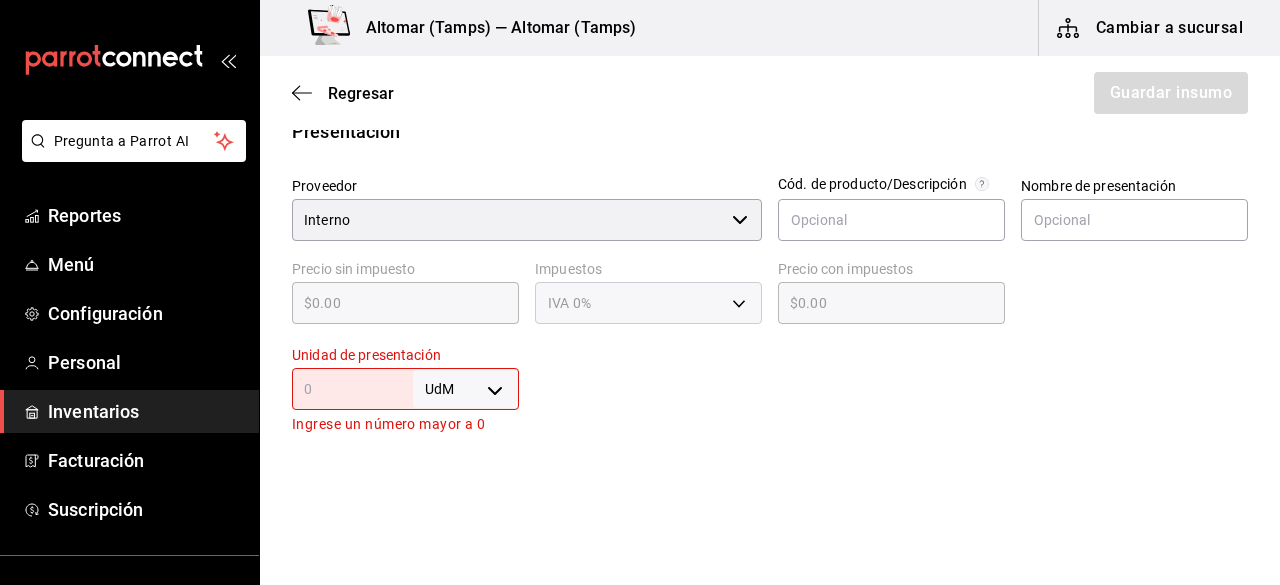 scroll, scrollTop: 600, scrollLeft: 0, axis: vertical 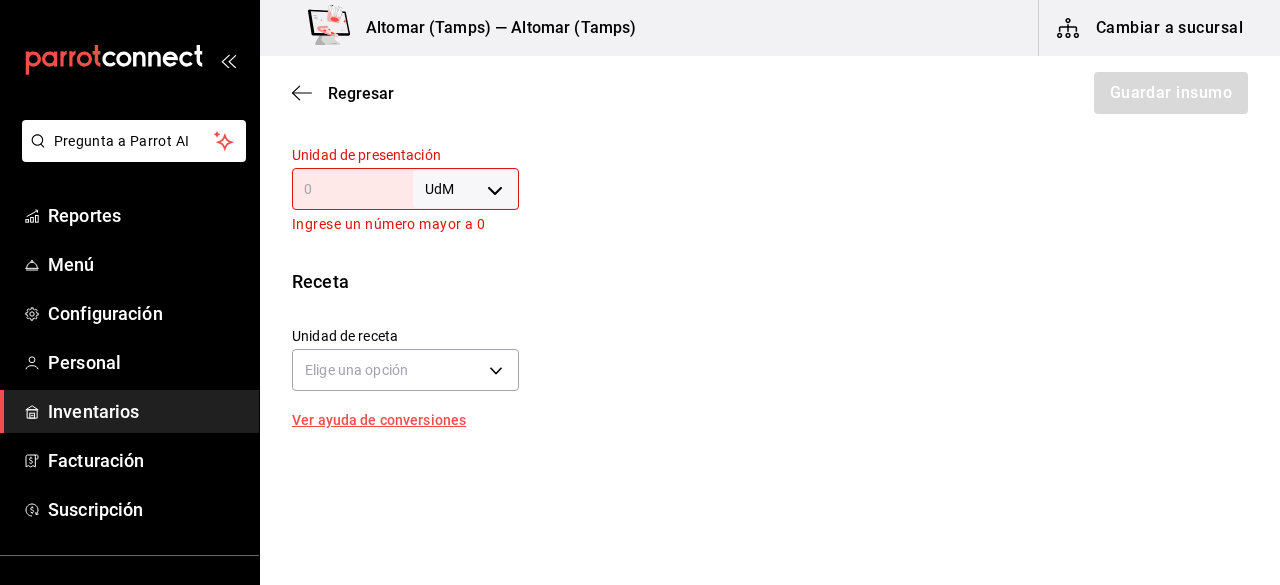 click on "Pregunta a Parrot AI Reportes   Menú   Configuración   Personal   Inventarios   Facturación   Suscripción   Ayuda Recomienda Parrot   [FIRST] [LAST]   Sugerir nueva función   Altomar (Tamps) — Altomar (Tamps) Cambiar a sucursal Regresar Guardar insumo Insumo Nombre Mayonesa Chiltepin Categoría de inventario Sub receta ​ Mínimo 1 ​ Ideal 3 ​ Insumo de producción Este insumo se produce con una receta de producción Presentación Proveedor Interno ​ Cód. de producto/Descripción Nombre de presentación Precio sin impuesto $0.00 ​ Impuestos IVA 0% Precio con impuestos $0.00 ​ Unidad de presentación UdM ​ Ingrese un número mayor a 0 Receta Unidad de receta Elige una opción Factor de conversión ​ Ver ayuda de conversiones Unidades de conteo GANA 1 MES GRATIS EN TU SUSCRIPCIÓN AQUÍ Pregunta a Parrot AI Reportes   Menú   Configuración   Personal   Inventarios   Facturación   Suscripción   Ayuda Recomienda Parrot   [FIRST] [LAST]   Sugerir nueva función   Visitar centro de ayuda" at bounding box center [640, 236] 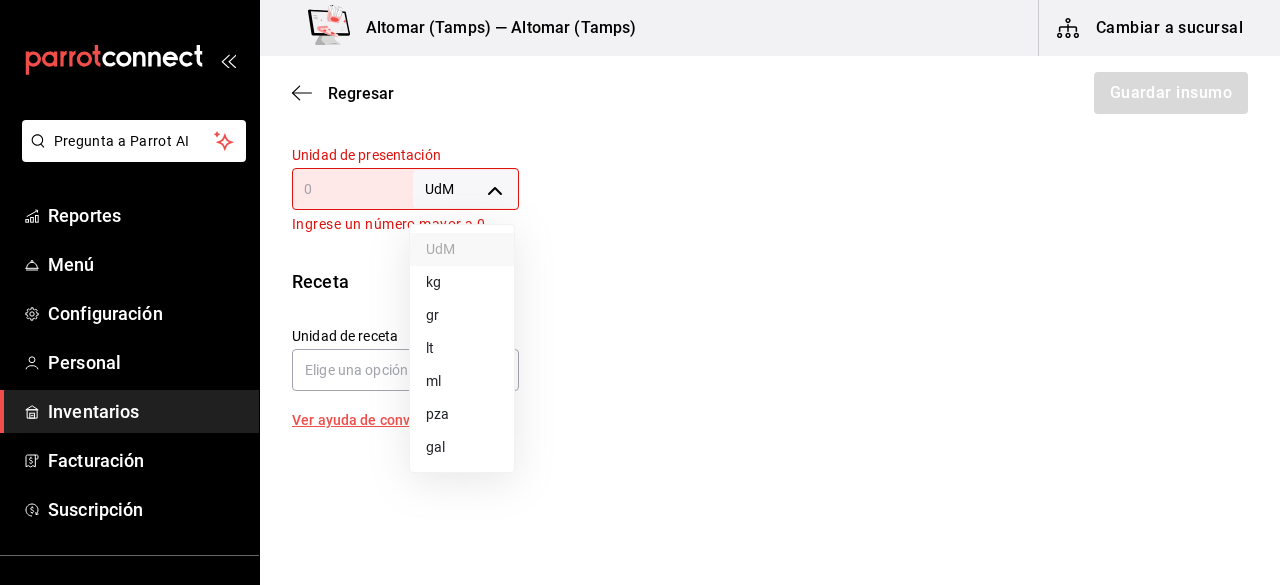type 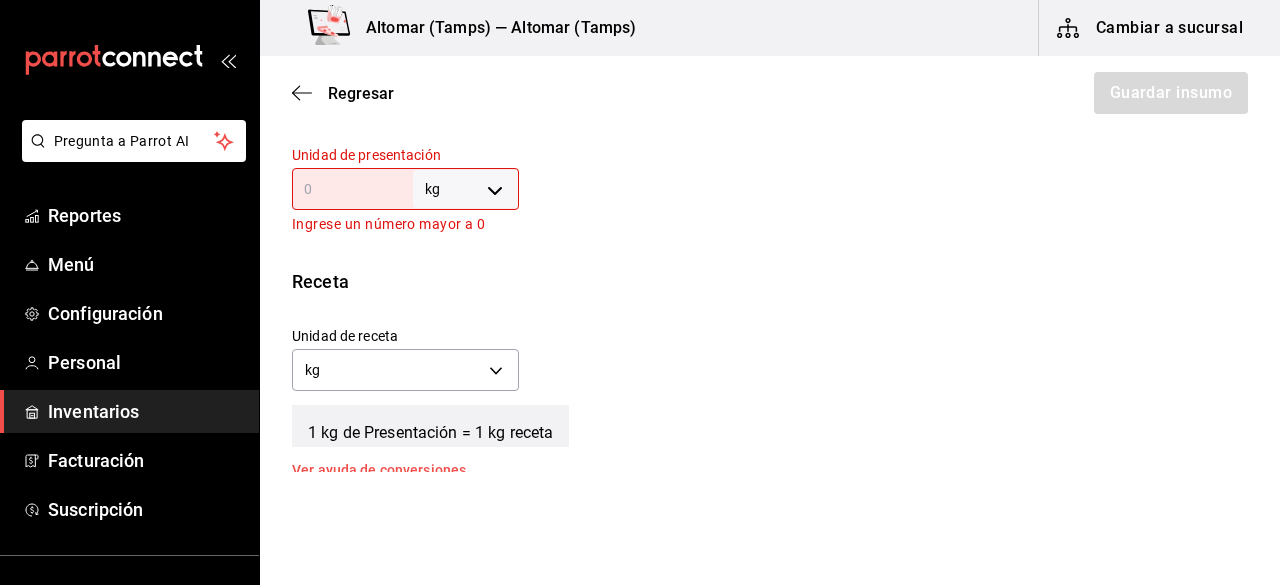 click at bounding box center (352, 189) 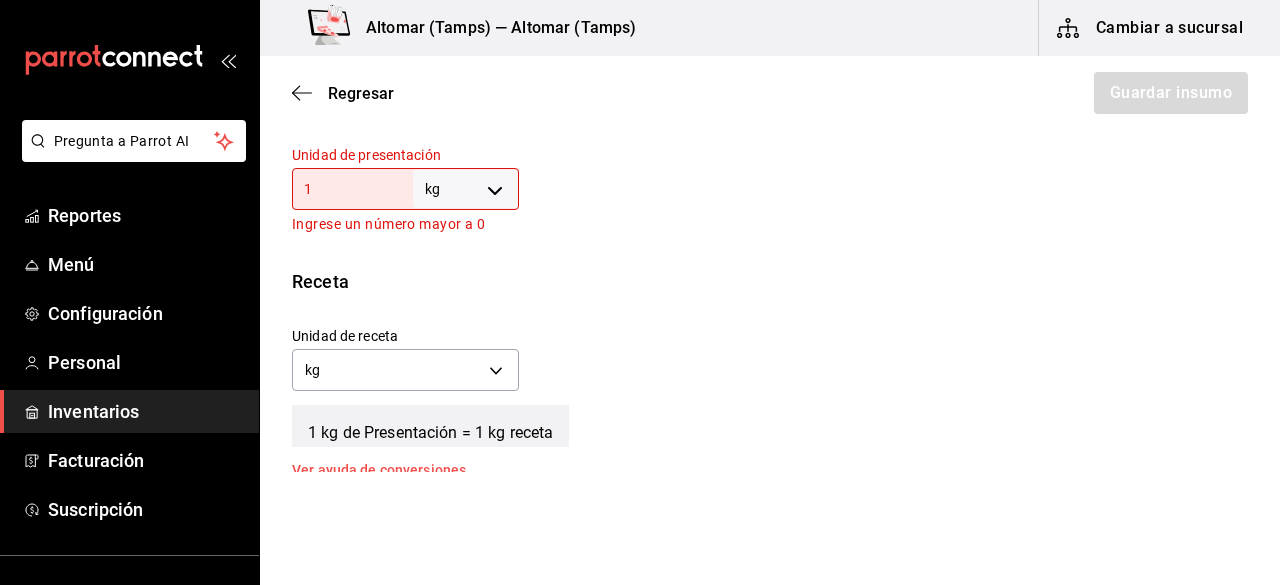 type on "1" 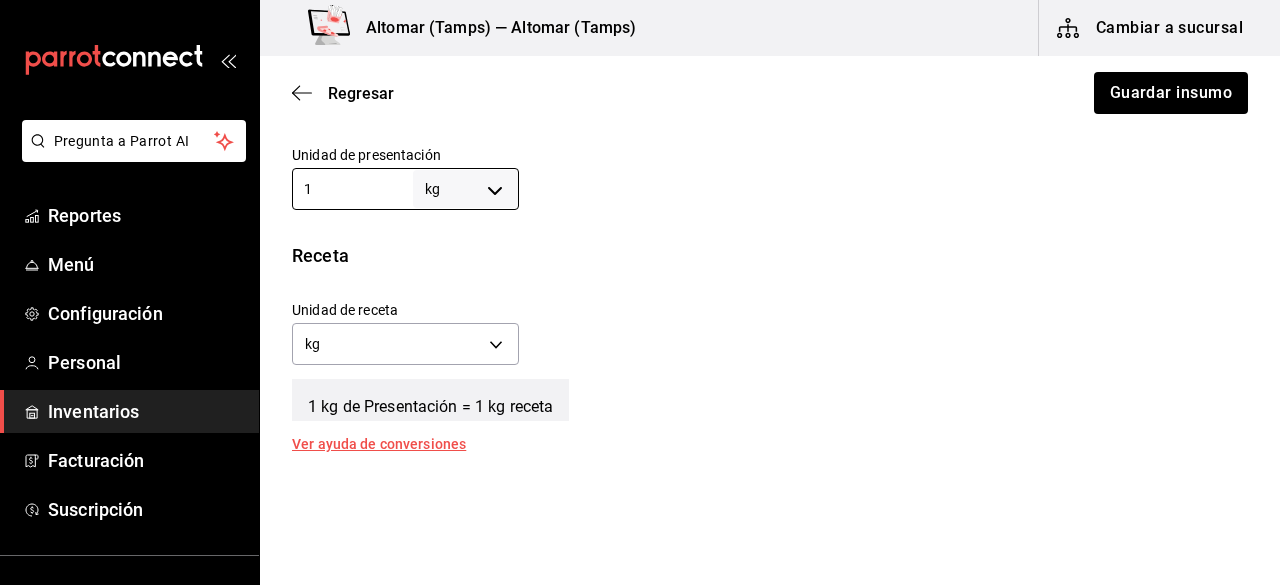 type on "1" 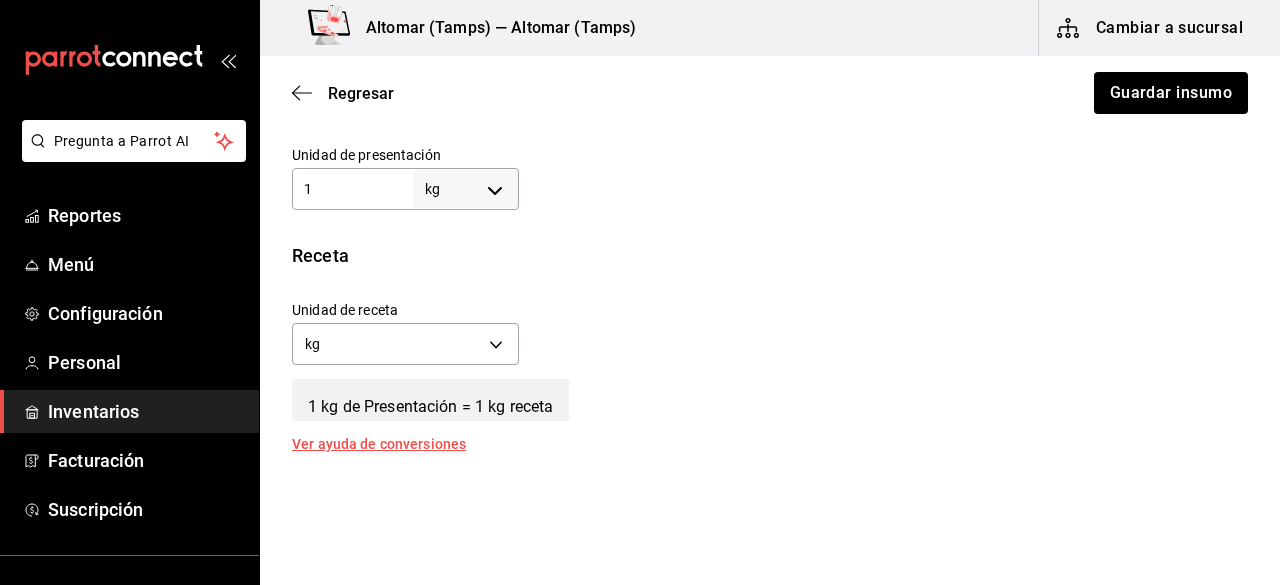 click at bounding box center [883, 170] 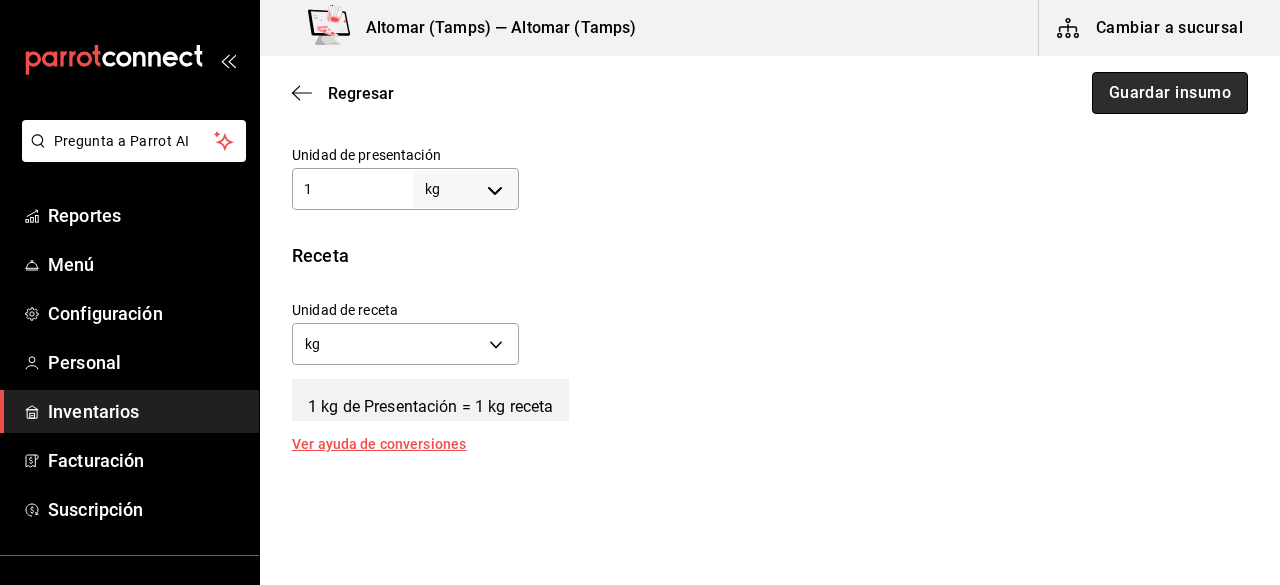 click on "Guardar insumo" at bounding box center (1170, 93) 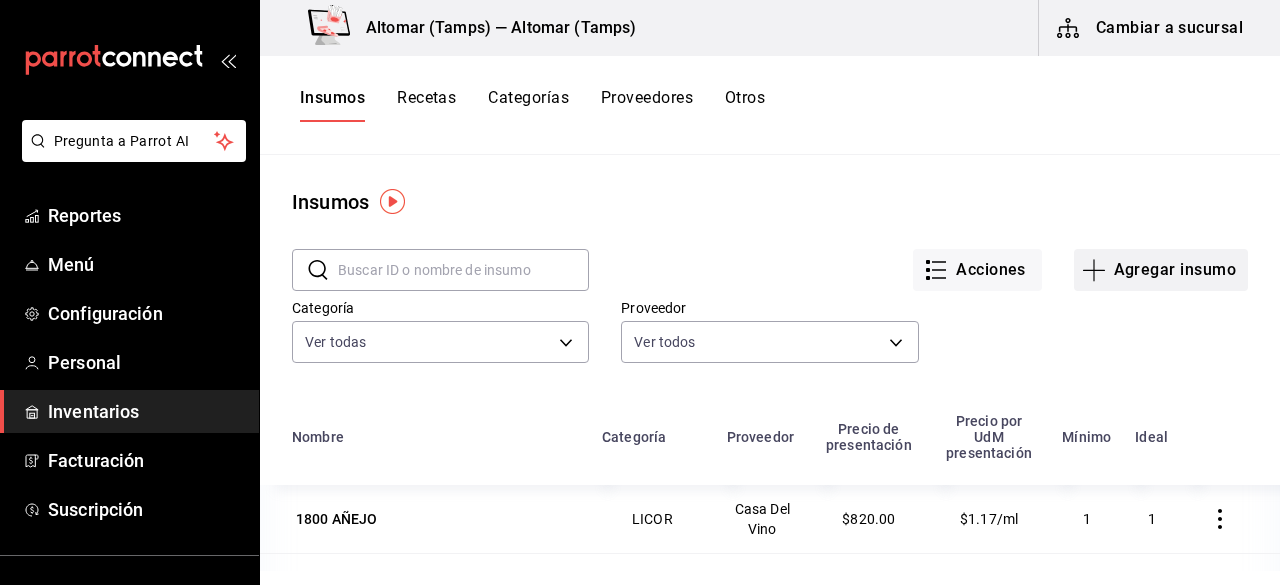 click on "Agregar insumo" at bounding box center [1161, 270] 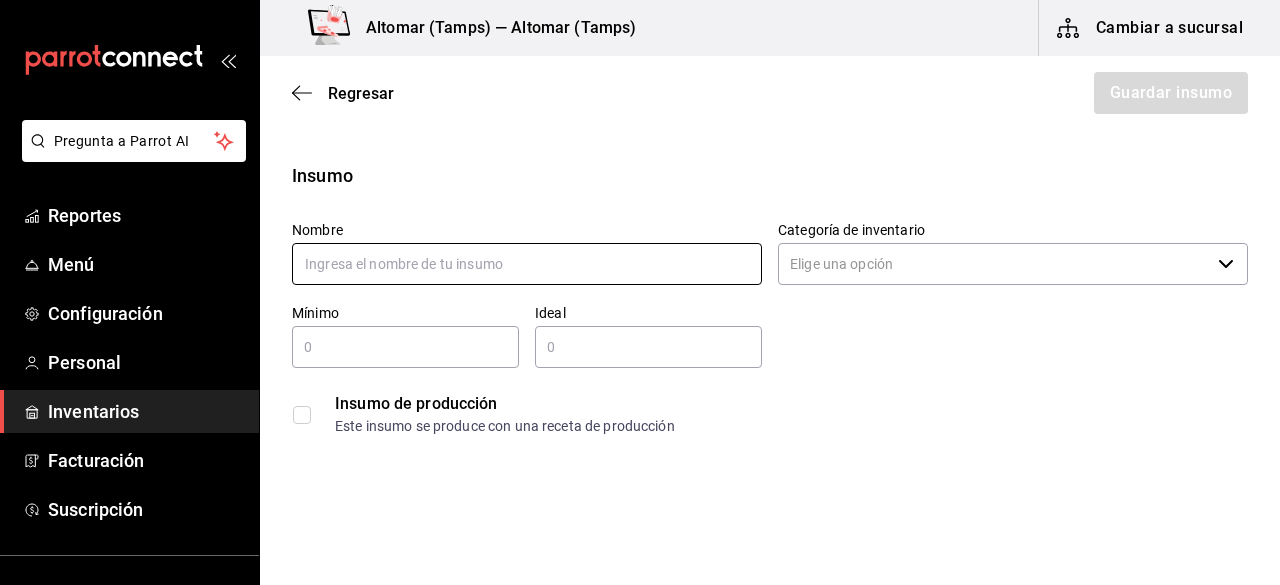 click at bounding box center [527, 264] 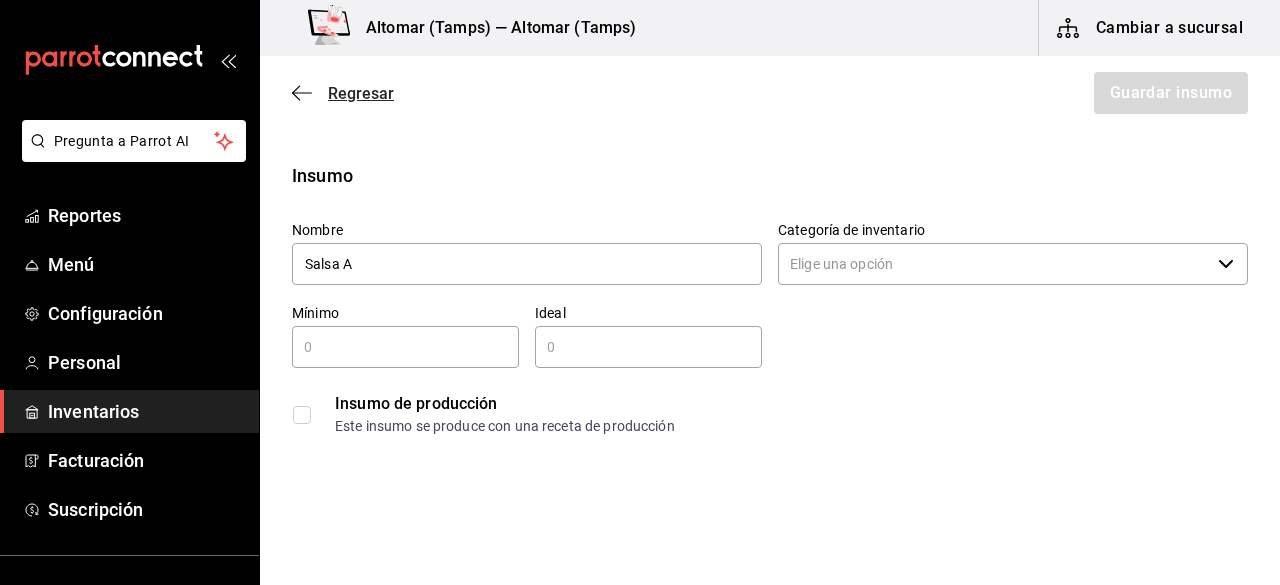type on "Salsa A" 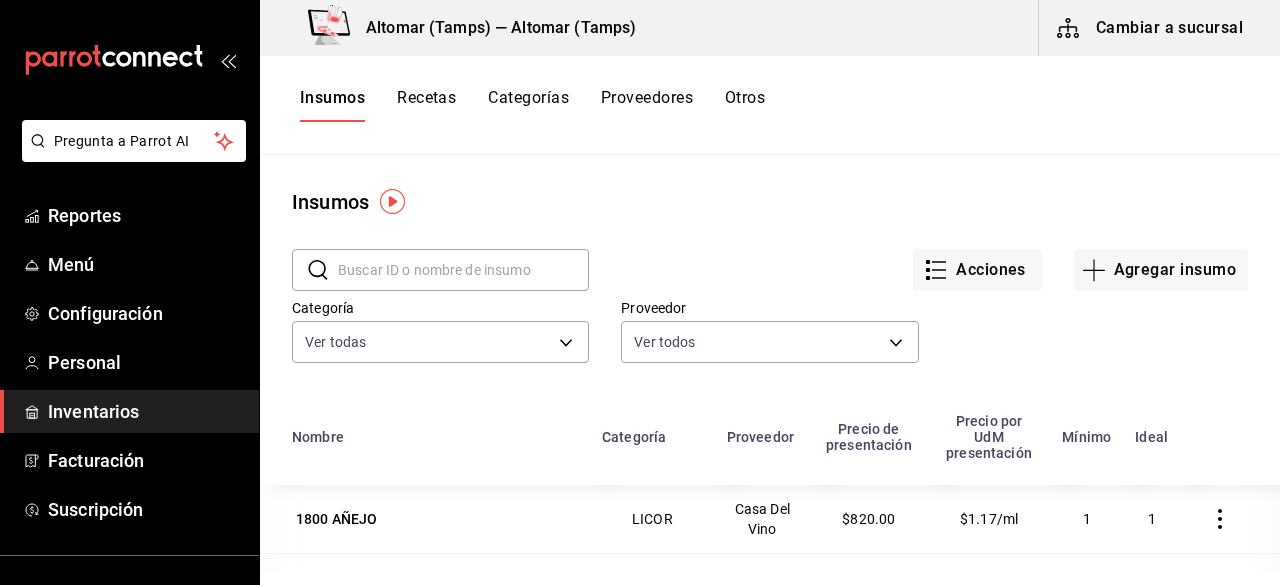 click at bounding box center [463, 270] 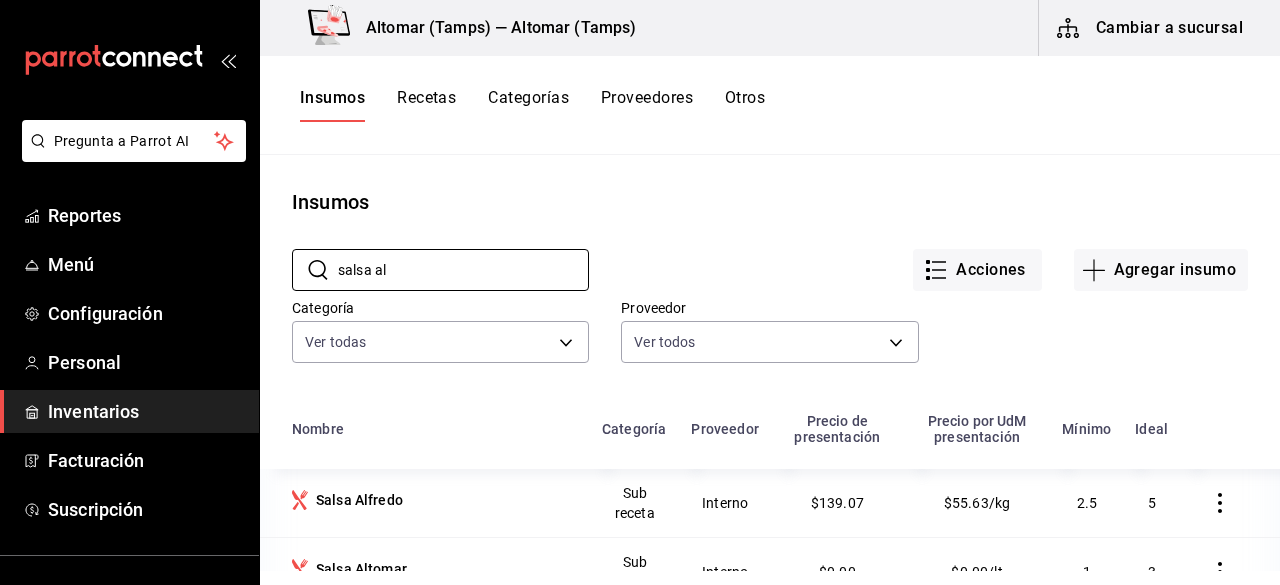 scroll, scrollTop: 200, scrollLeft: 0, axis: vertical 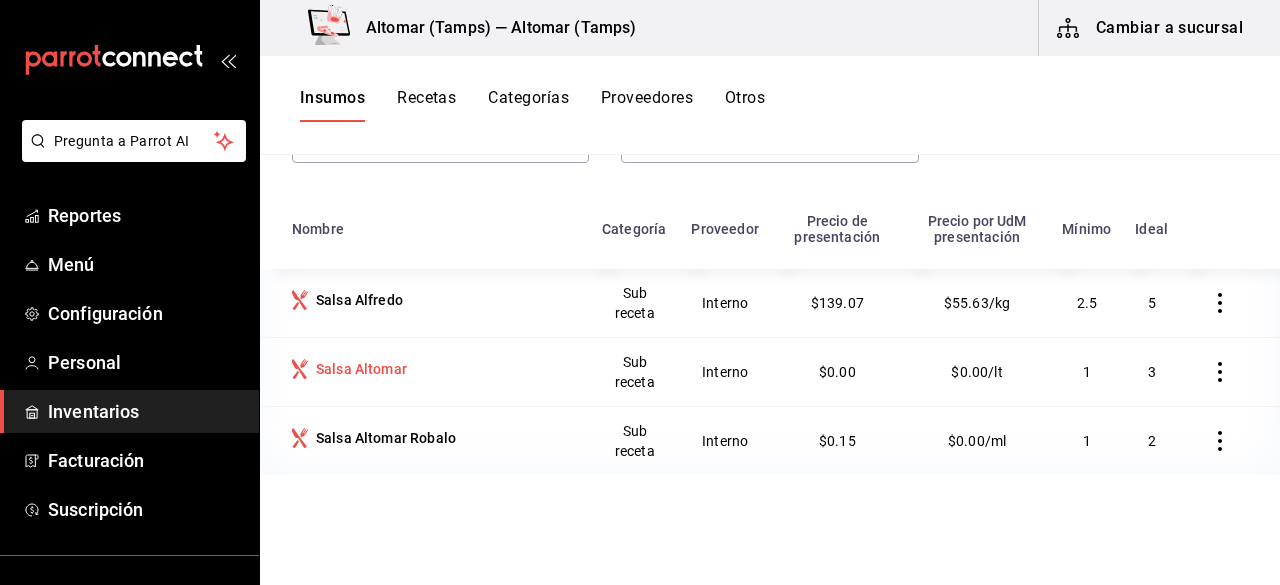 type on "salsa al" 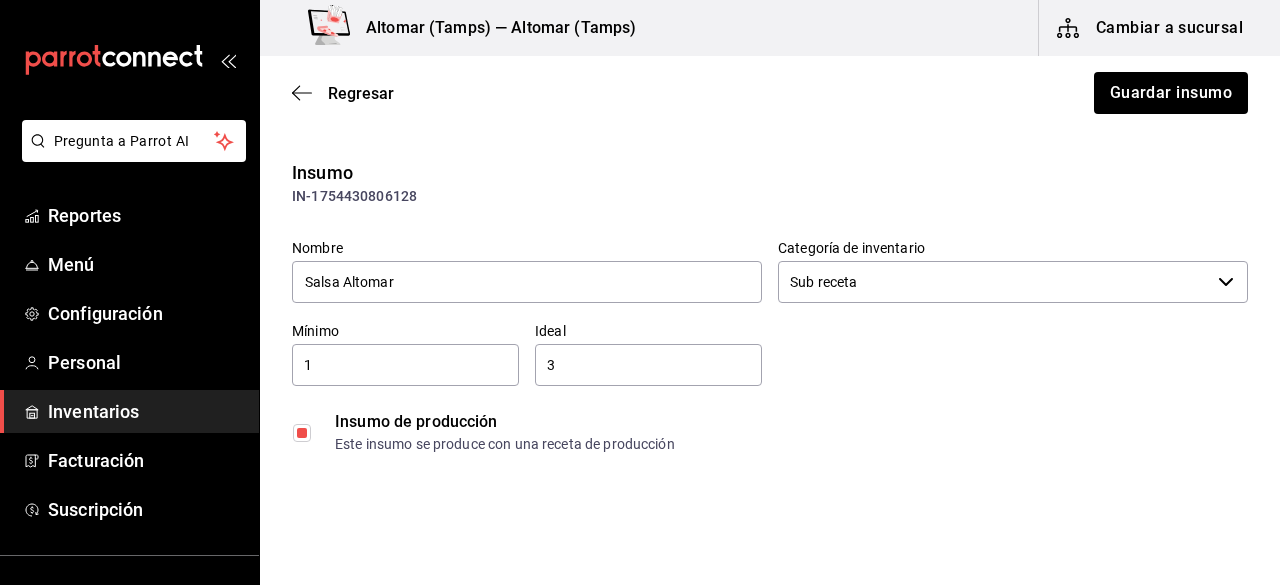 scroll, scrollTop: 0, scrollLeft: 0, axis: both 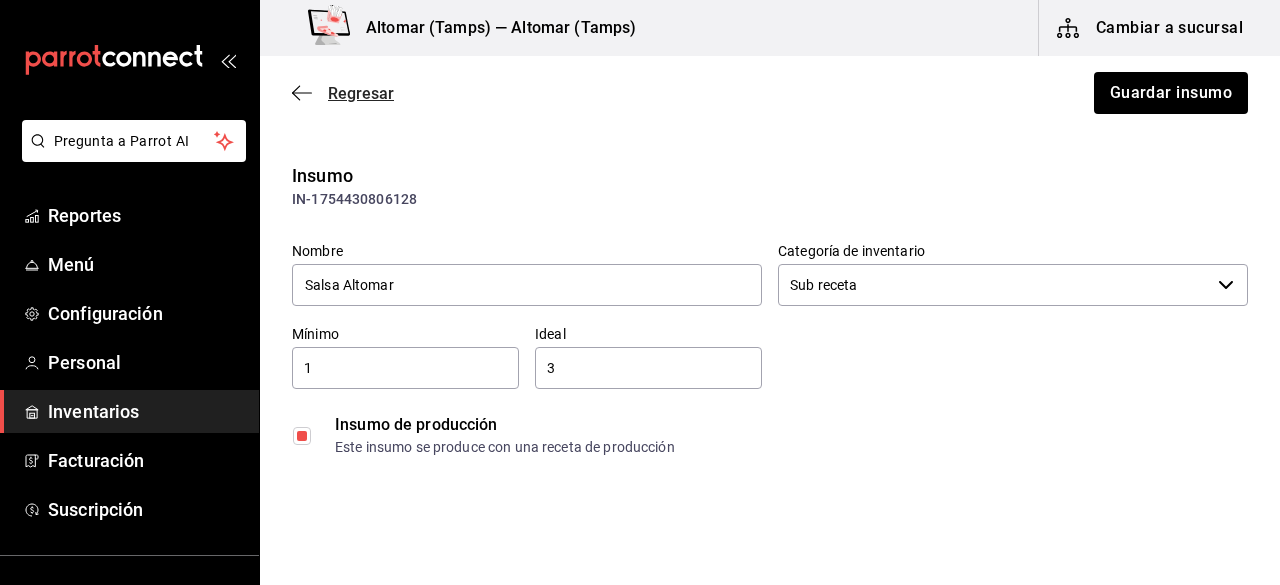 click on "Regresar" at bounding box center (361, 93) 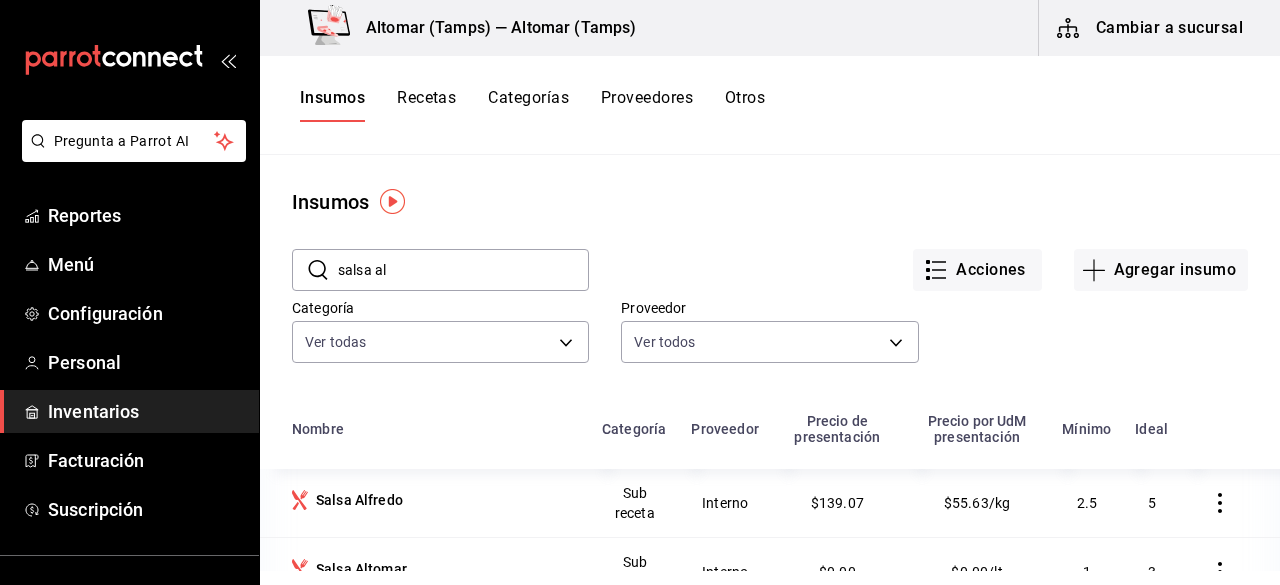 click on "Recetas" at bounding box center (426, 105) 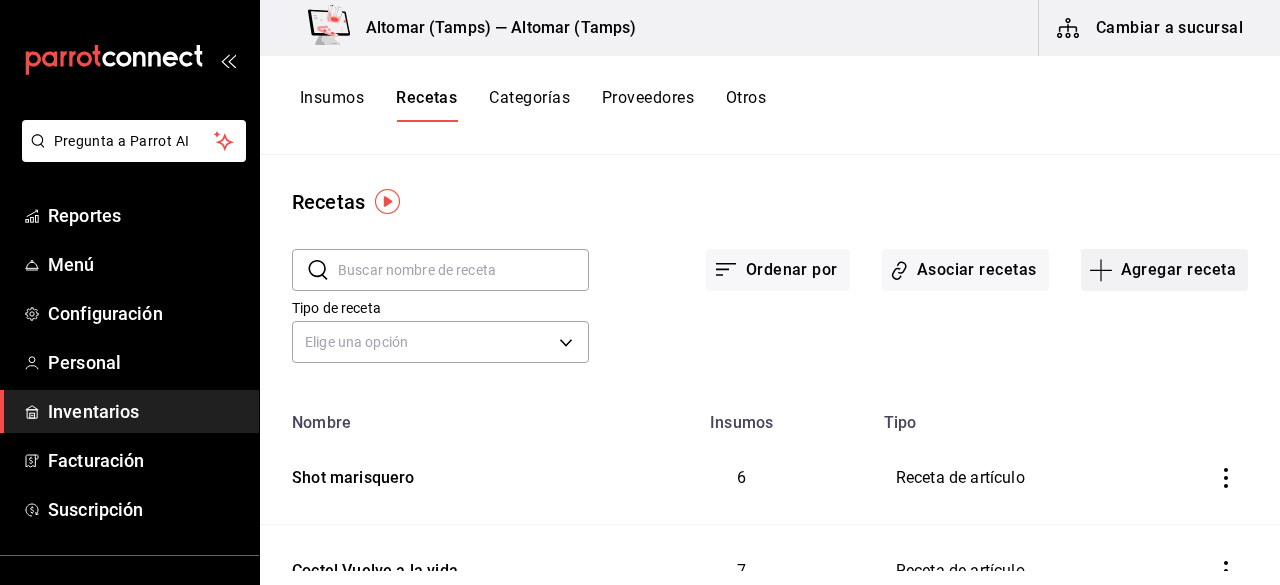 click on "Agregar receta" at bounding box center (1164, 270) 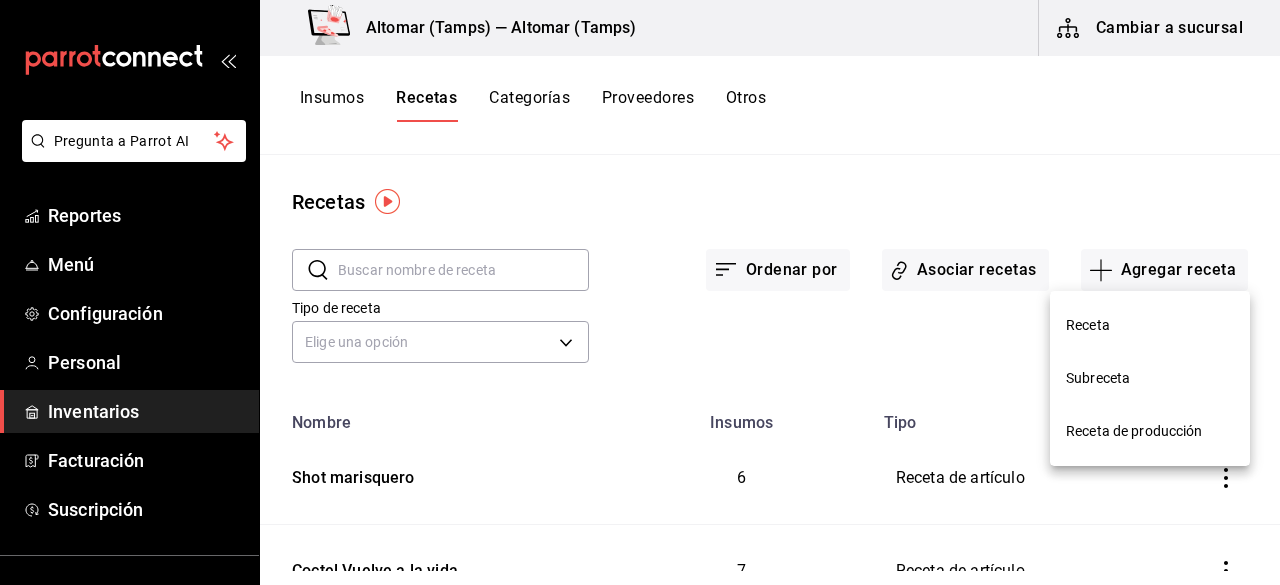 click on "Receta de producción" at bounding box center (1150, 431) 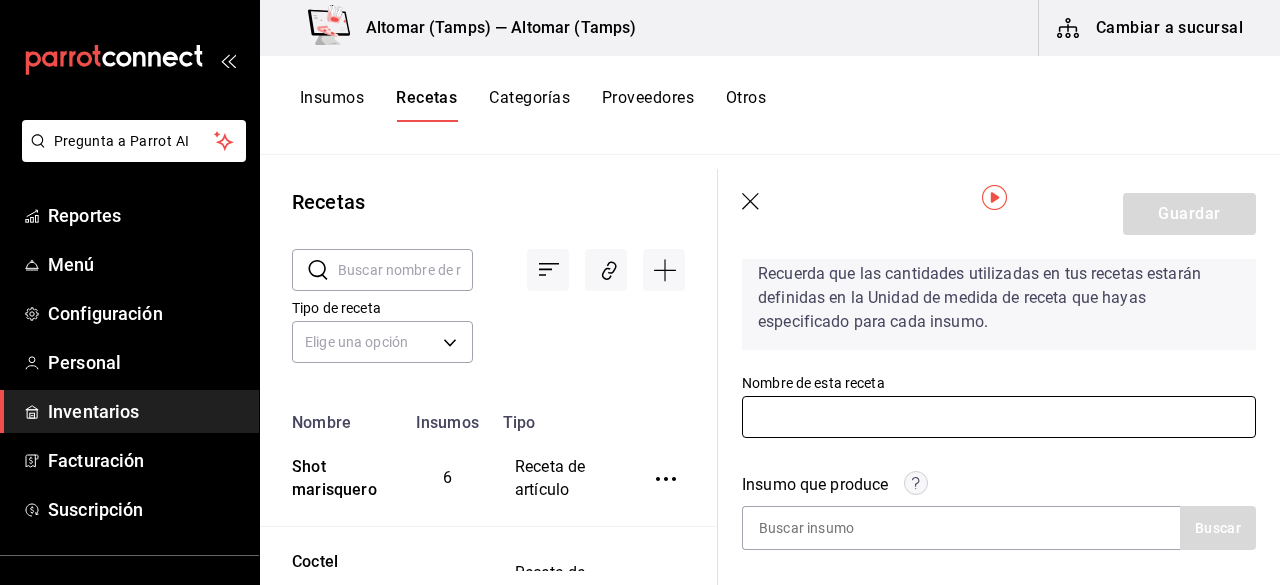 scroll, scrollTop: 100, scrollLeft: 0, axis: vertical 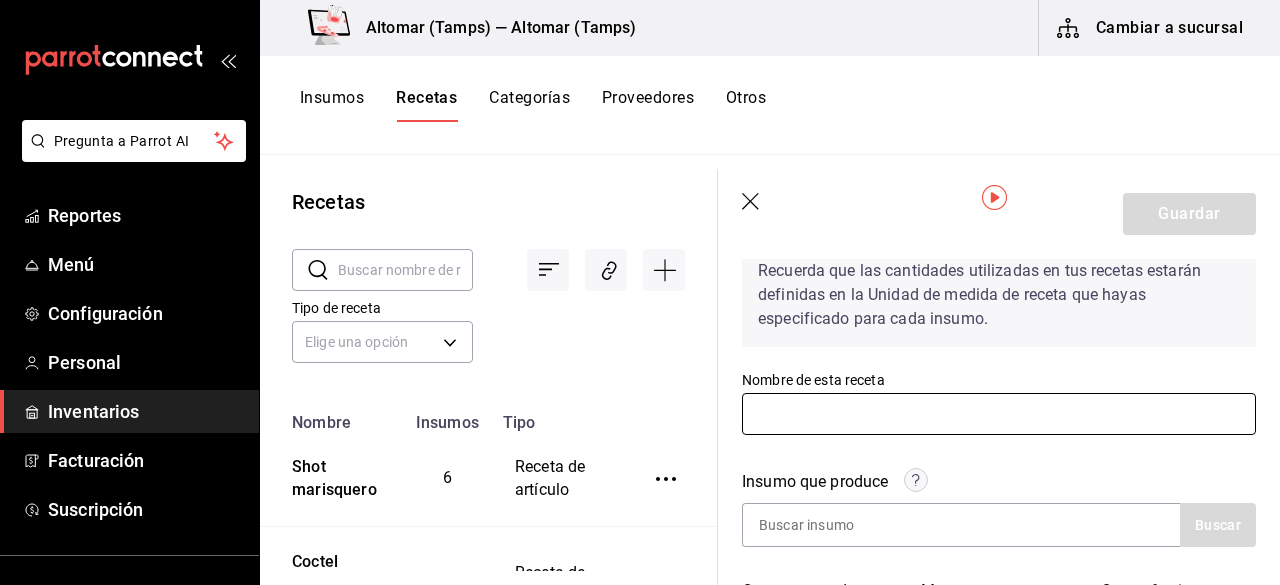 click at bounding box center [999, 414] 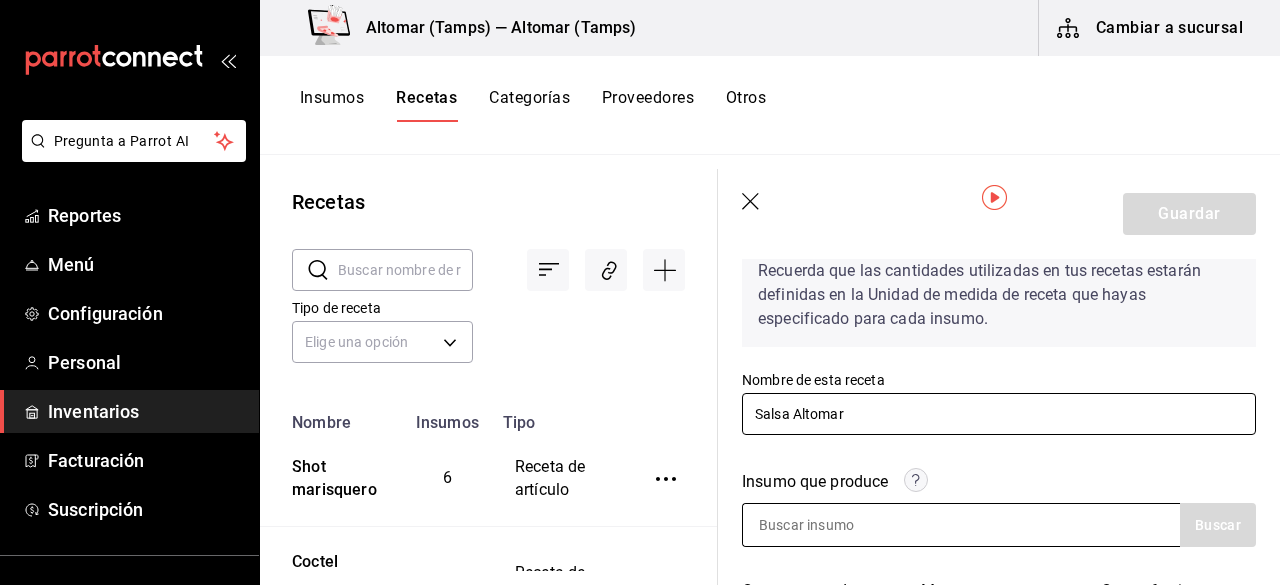 type on "Salsa Altomar" 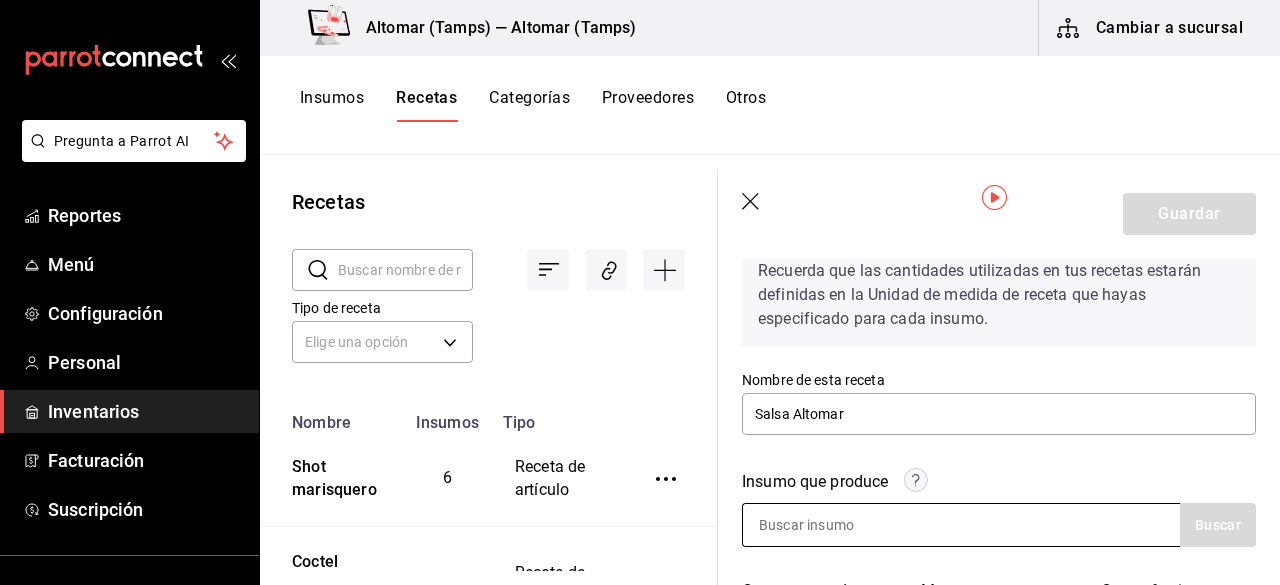 click at bounding box center [843, 525] 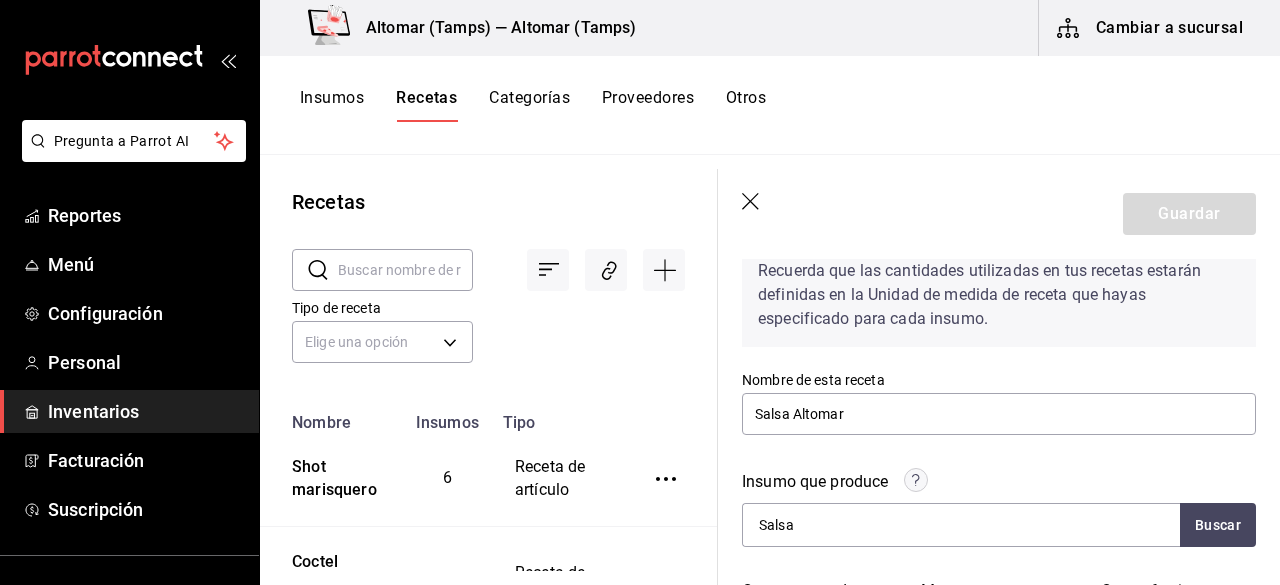 scroll, scrollTop: 200, scrollLeft: 0, axis: vertical 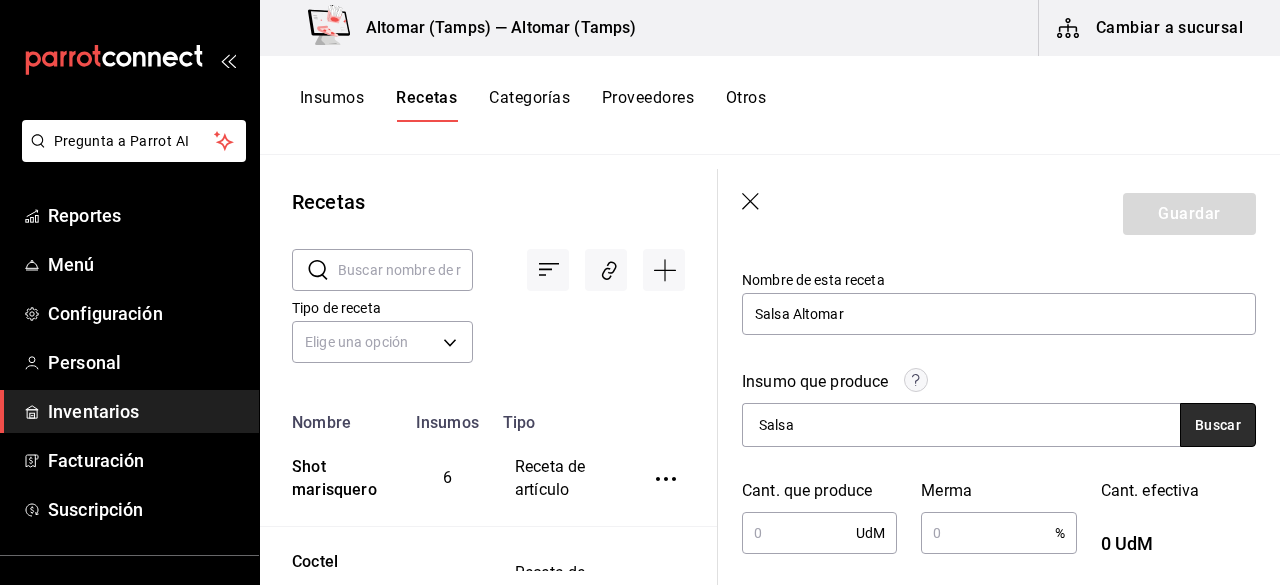 click on "Buscar" at bounding box center [1218, 425] 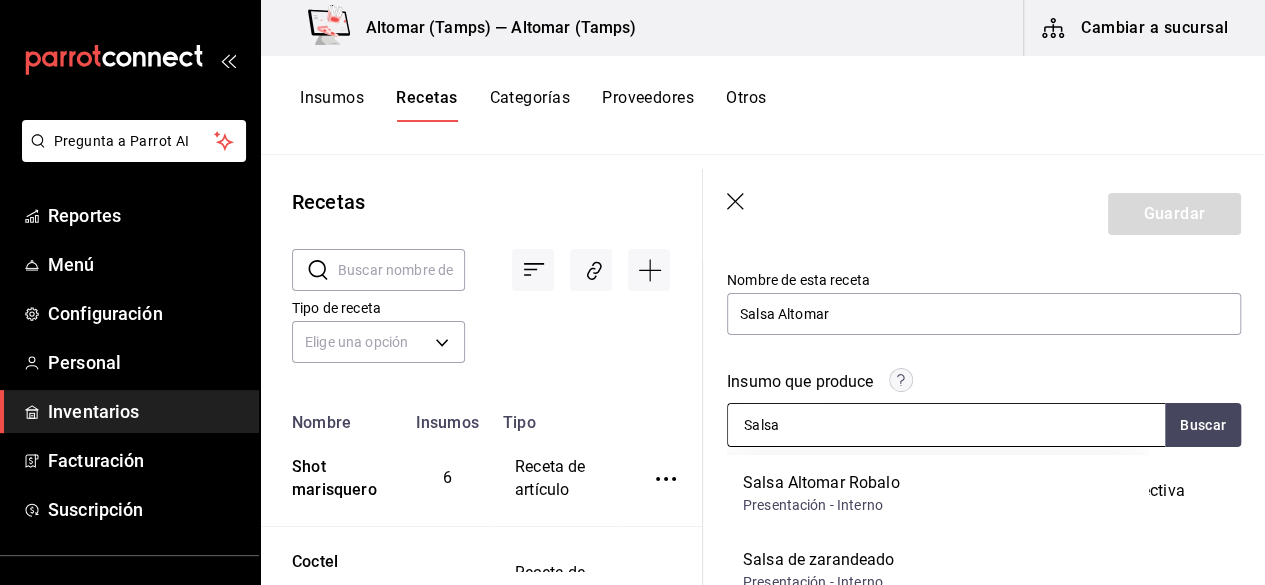 click on "Salsa" at bounding box center [828, 425] 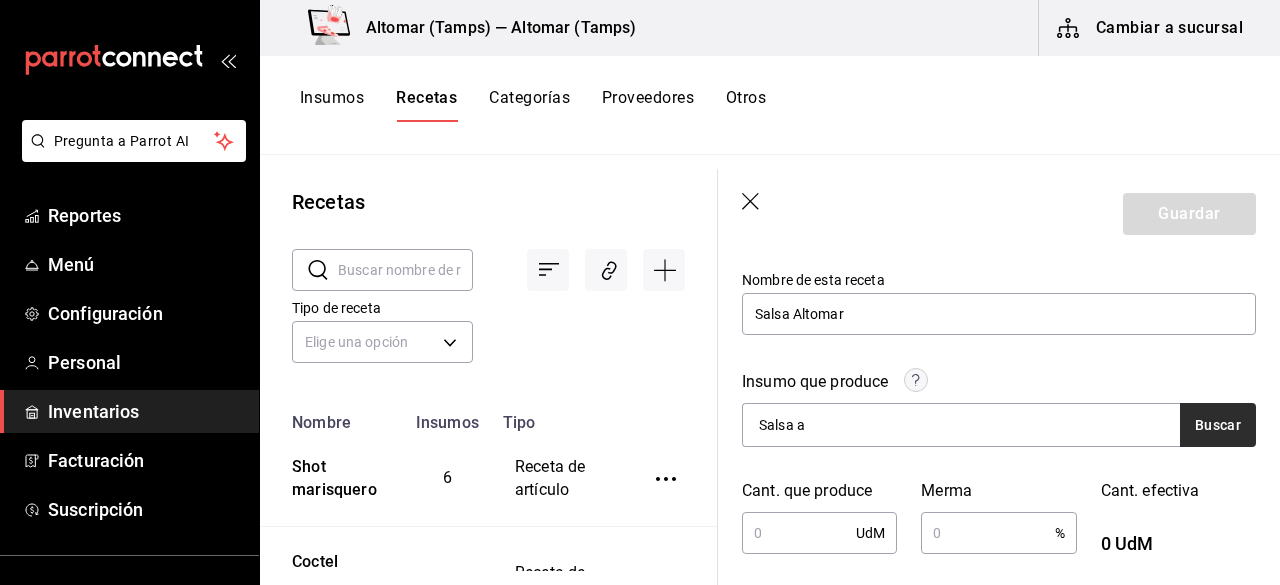 type on "Salsa a" 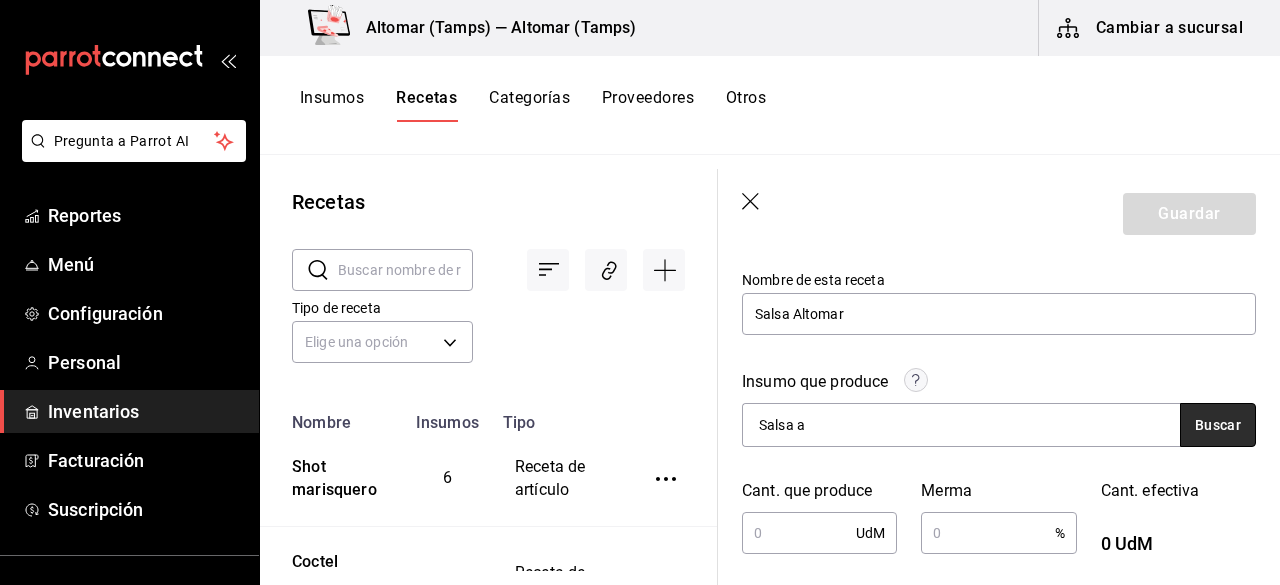 click on "Buscar" at bounding box center (1218, 425) 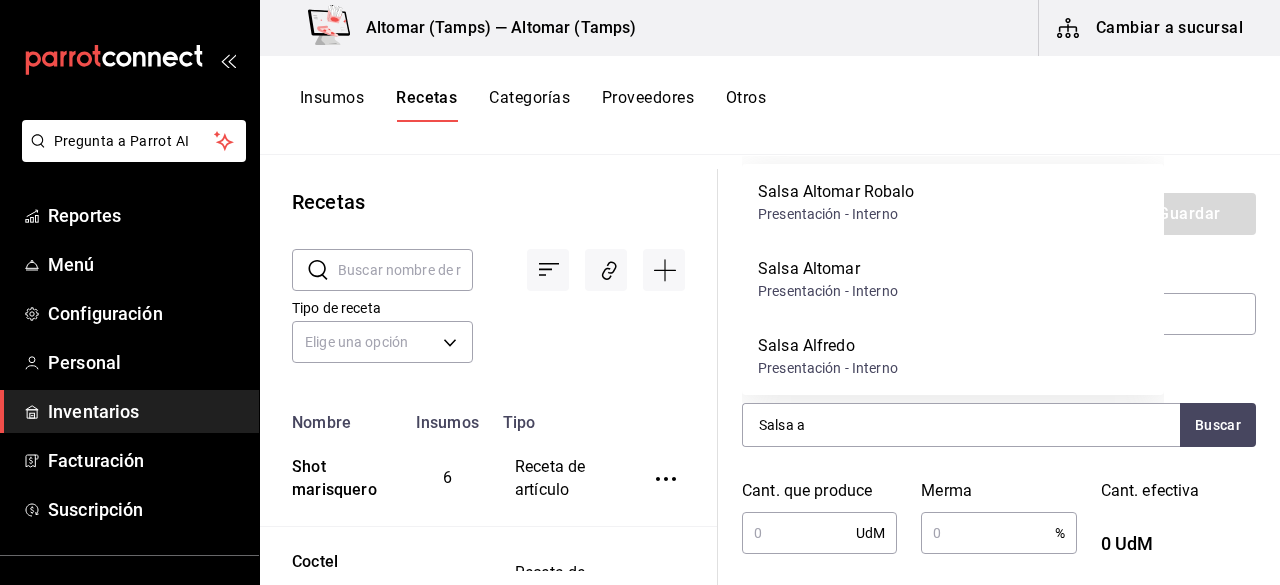 click on "Salsa Altomar Presentación - Interno" at bounding box center [953, 279] 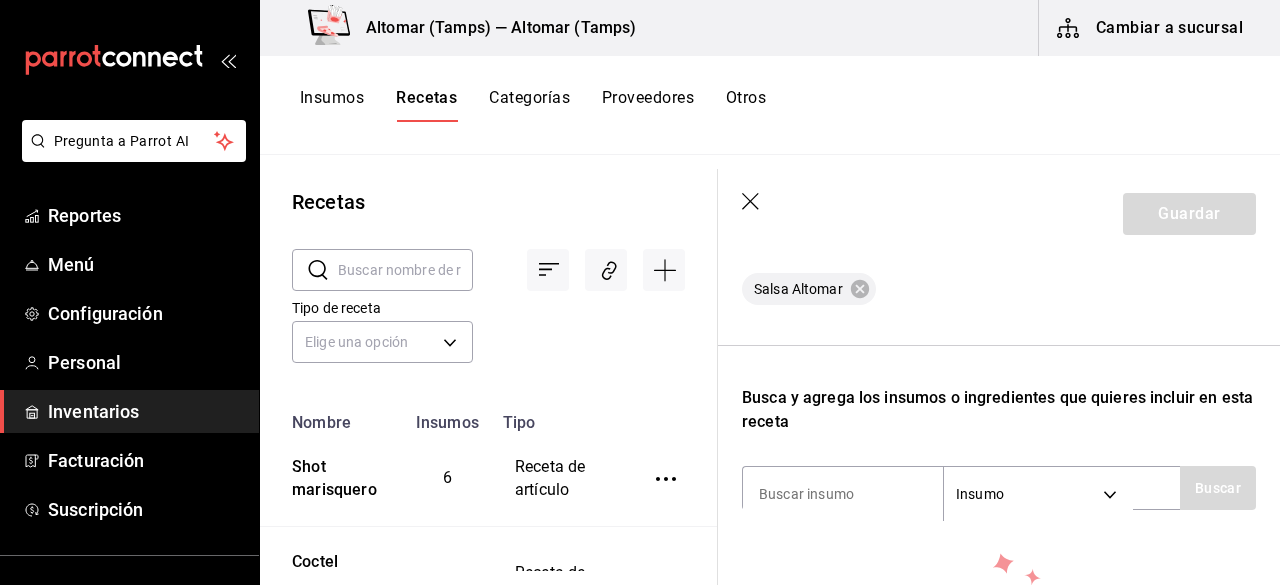 scroll, scrollTop: 300, scrollLeft: 0, axis: vertical 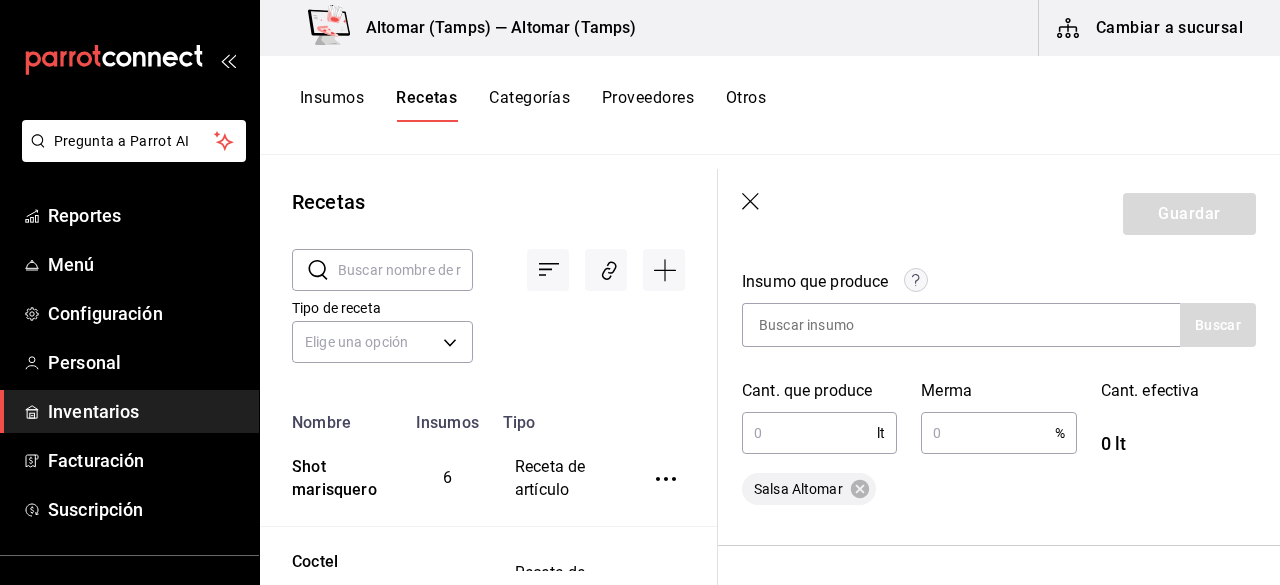 click at bounding box center (809, 433) 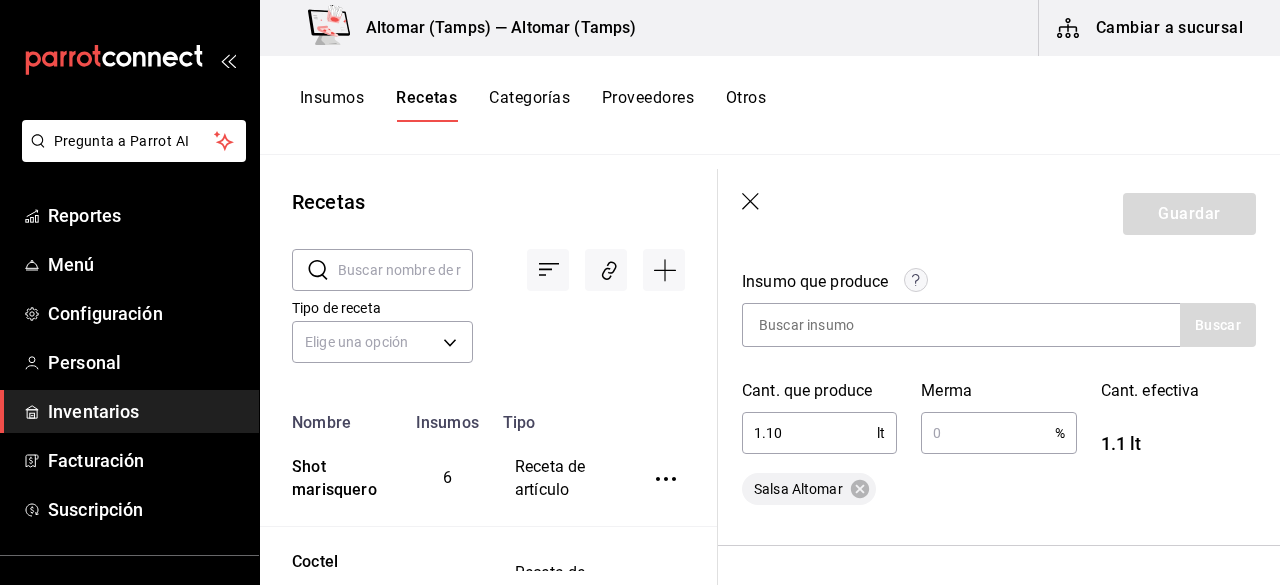 click at bounding box center [987, 433] 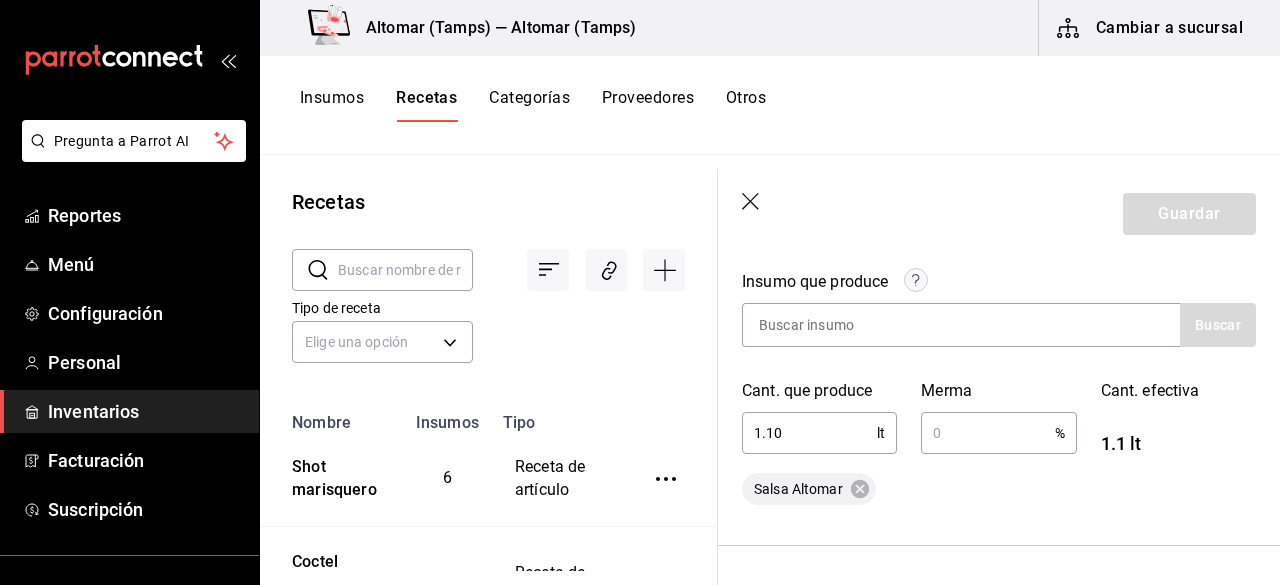 type on "1.1" 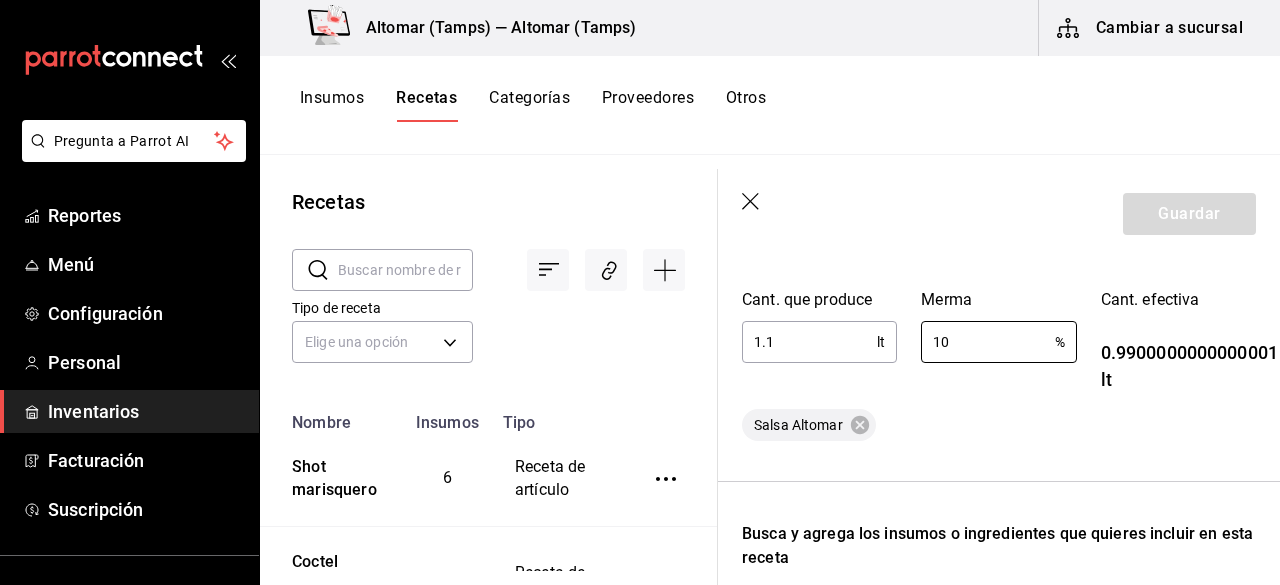 scroll, scrollTop: 400, scrollLeft: 0, axis: vertical 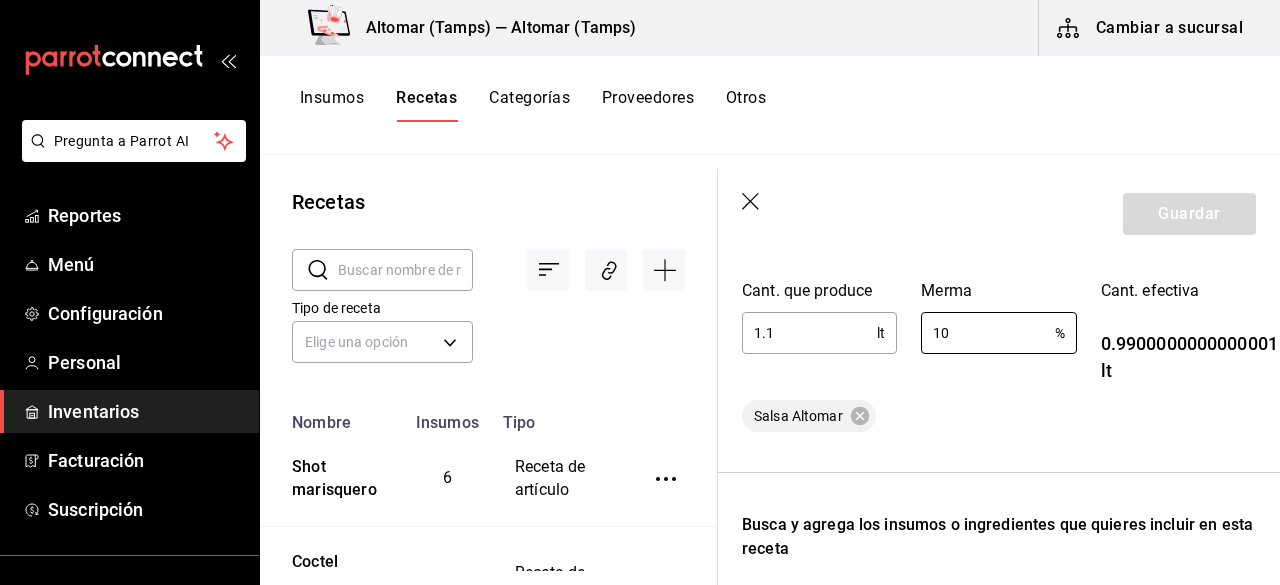 type on "10" 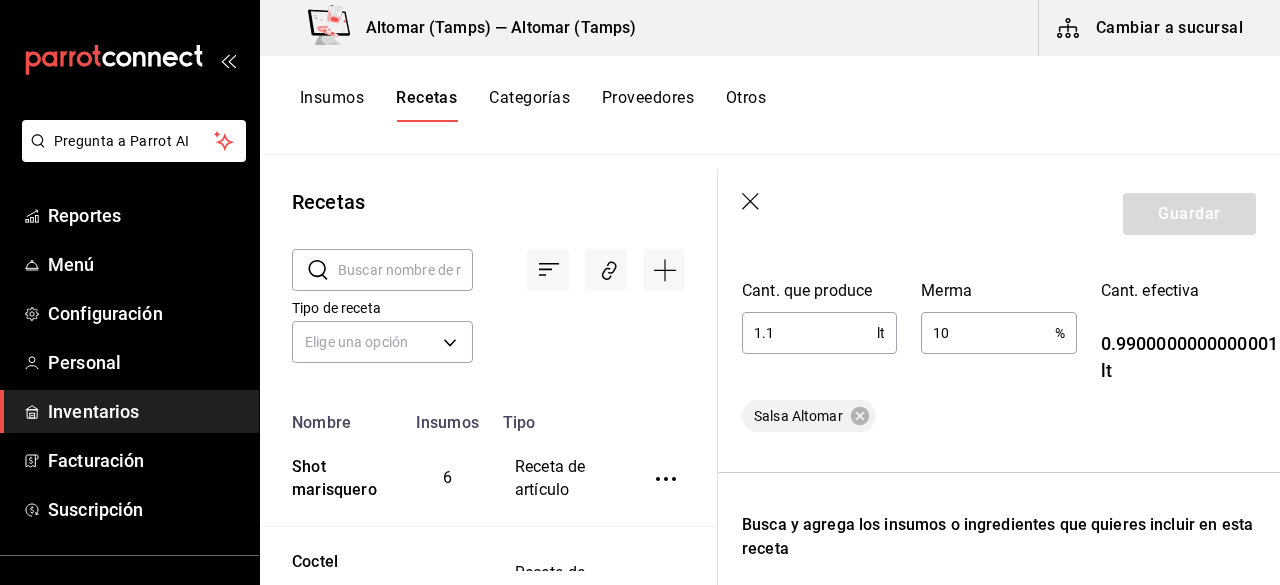 click on "1.1" at bounding box center (809, 333) 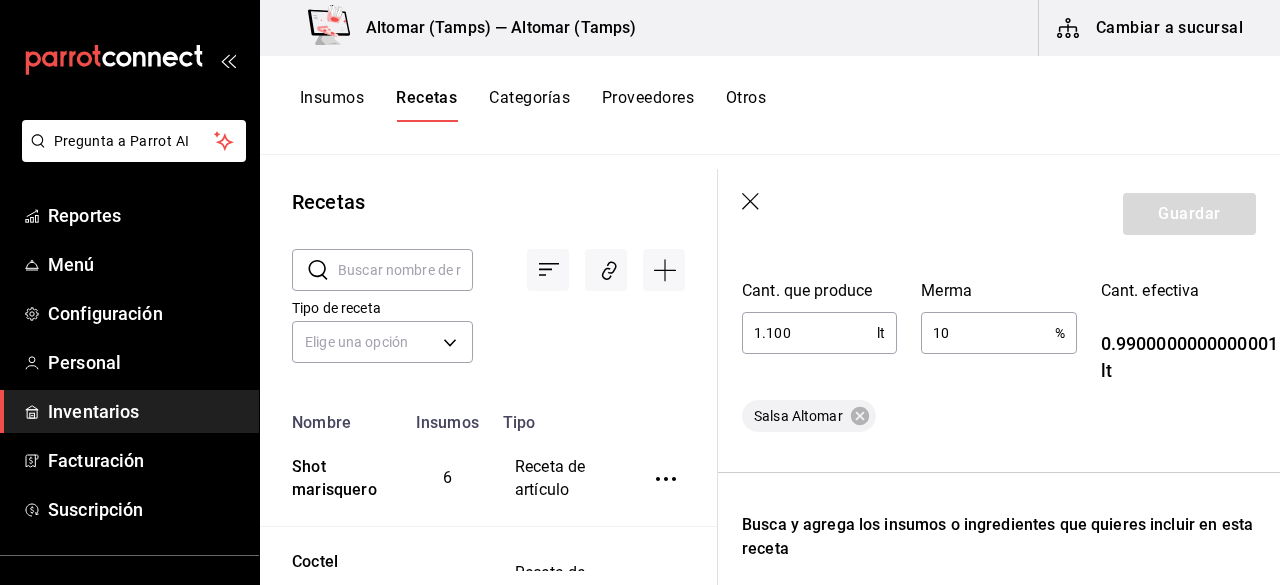click on "Guardar" at bounding box center [999, 214] 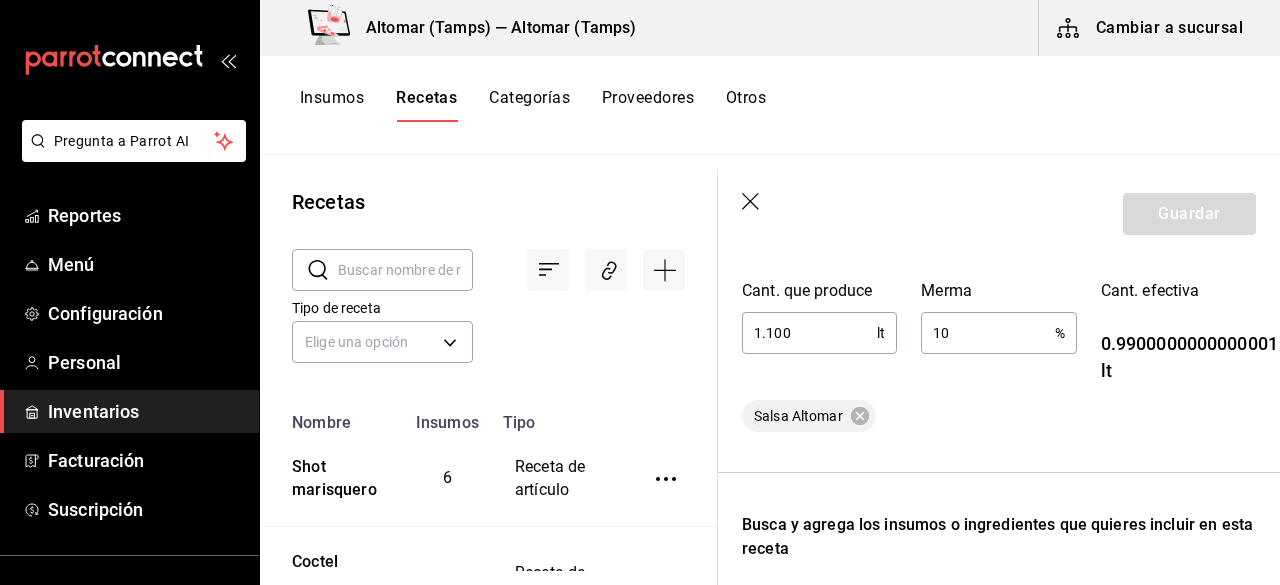 click on "10" at bounding box center [987, 333] 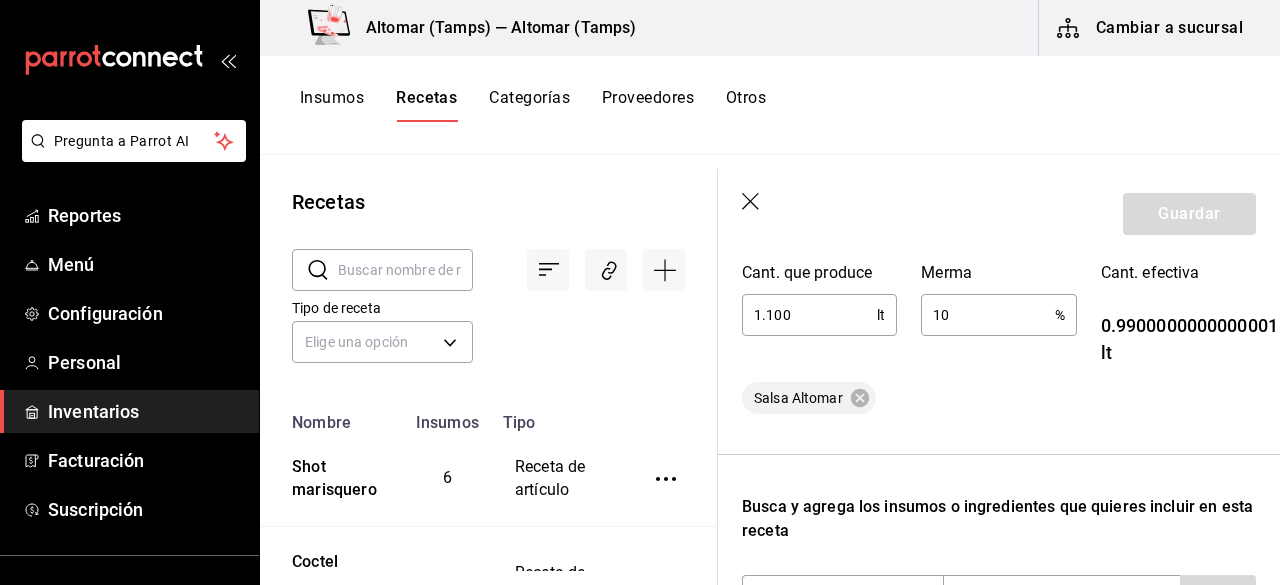scroll, scrollTop: 400, scrollLeft: 0, axis: vertical 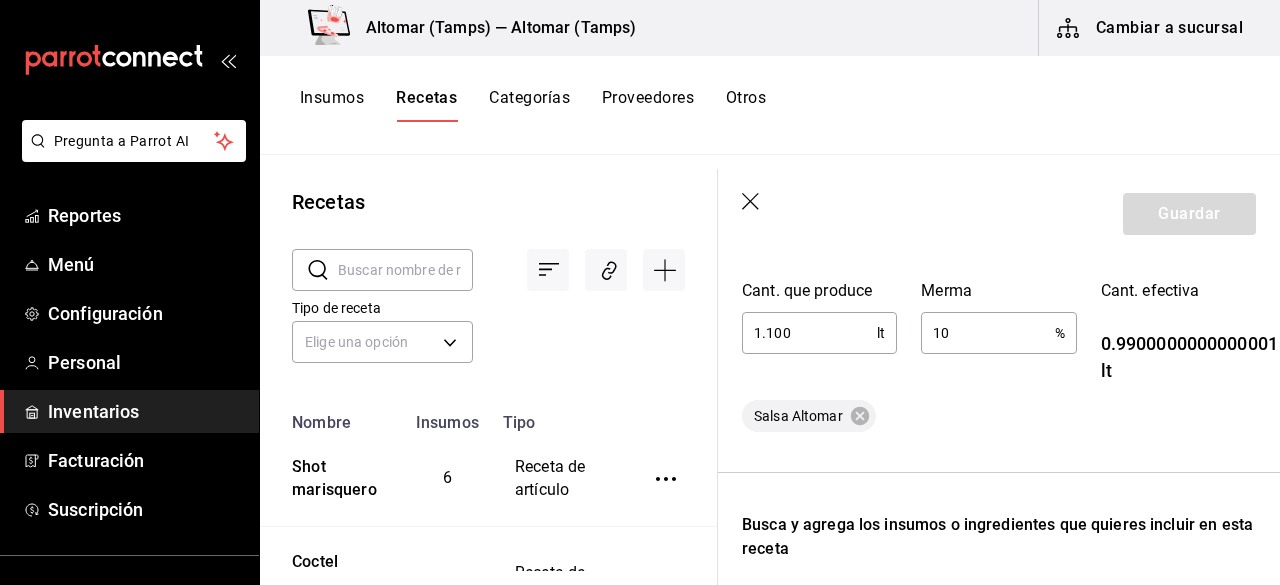 click on "10" at bounding box center (987, 333) 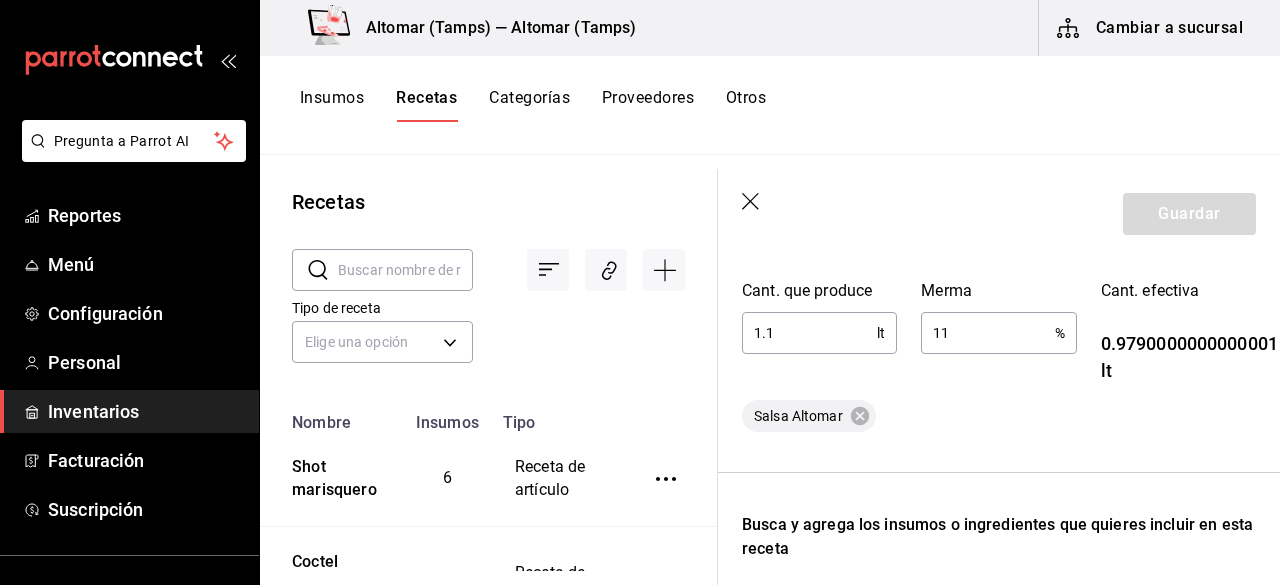 click on "11" at bounding box center (987, 333) 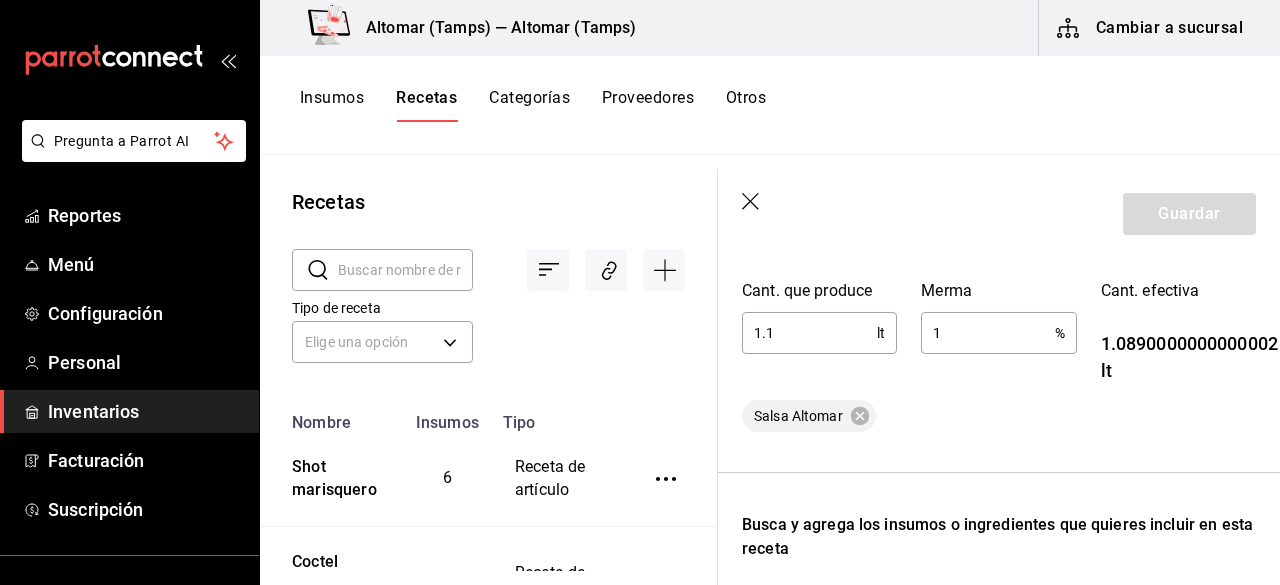 type on "10" 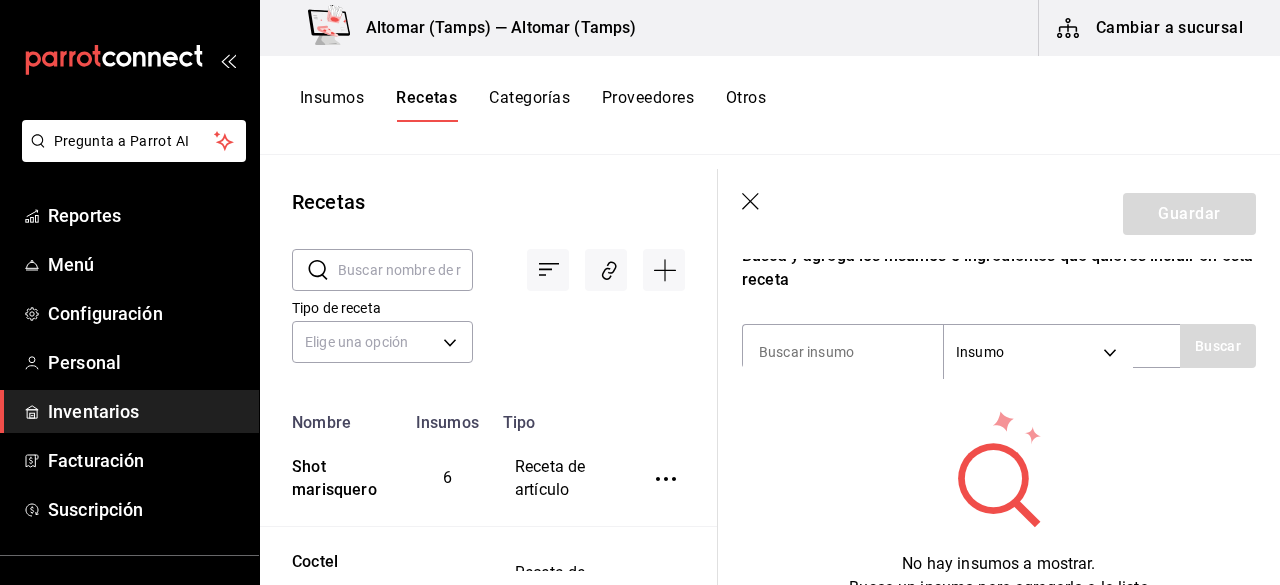 scroll, scrollTop: 700, scrollLeft: 0, axis: vertical 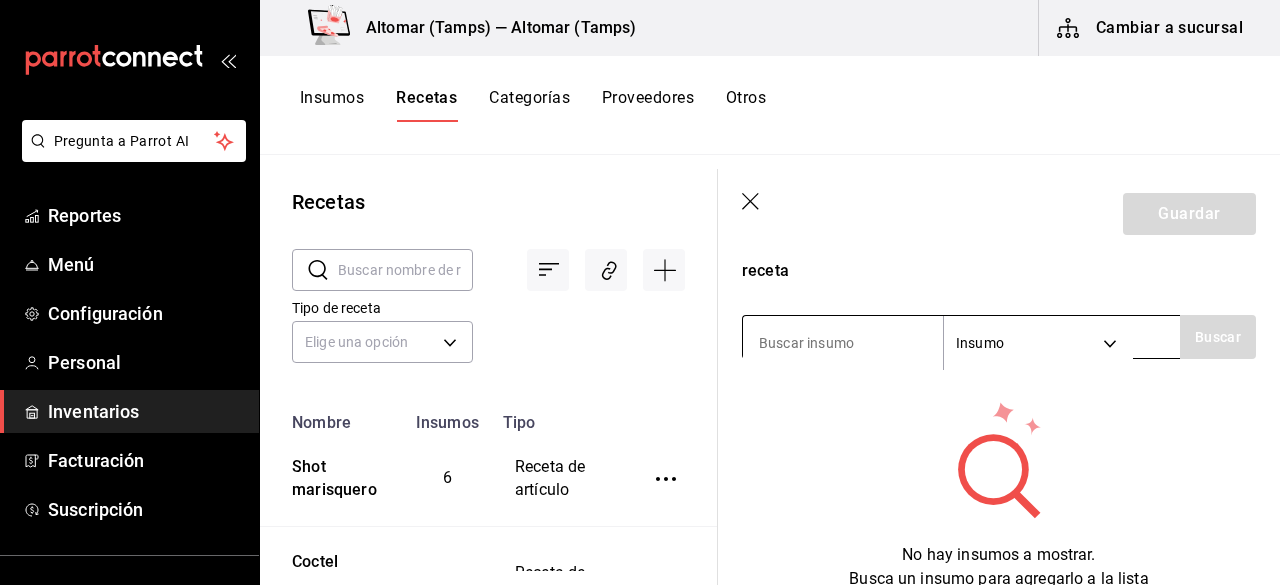 click at bounding box center [843, 343] 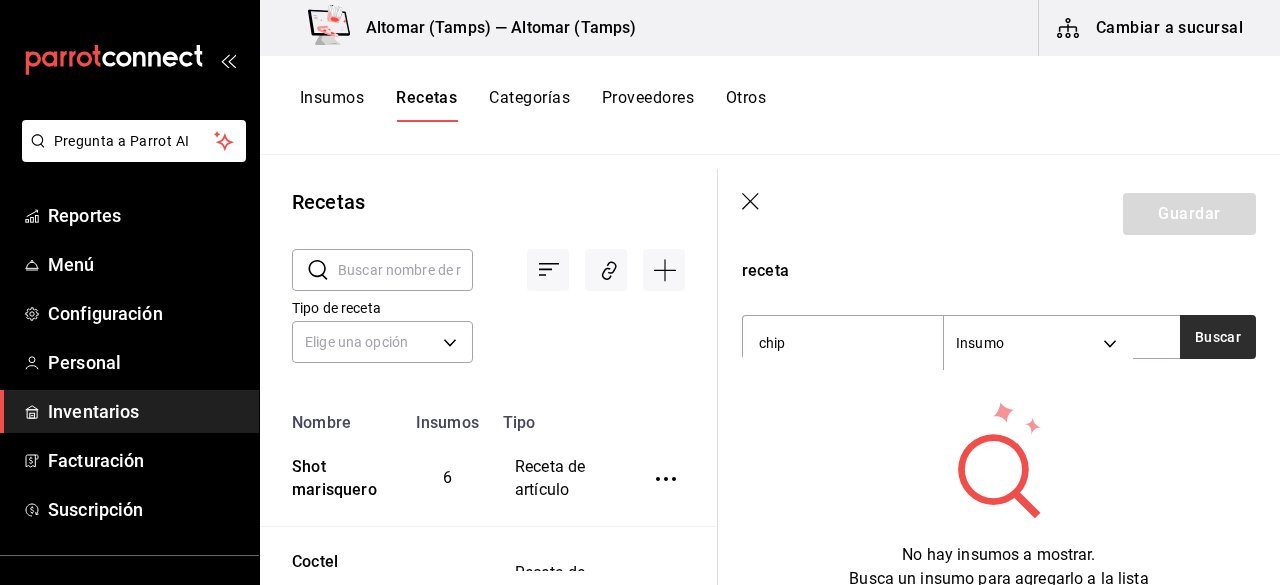type on "chip" 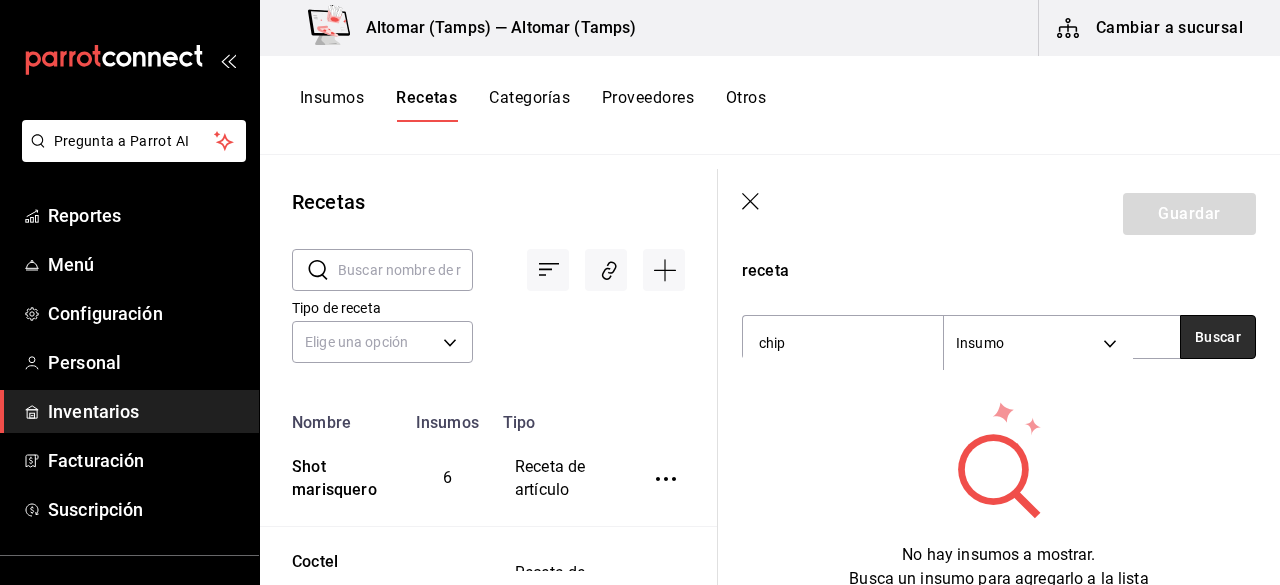click on "Buscar" at bounding box center (1218, 337) 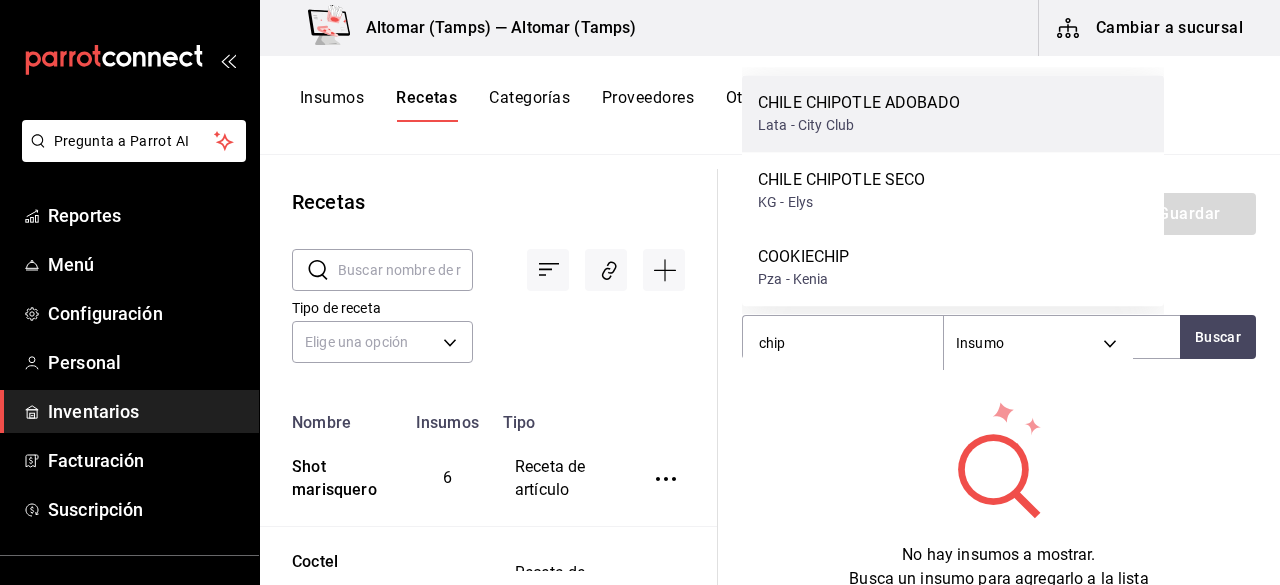 click on "Lata - City Club" at bounding box center (859, 125) 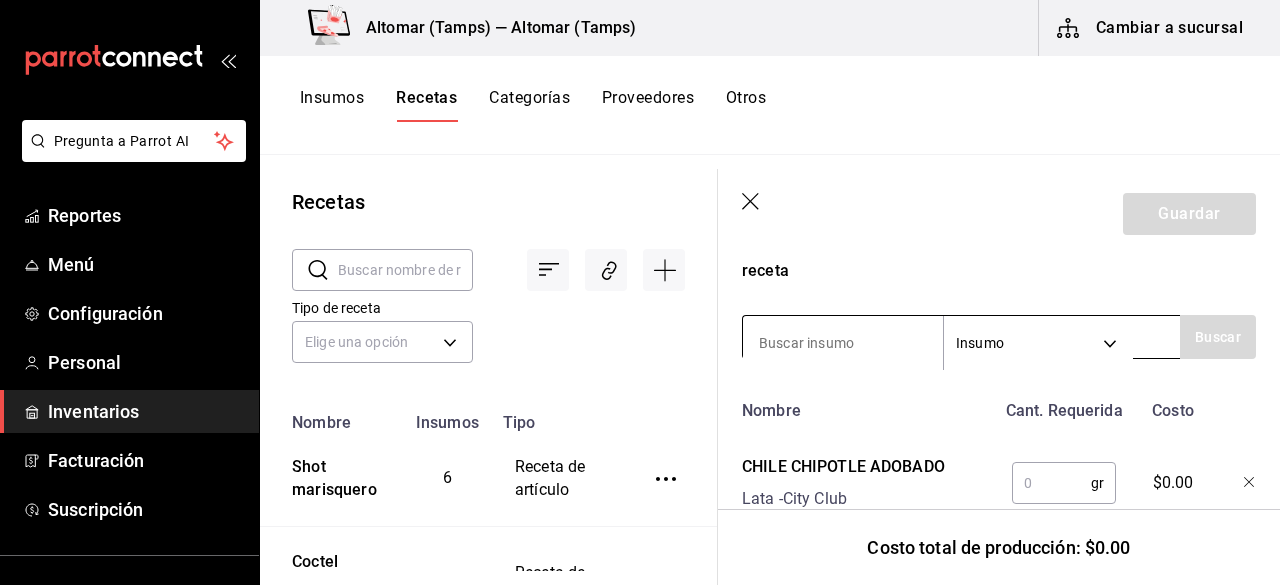 click at bounding box center (843, 343) 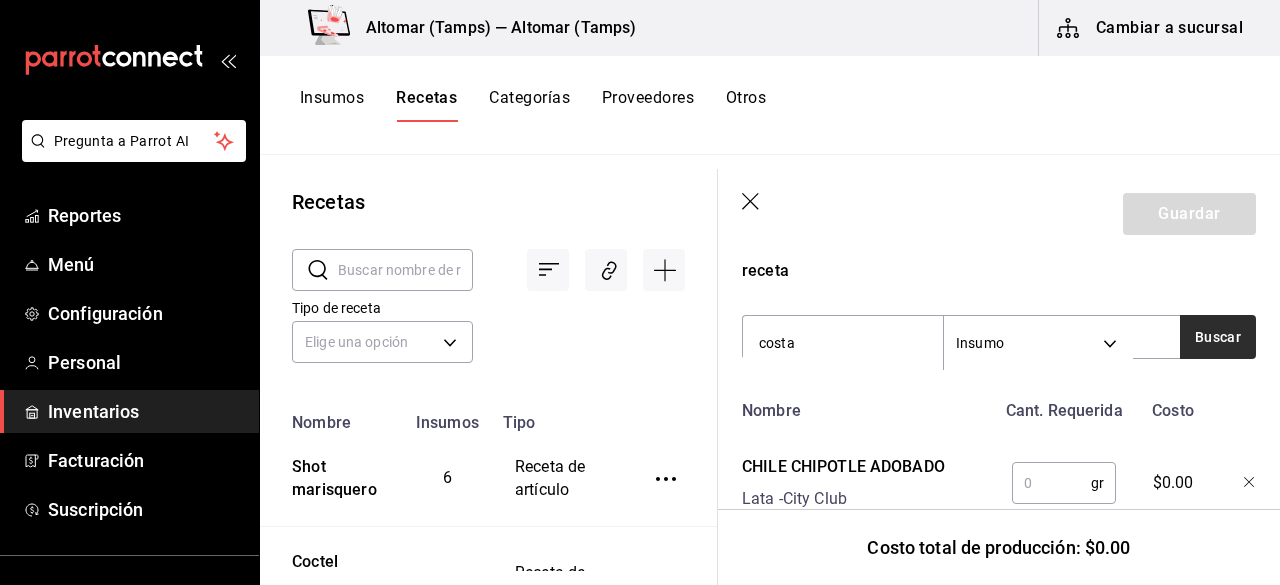 type on "costa" 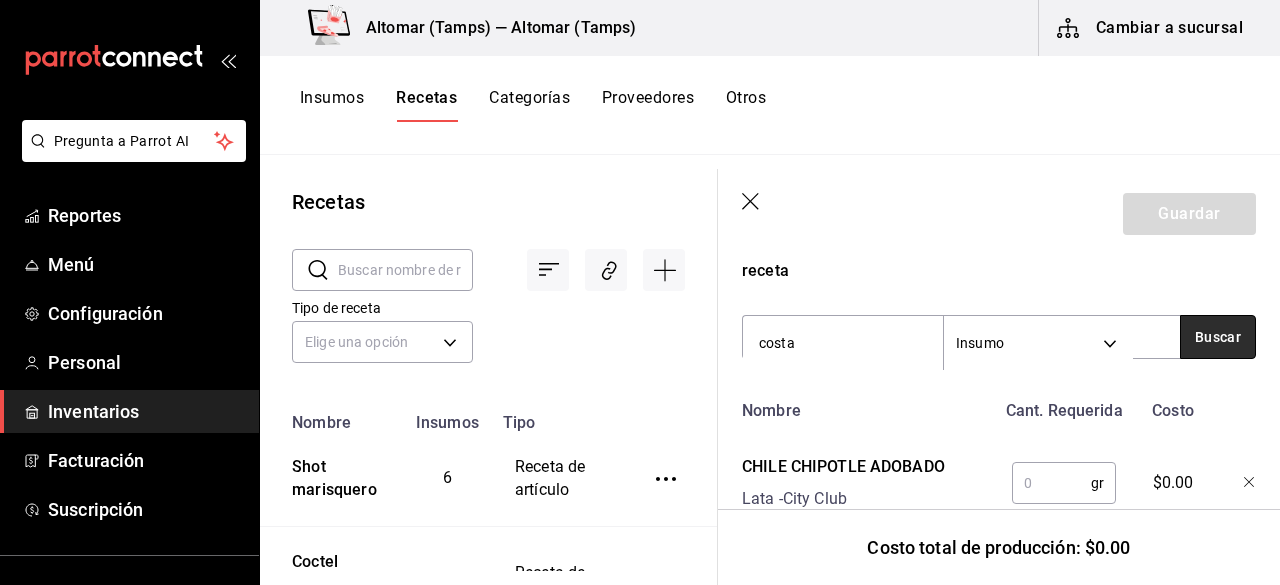click on "Buscar" at bounding box center (1218, 337) 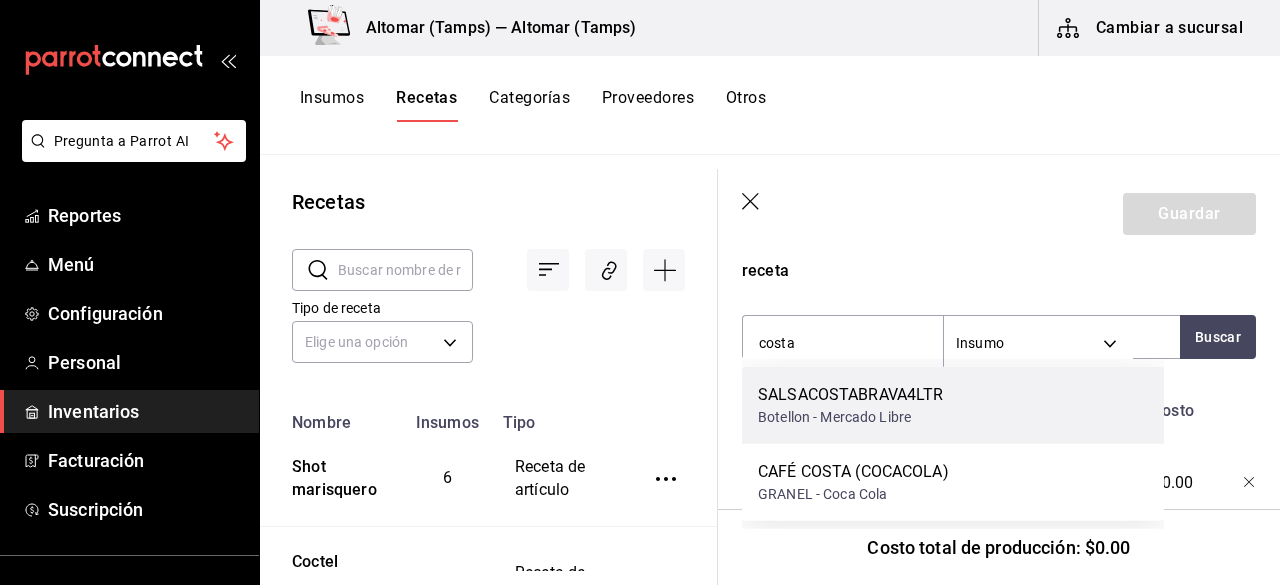 click on "SALSACOSTABRAVA4LTR" at bounding box center (851, 395) 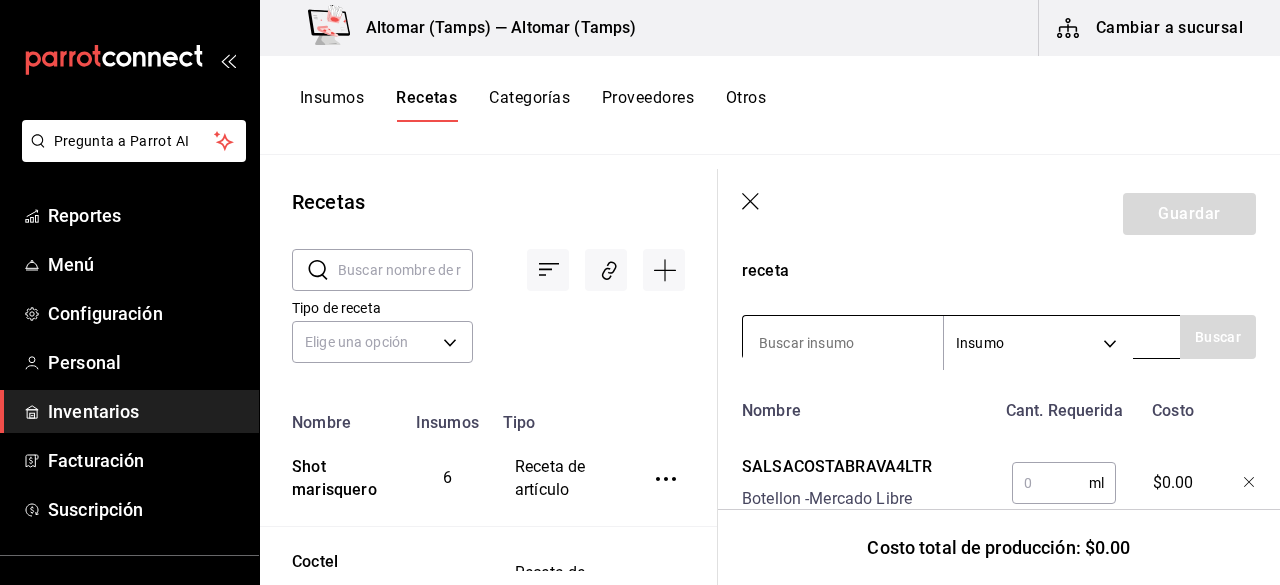 click at bounding box center (843, 343) 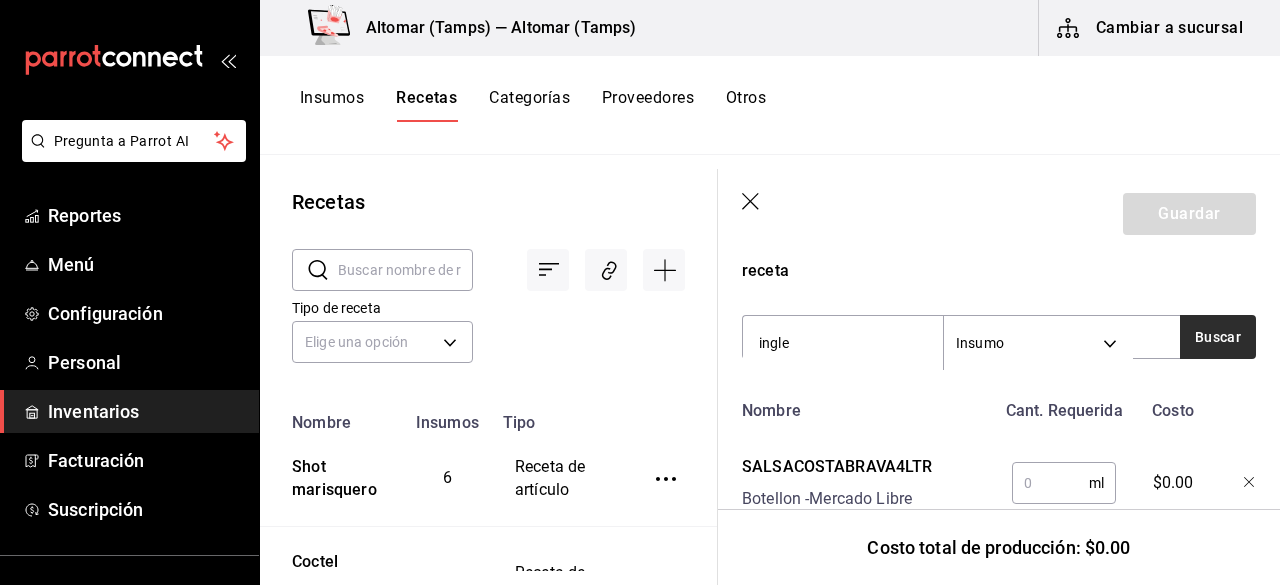 type on "ingle" 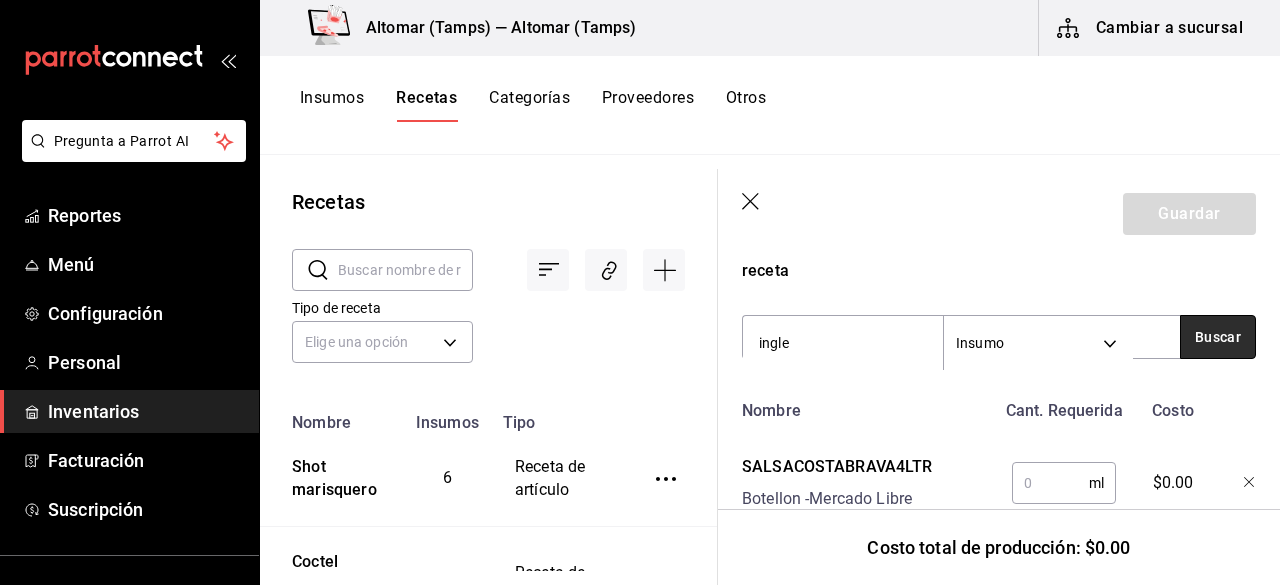 click on "Buscar" at bounding box center [1218, 337] 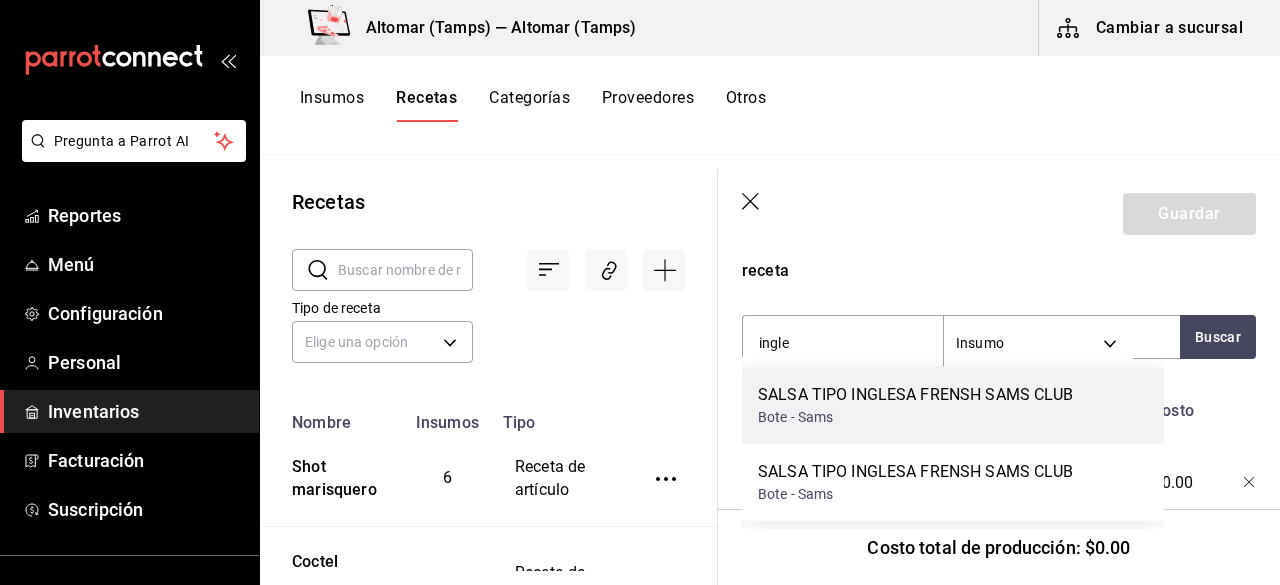 click on "SALSA TIPO INGLESA FRENSH SAMS CLUB" at bounding box center (916, 395) 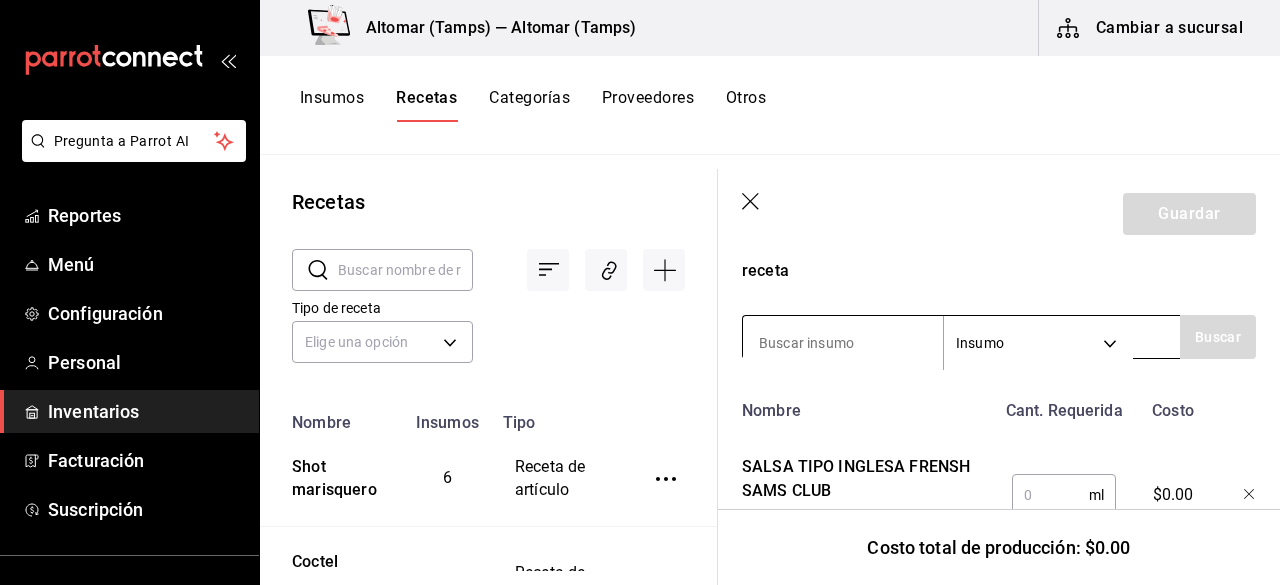 click at bounding box center (843, 343) 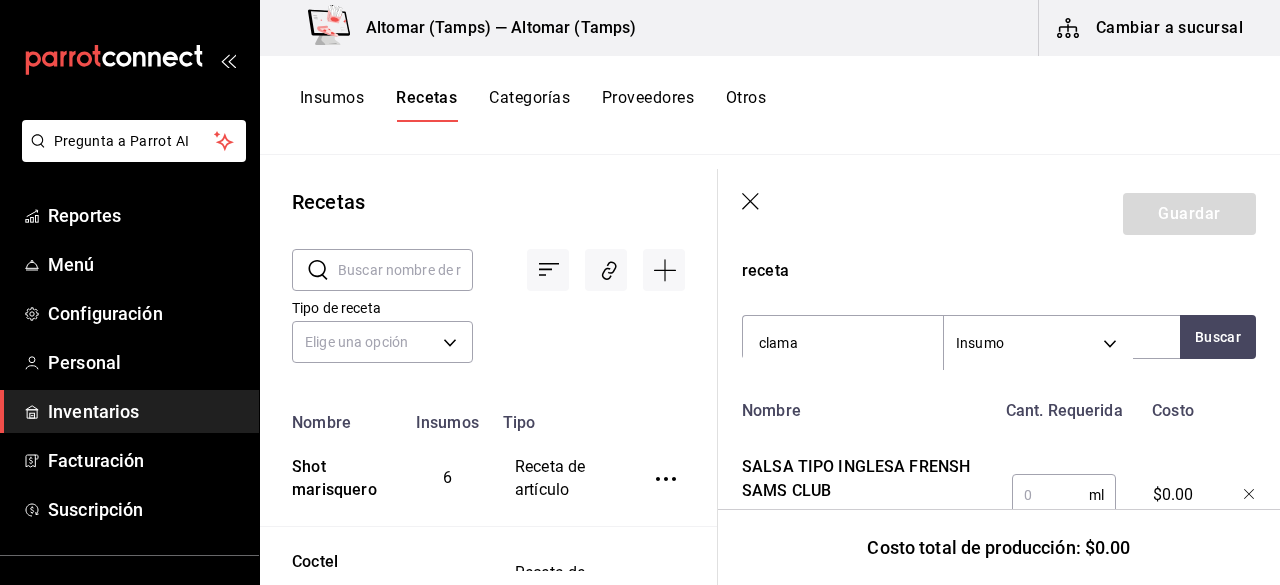 type on "clama" 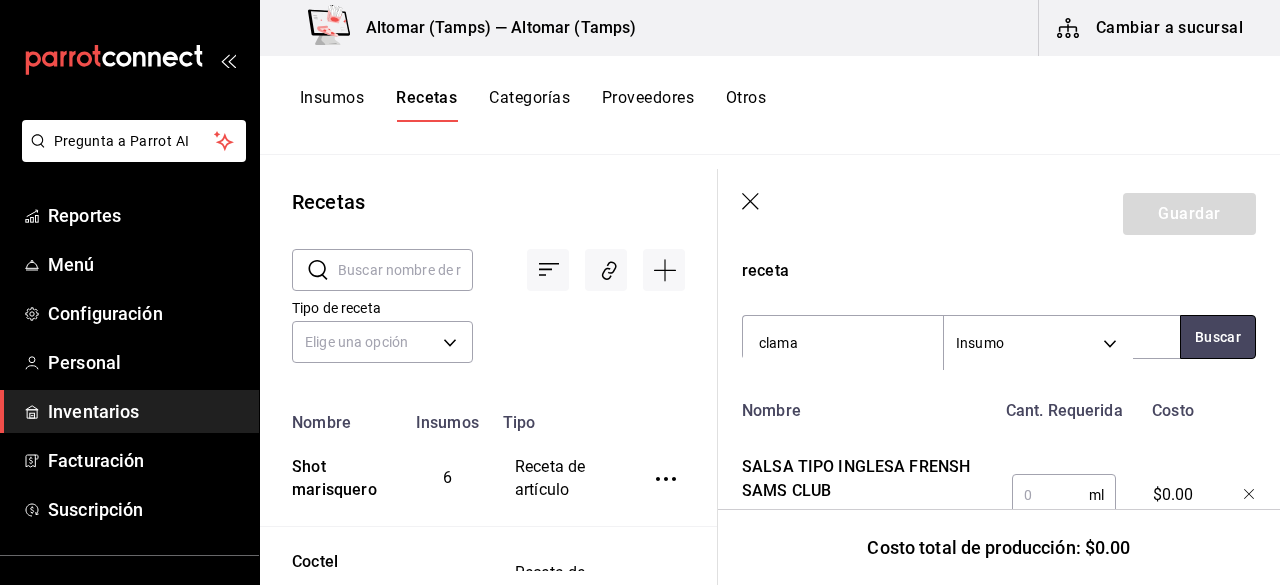click on "Buscar" at bounding box center (1218, 337) 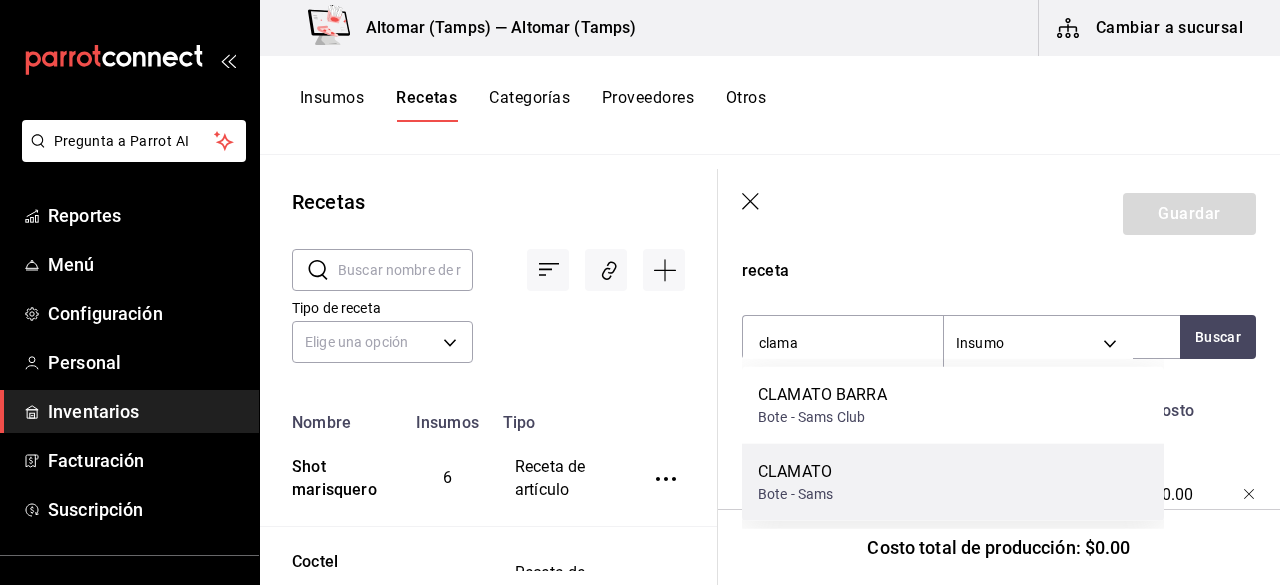 click on "CLAMATO Bote - Sams" at bounding box center (953, 482) 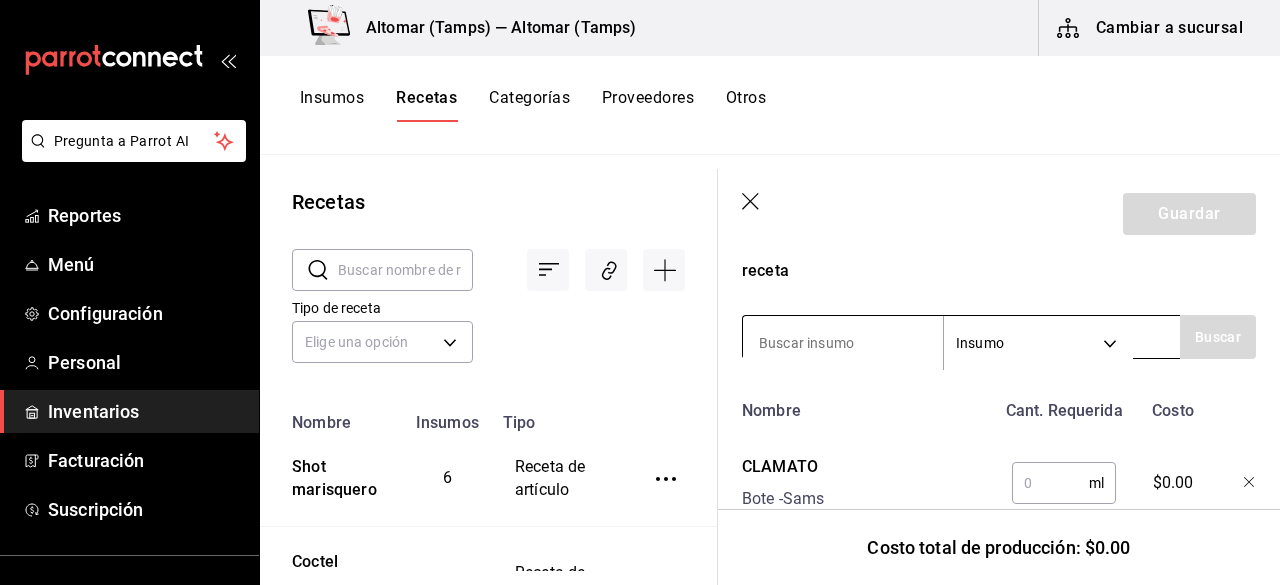 click at bounding box center [843, 343] 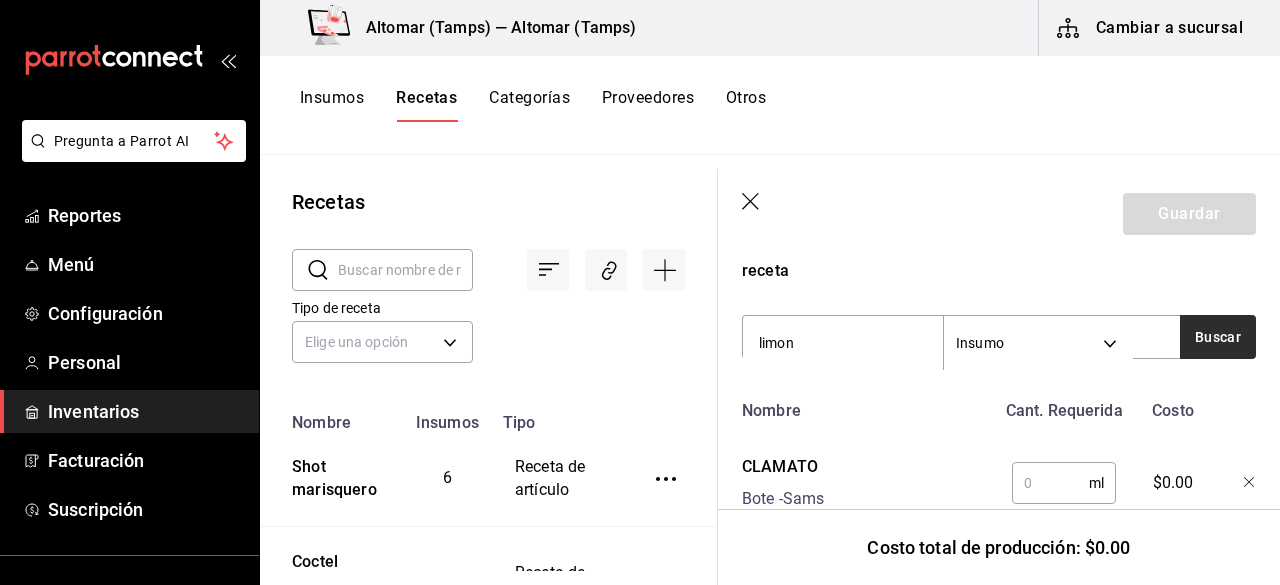 type on "limon" 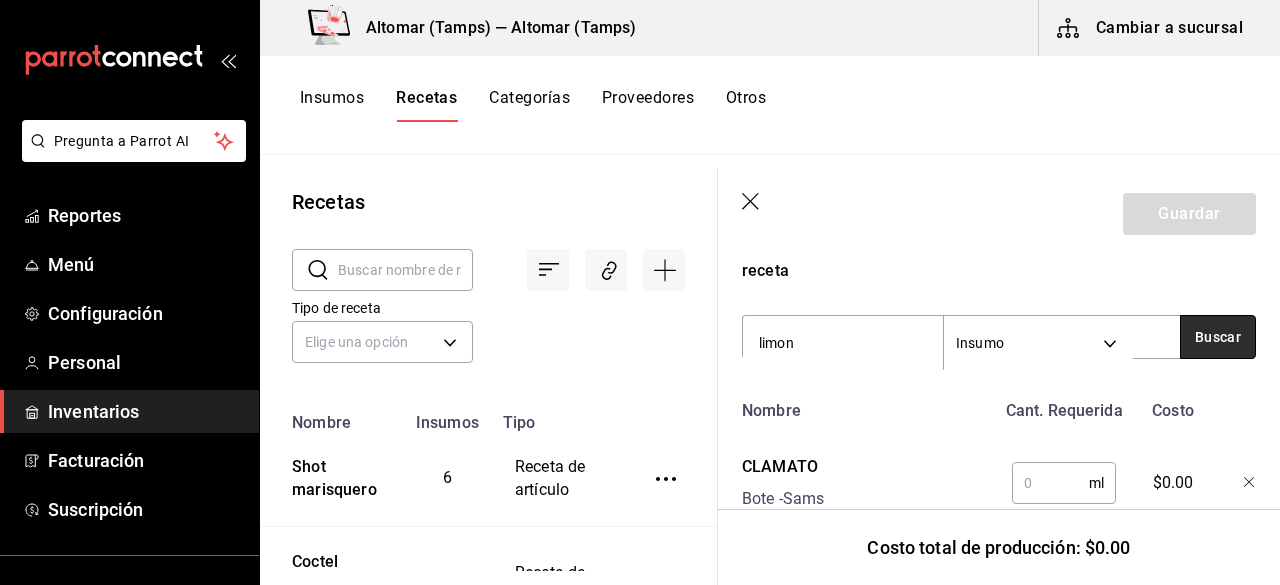 click on "Buscar" at bounding box center [1218, 337] 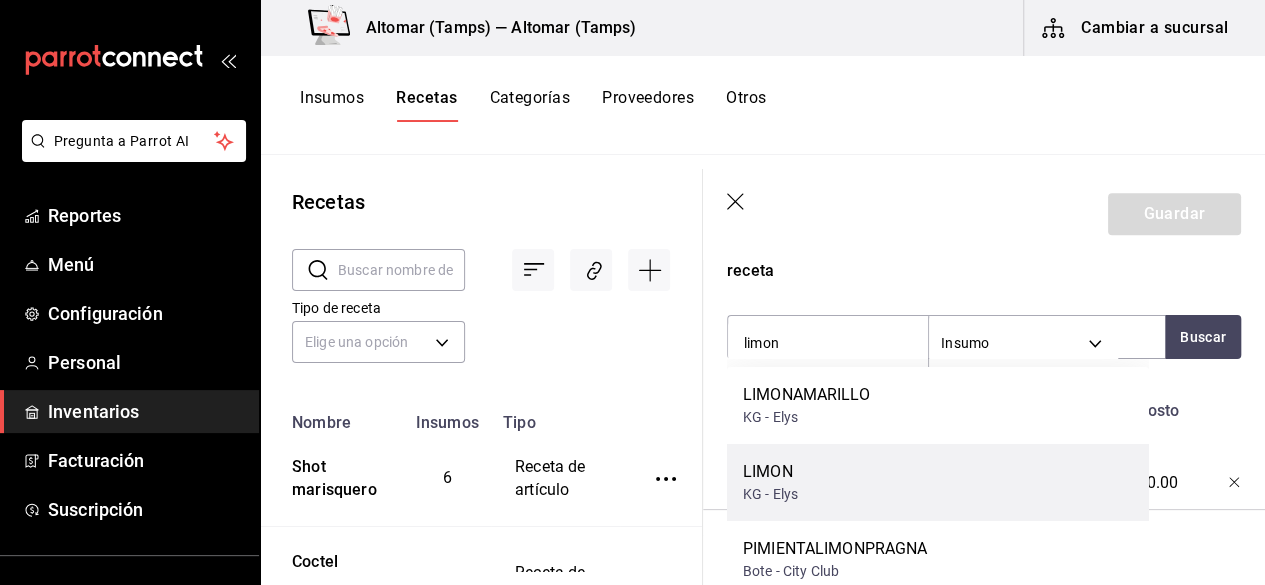 click on "KG - Elys" at bounding box center [770, 494] 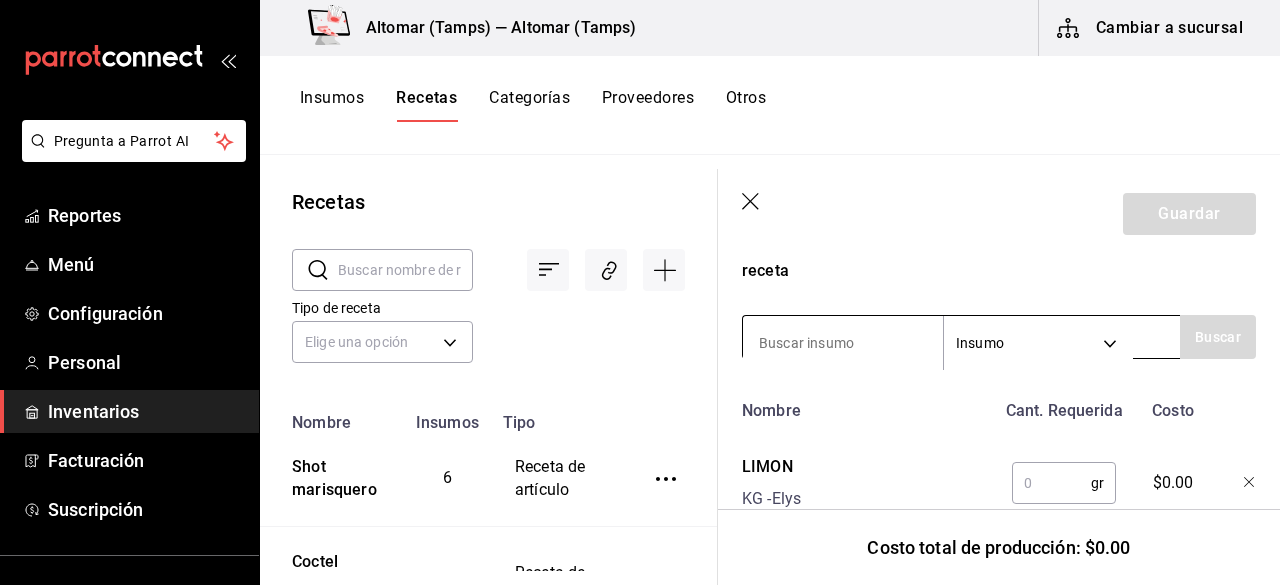 click at bounding box center [843, 343] 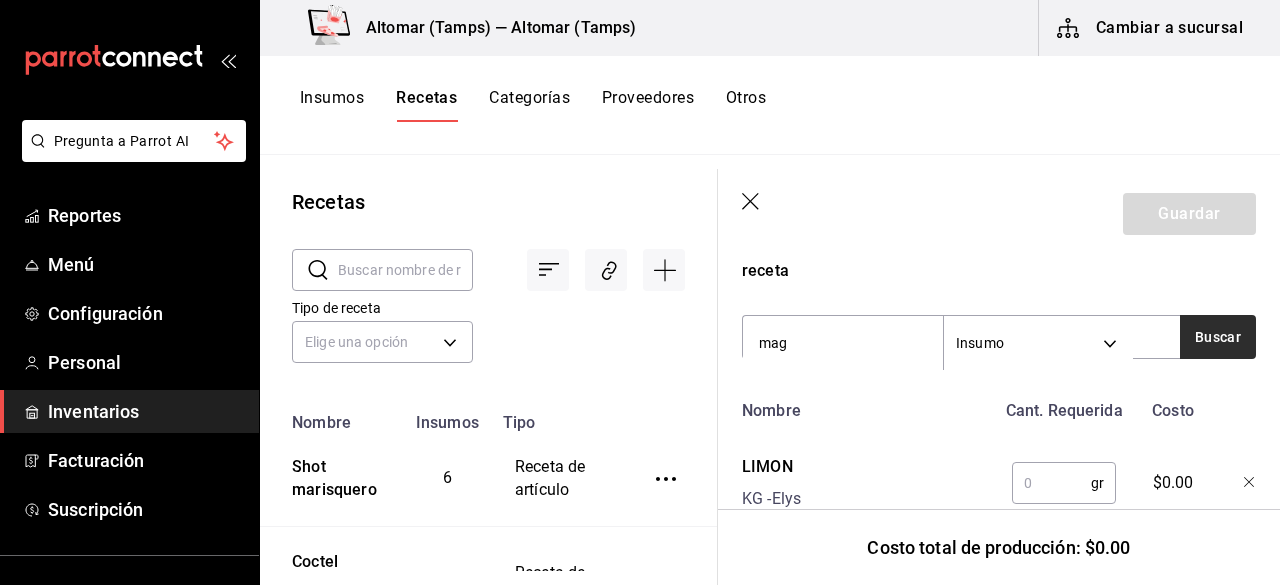 type on "mag" 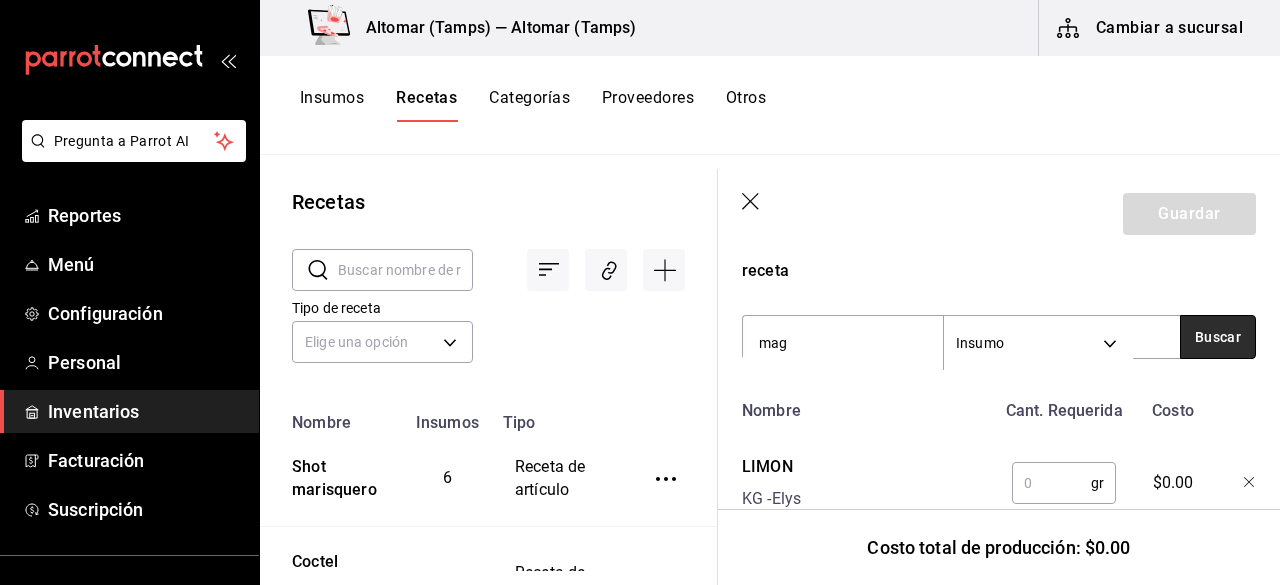 click on "Buscar" at bounding box center [1218, 337] 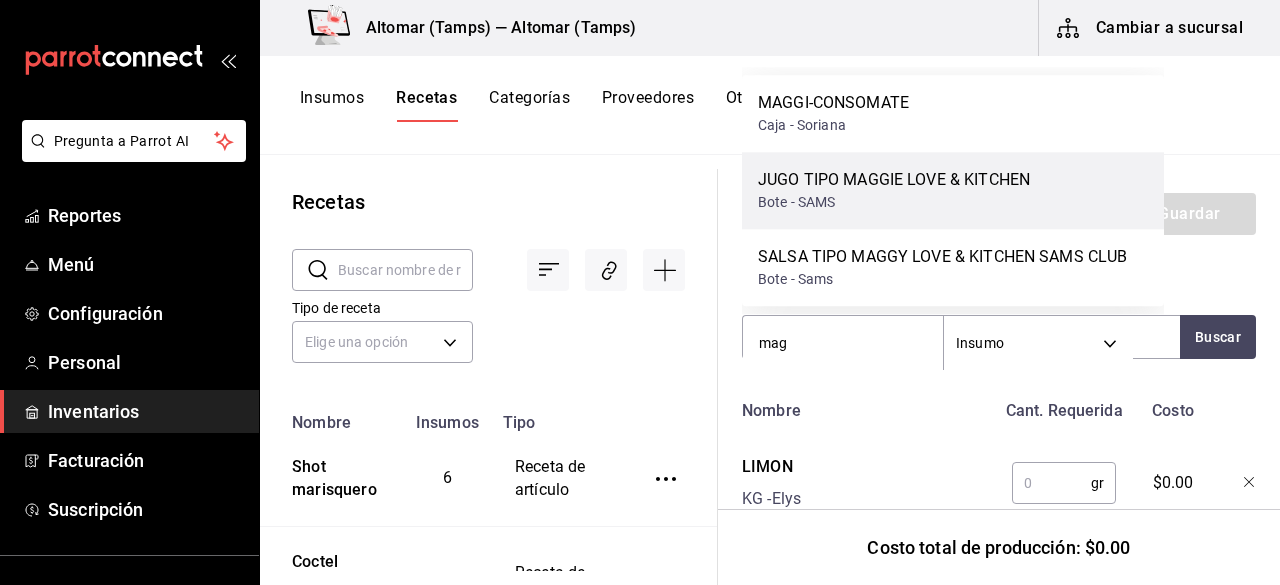 click on "Bote - SAMS" at bounding box center [894, 202] 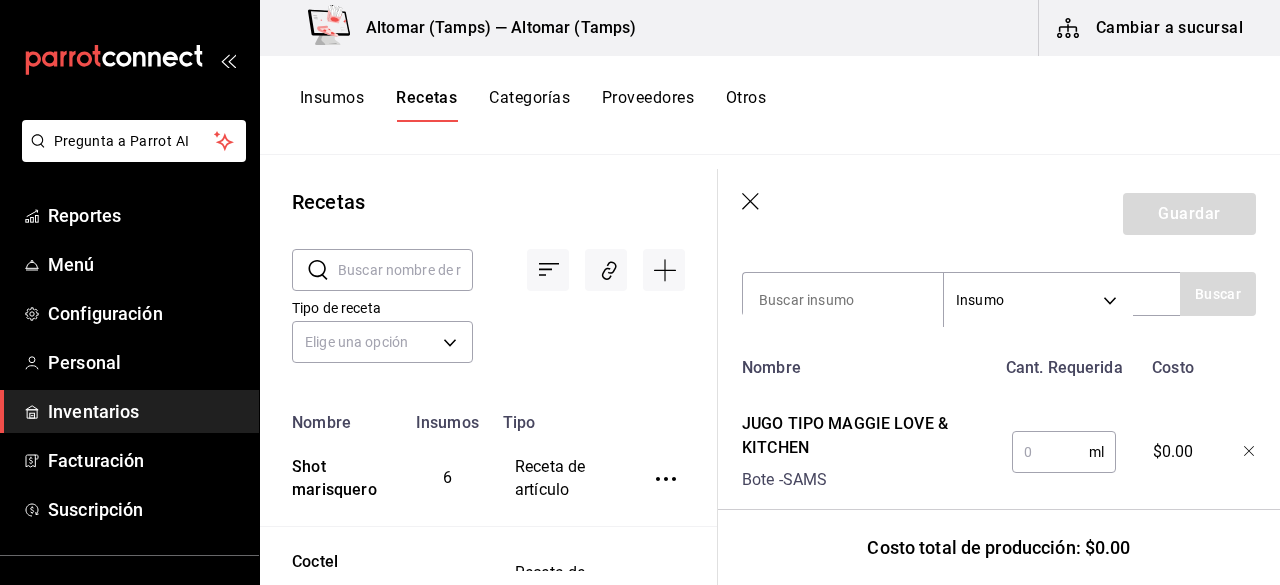 scroll, scrollTop: 821, scrollLeft: 0, axis: vertical 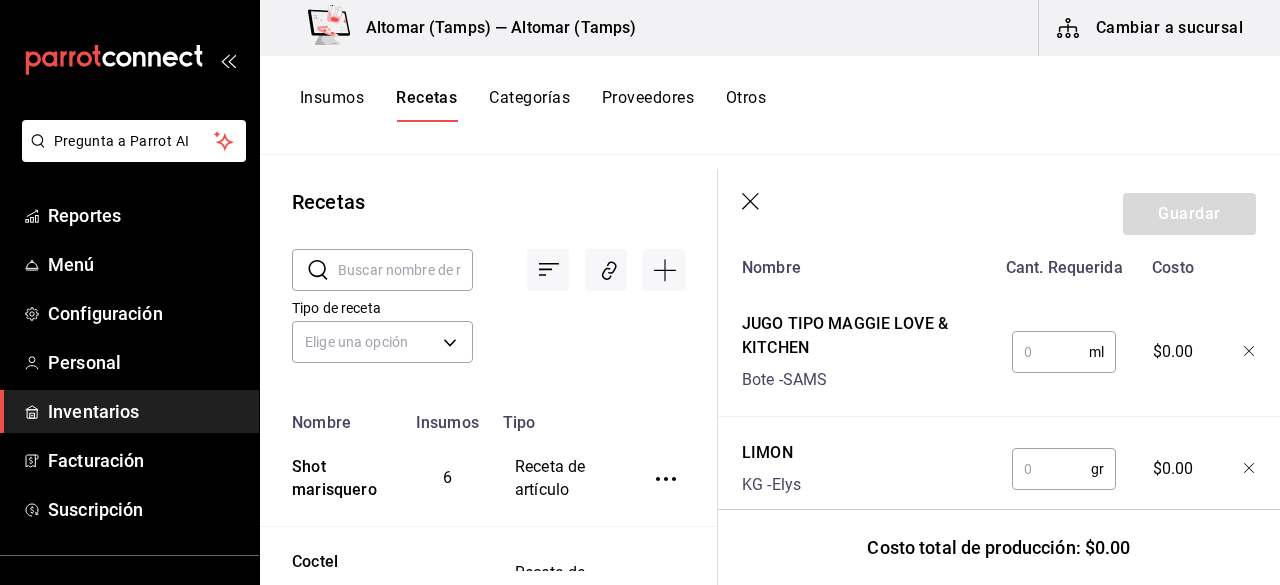 click at bounding box center (1050, 352) 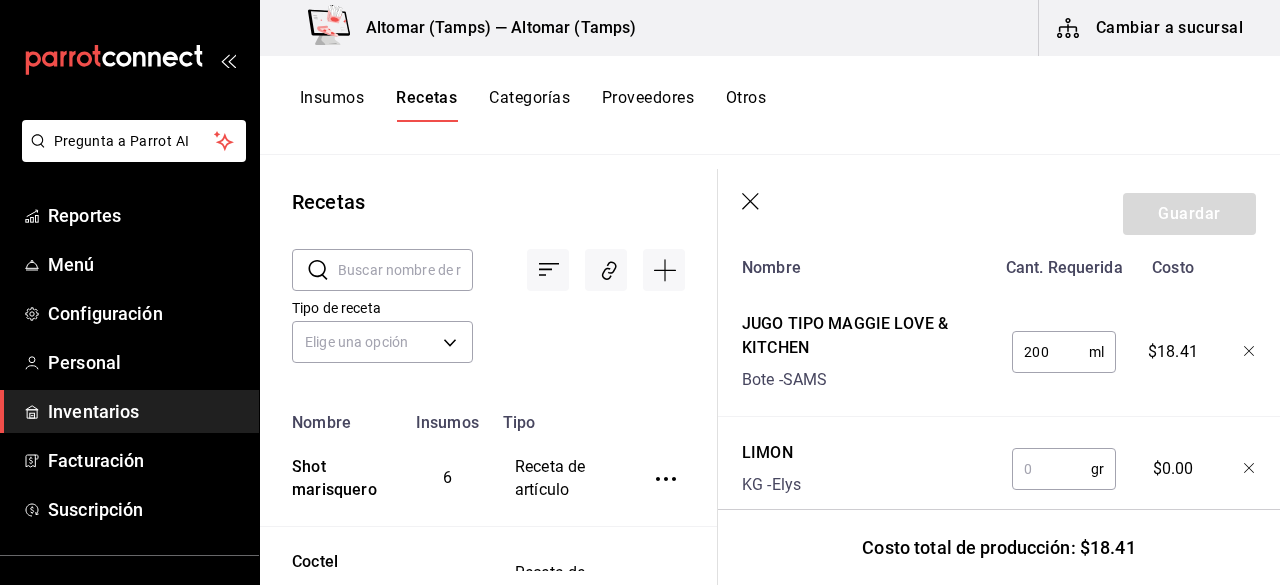 scroll, scrollTop: 921, scrollLeft: 0, axis: vertical 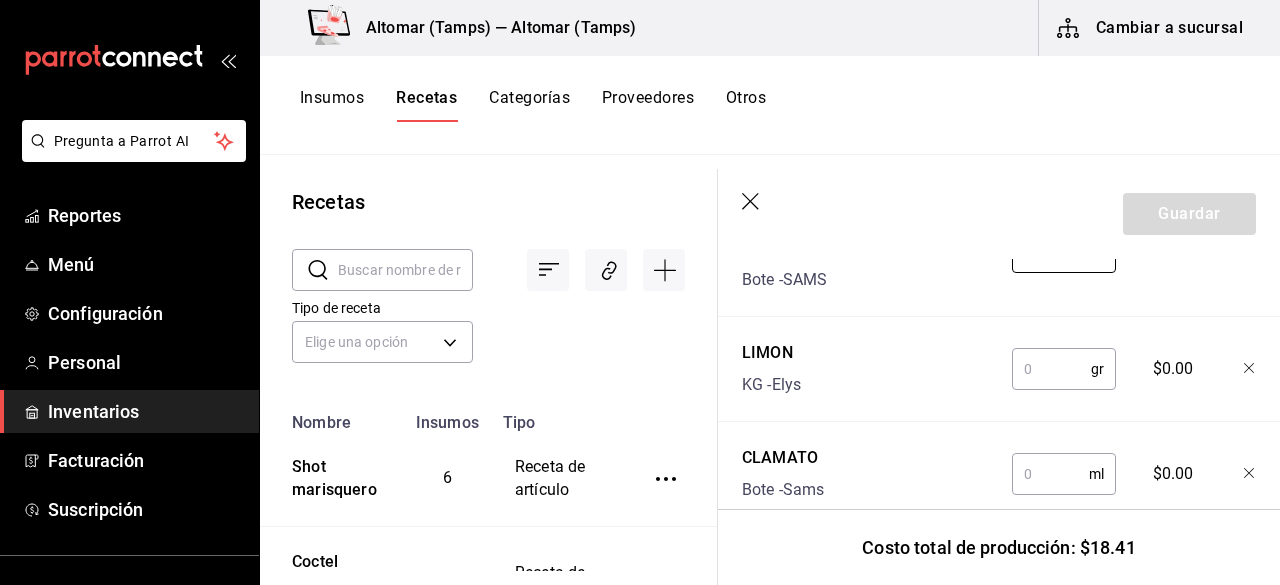type on "200" 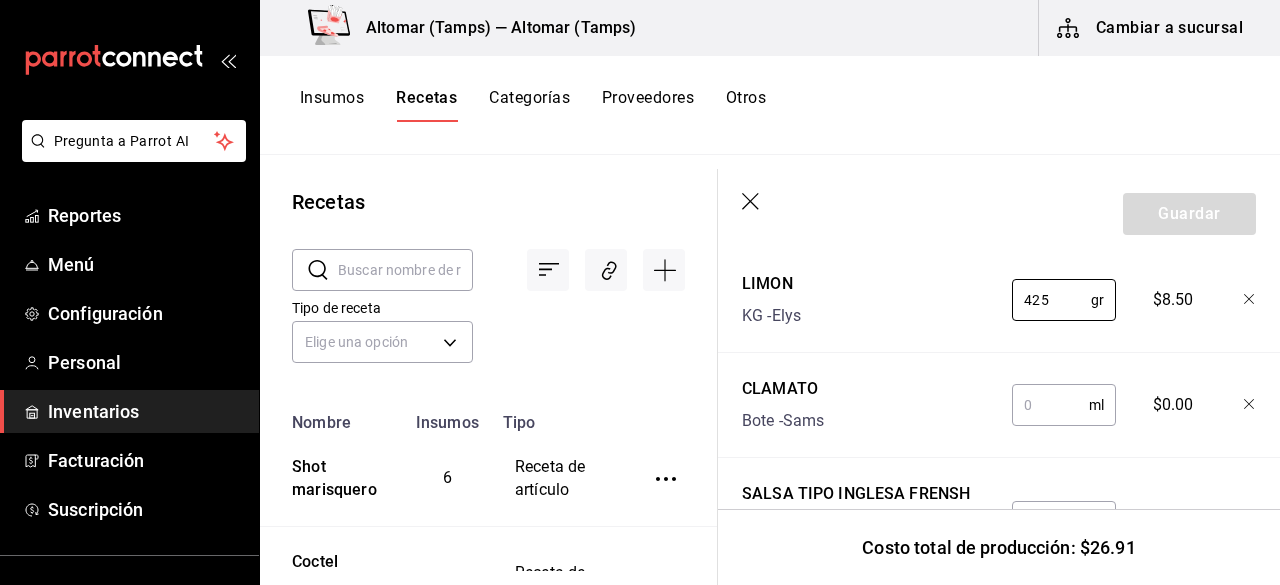 scroll, scrollTop: 1021, scrollLeft: 0, axis: vertical 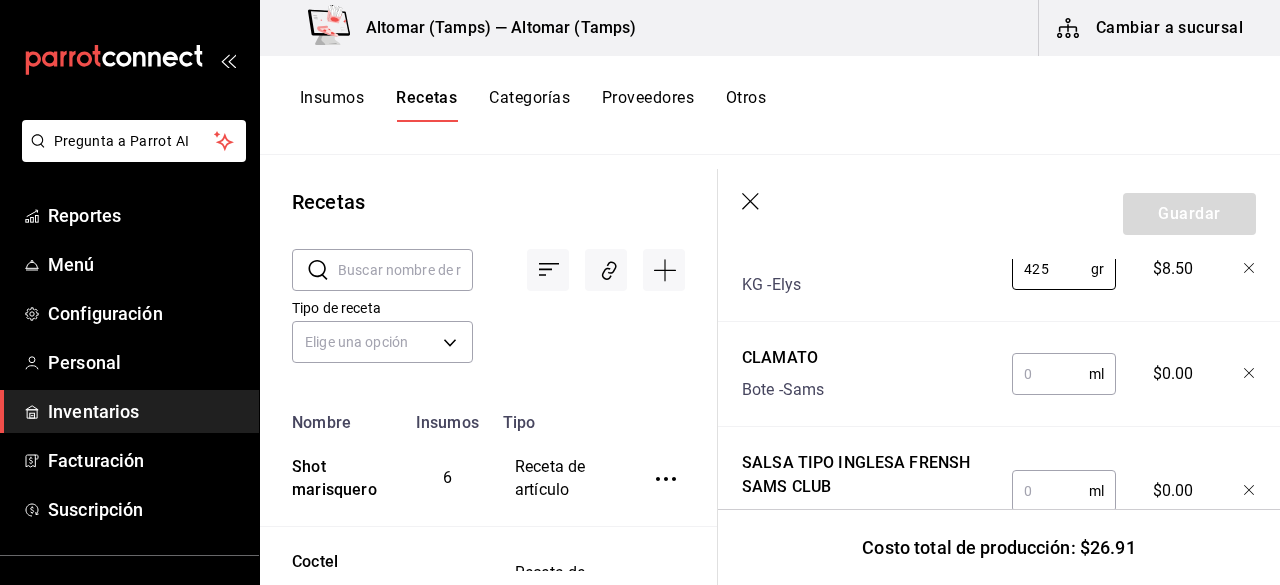 type on "425" 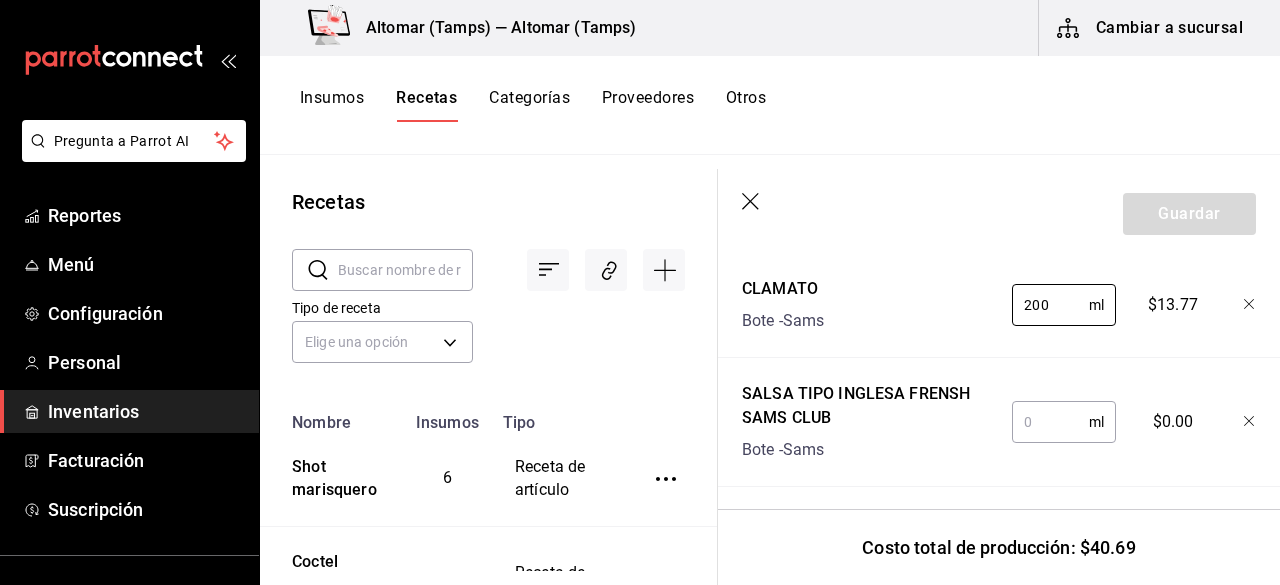 scroll, scrollTop: 1121, scrollLeft: 0, axis: vertical 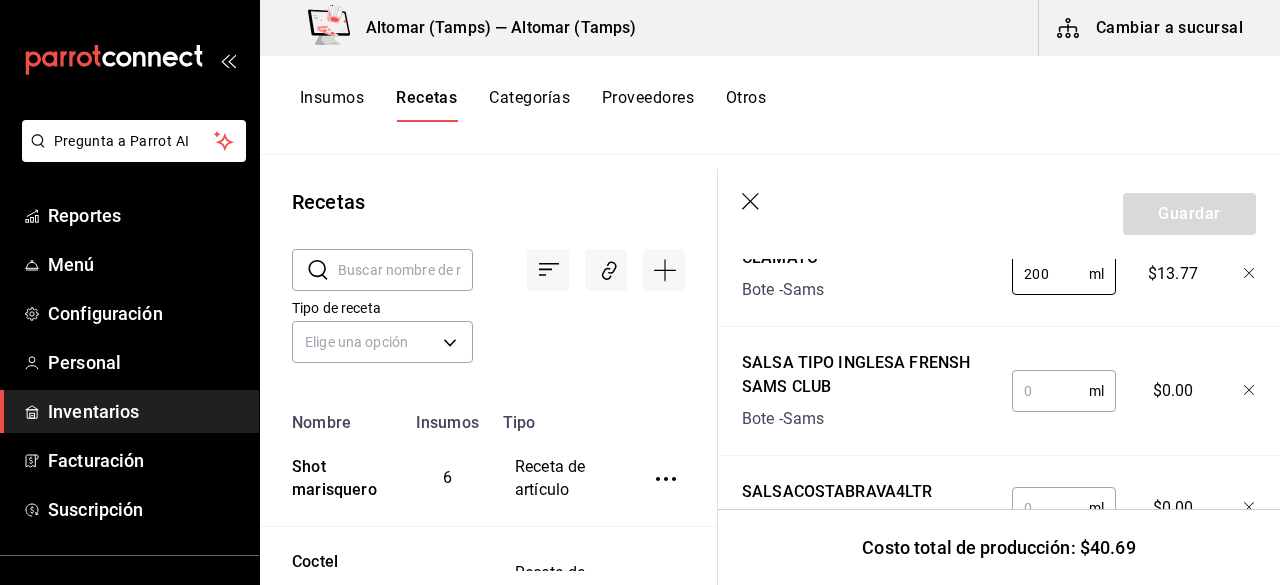 type on "200" 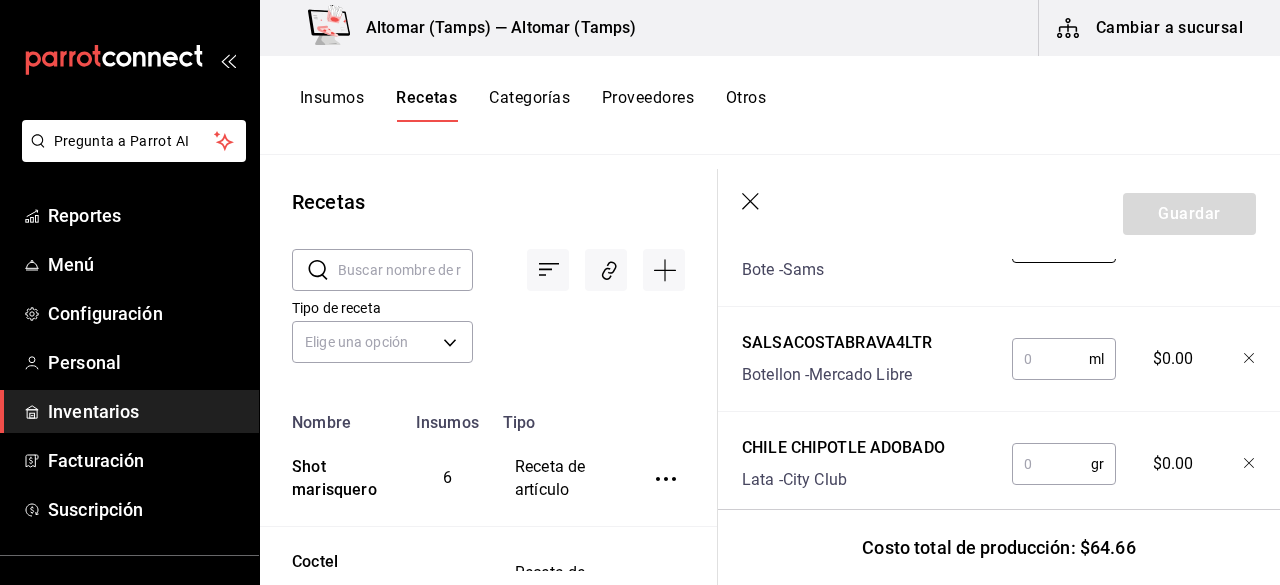 scroll, scrollTop: 1320, scrollLeft: 0, axis: vertical 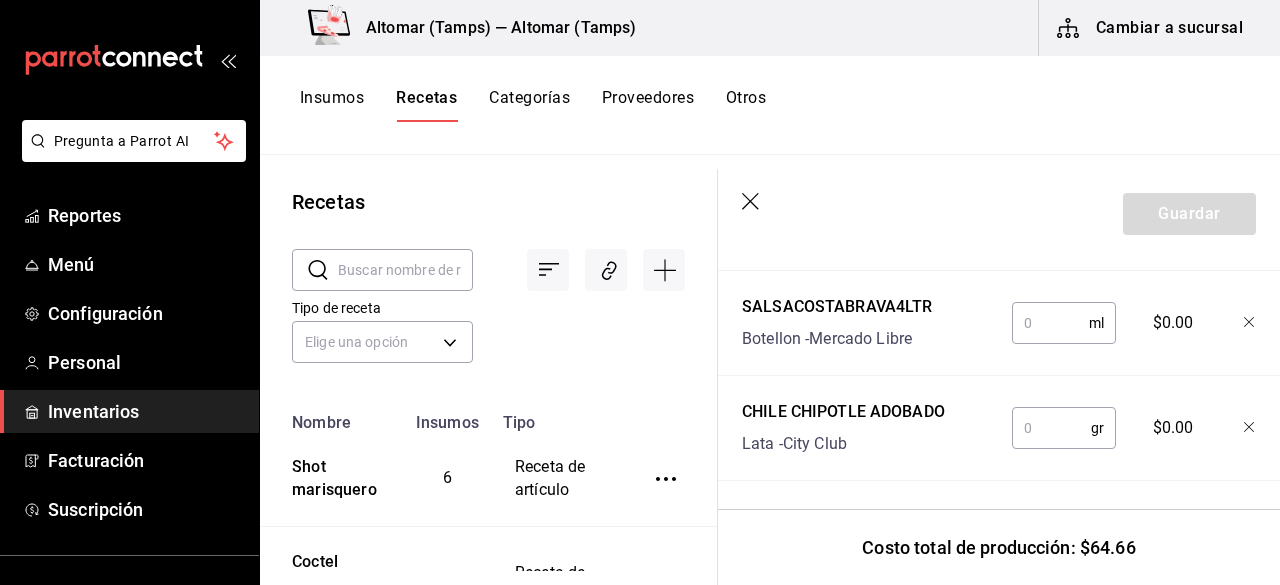 type on "250" 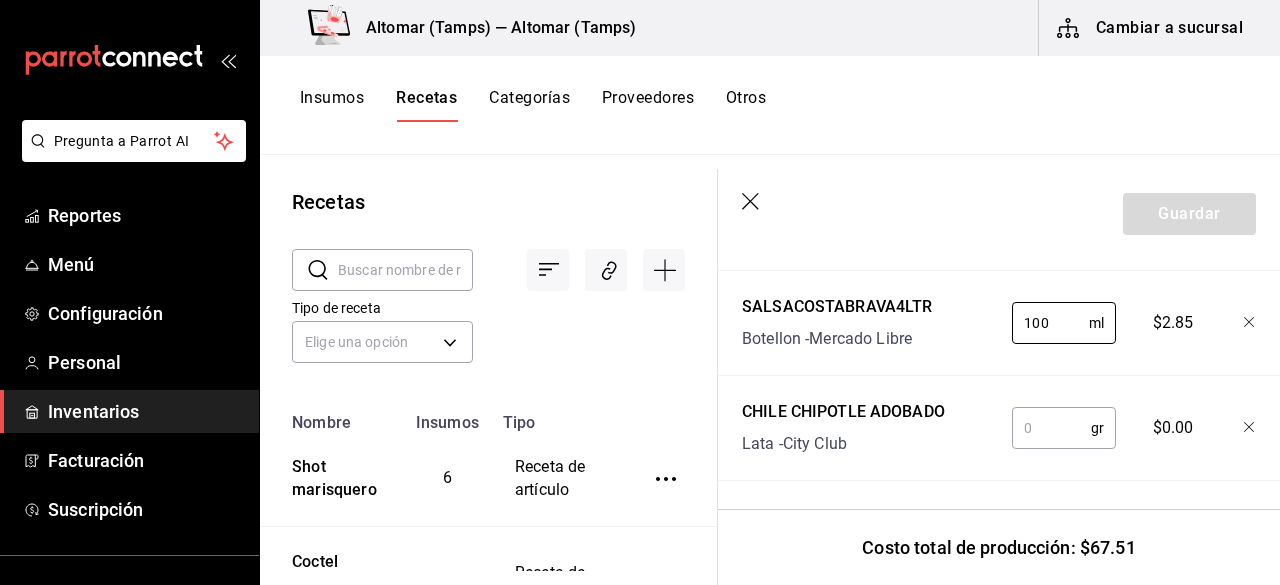 type on "100" 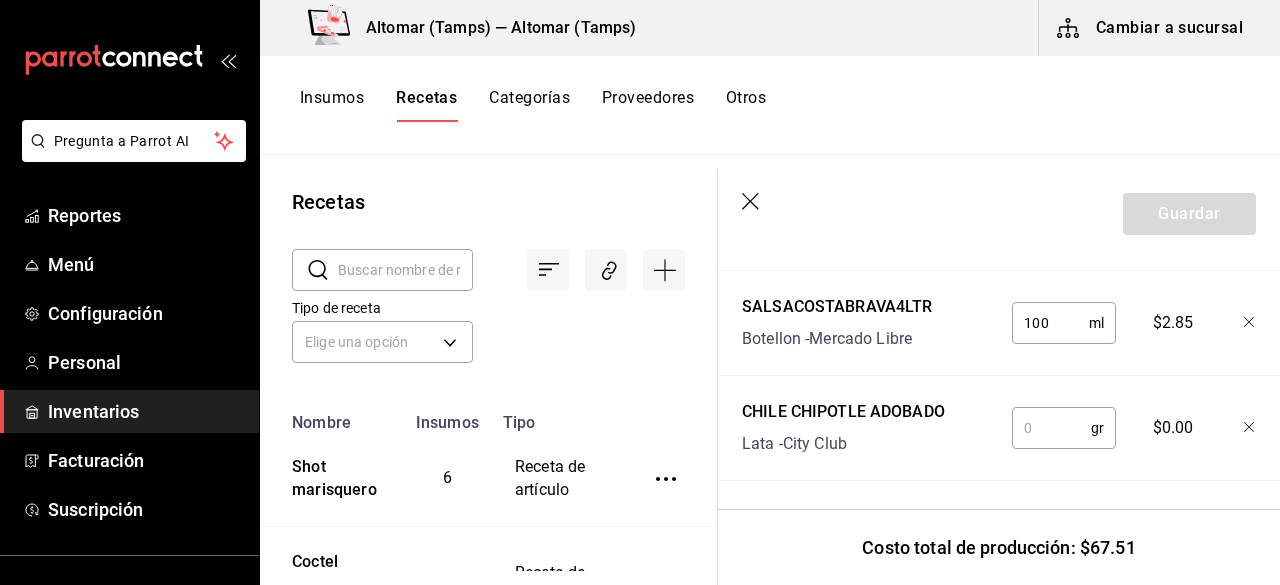drag, startPoint x: 1009, startPoint y: 425, endPoint x: 1023, endPoint y: 425, distance: 14 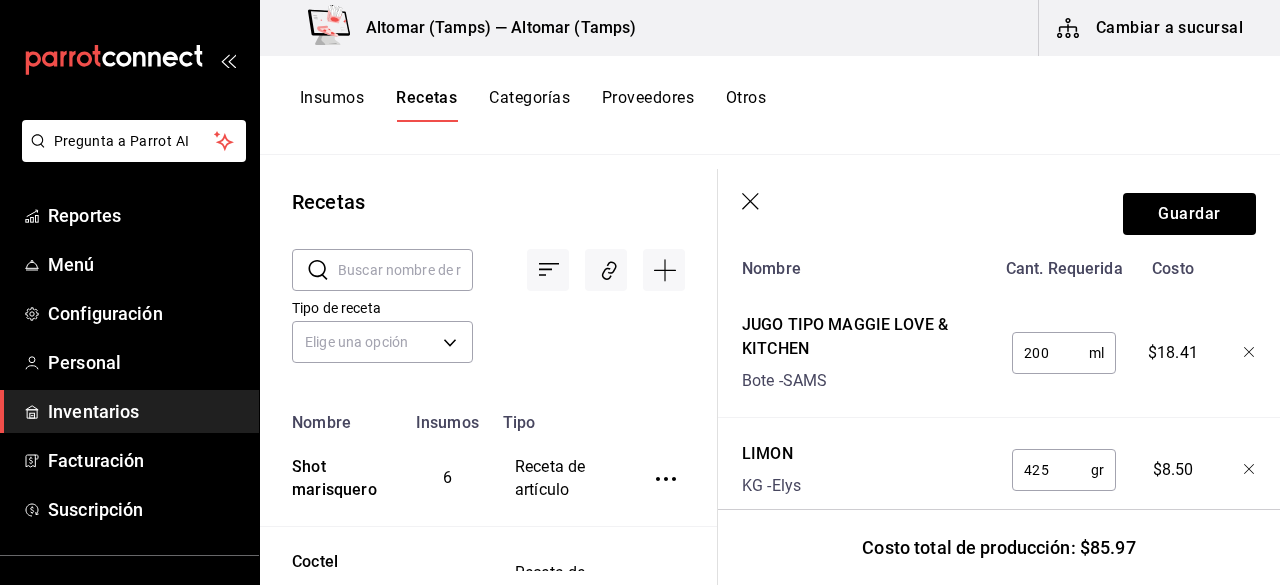 scroll, scrollTop: 1320, scrollLeft: 0, axis: vertical 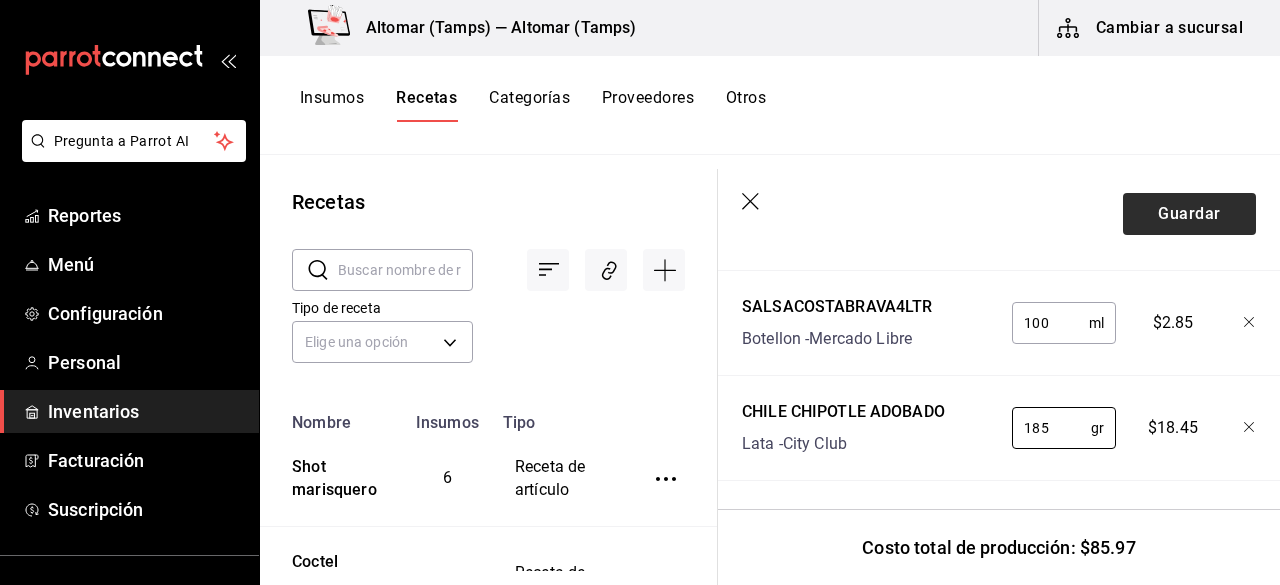 type on "185" 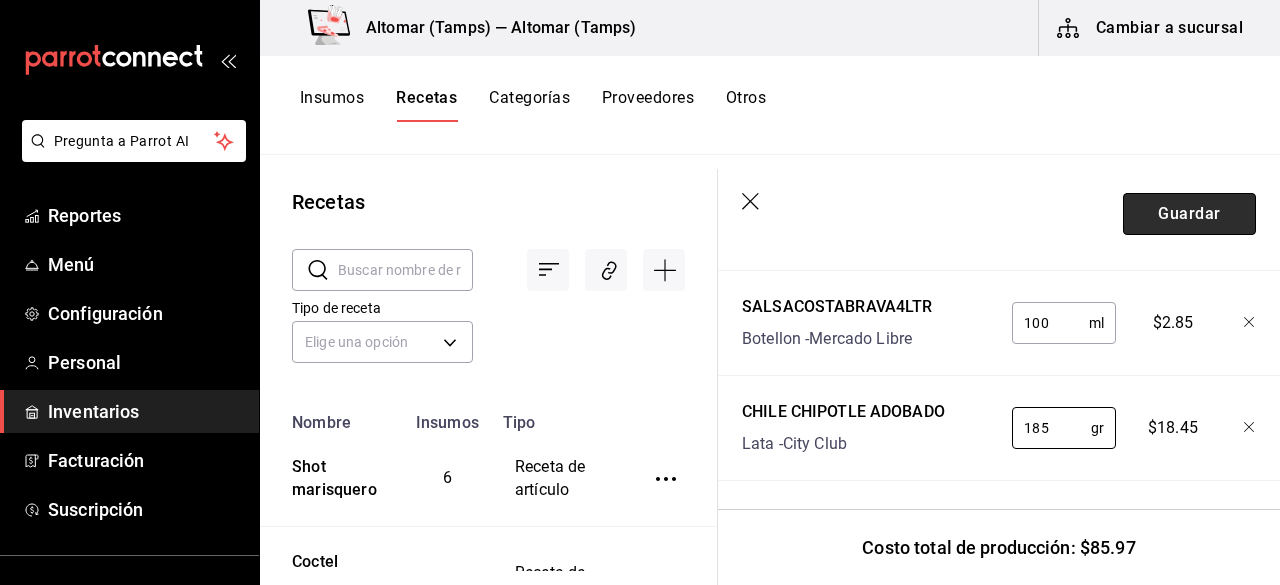 click on "Guardar" at bounding box center (1189, 214) 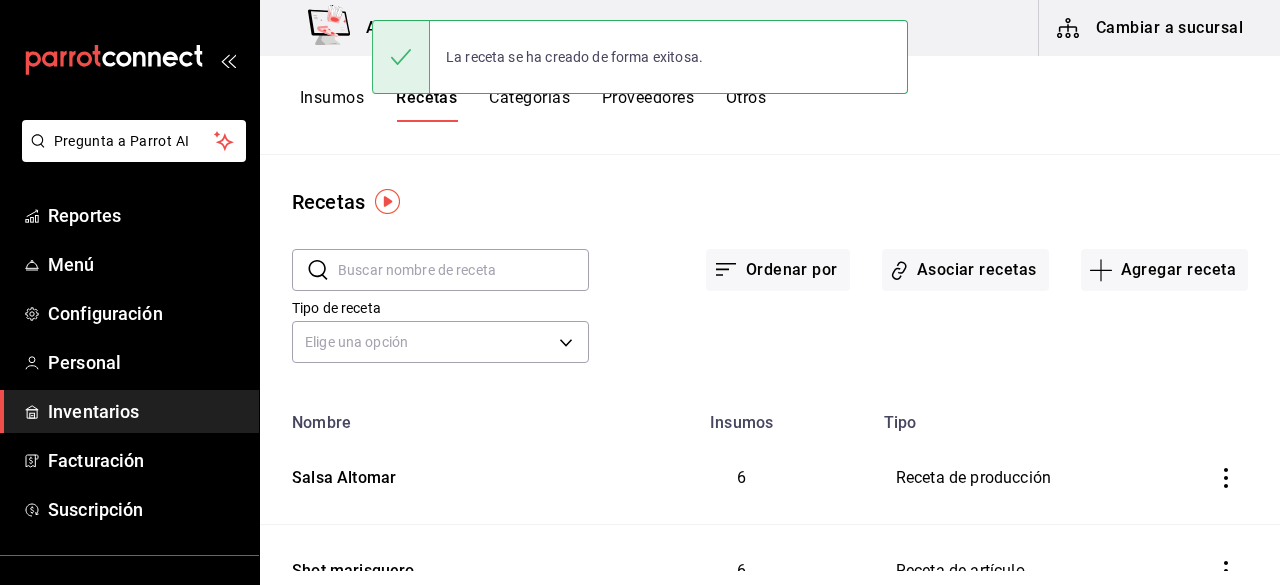 scroll, scrollTop: 0, scrollLeft: 0, axis: both 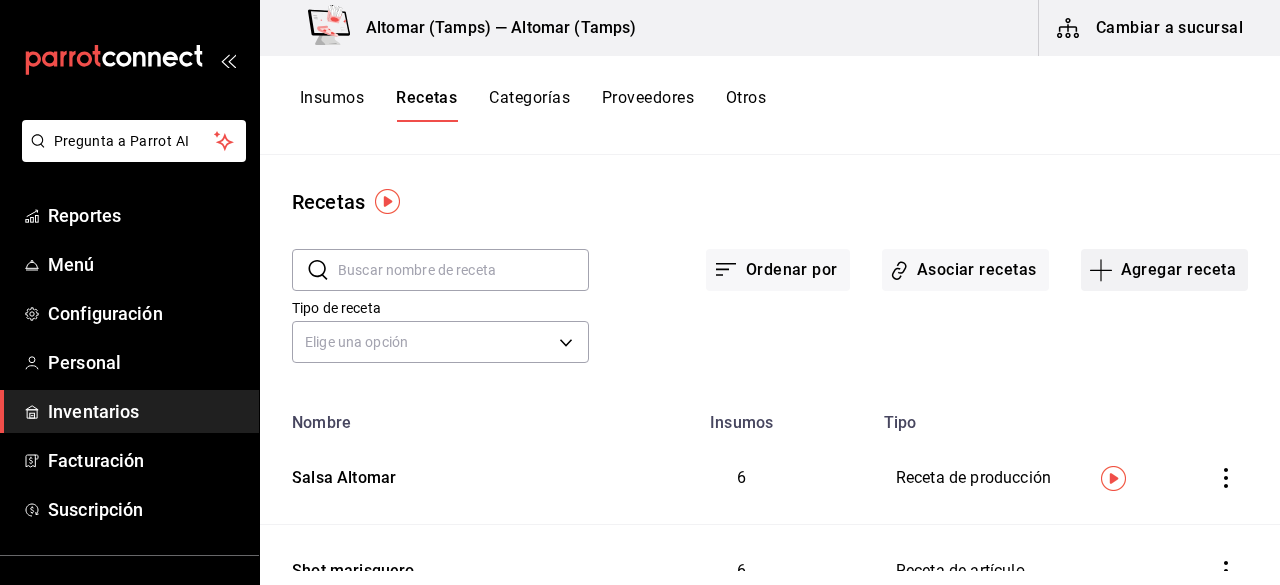 click on "Agregar receta" at bounding box center [1164, 270] 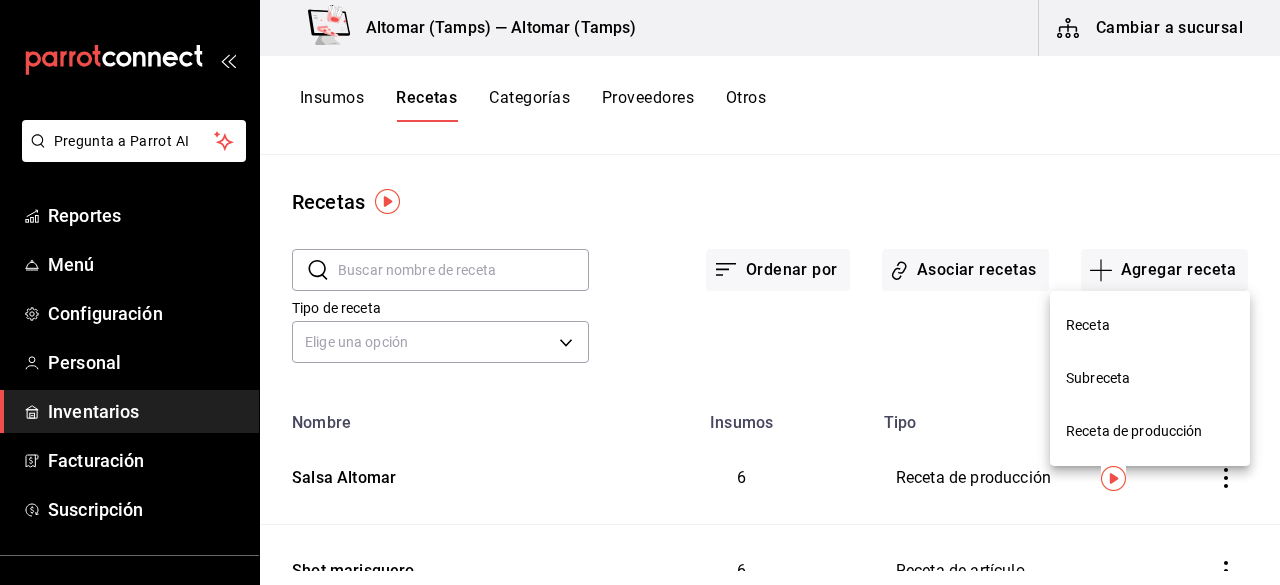 click on "Receta" at bounding box center [1150, 325] 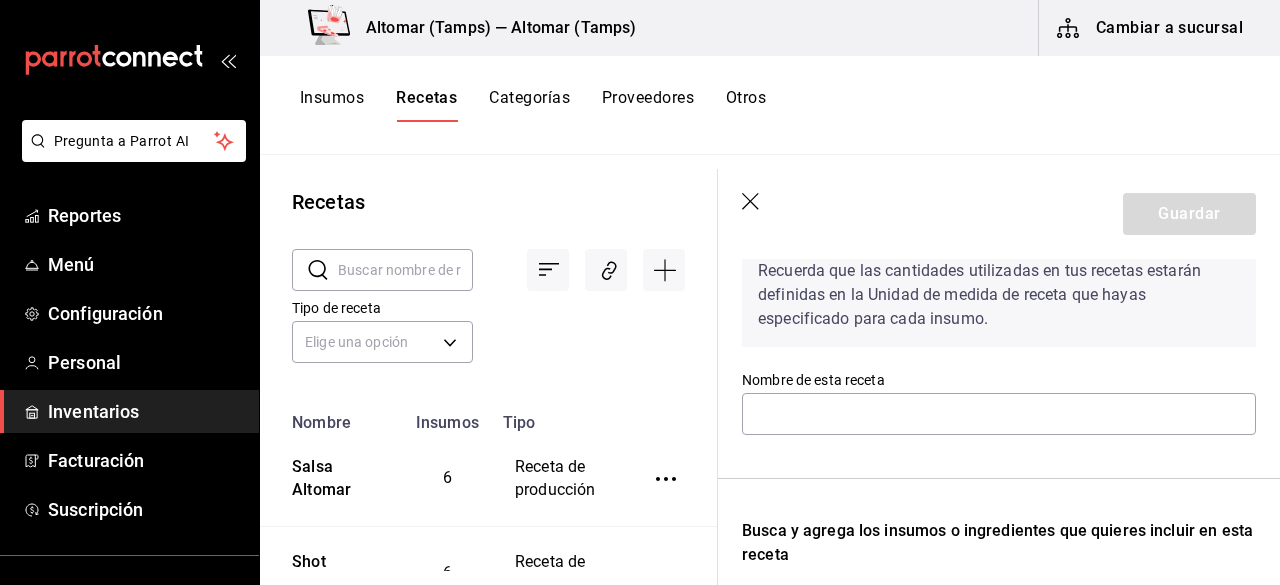 scroll, scrollTop: 200, scrollLeft: 0, axis: vertical 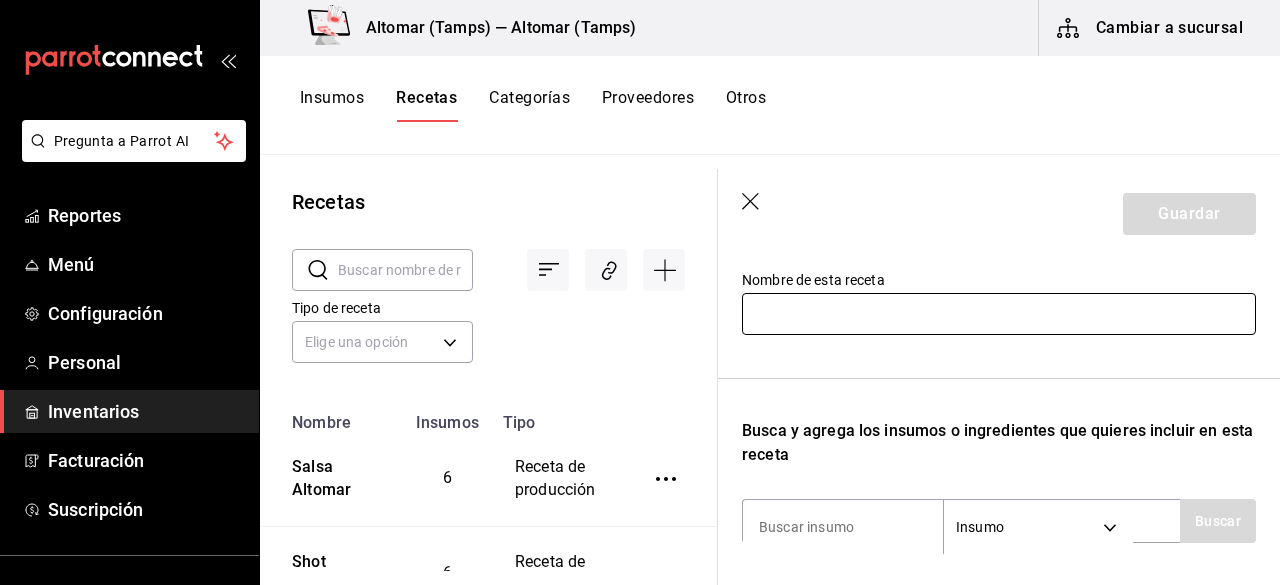 click on "Nombre de esta receta" at bounding box center [999, 304] 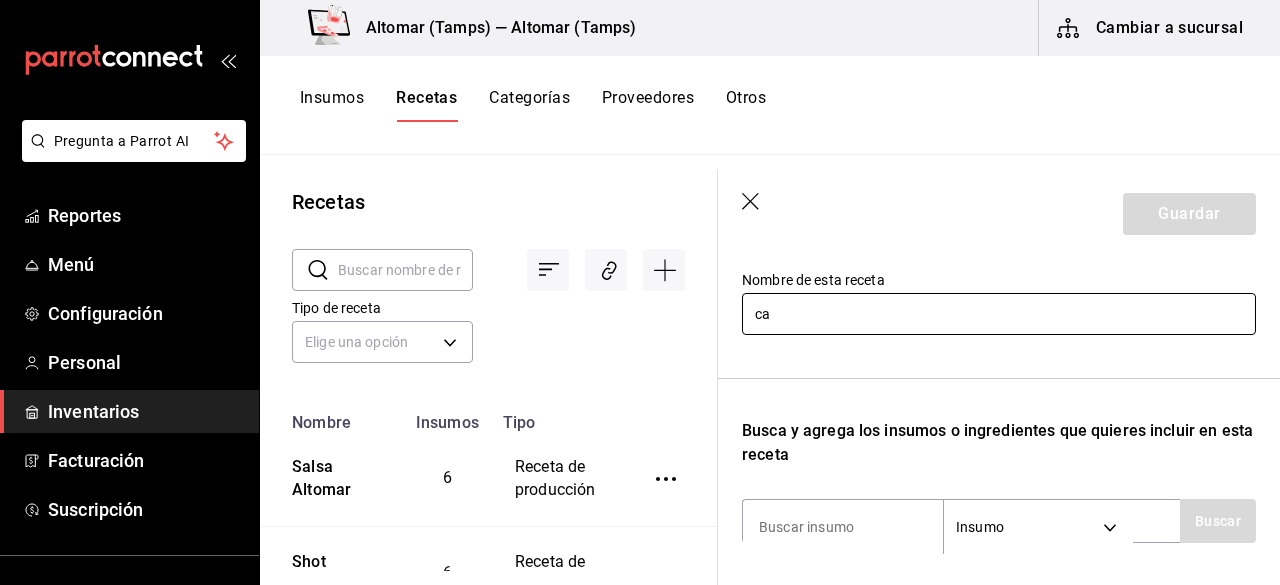 type on "c" 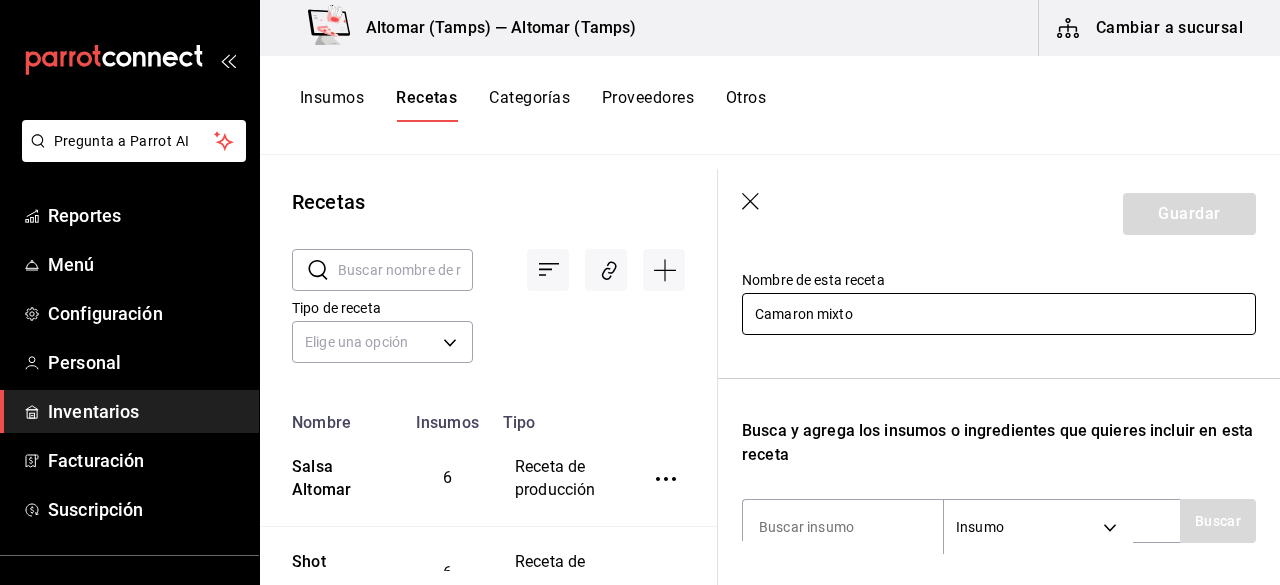 type on "Camaron mixto" 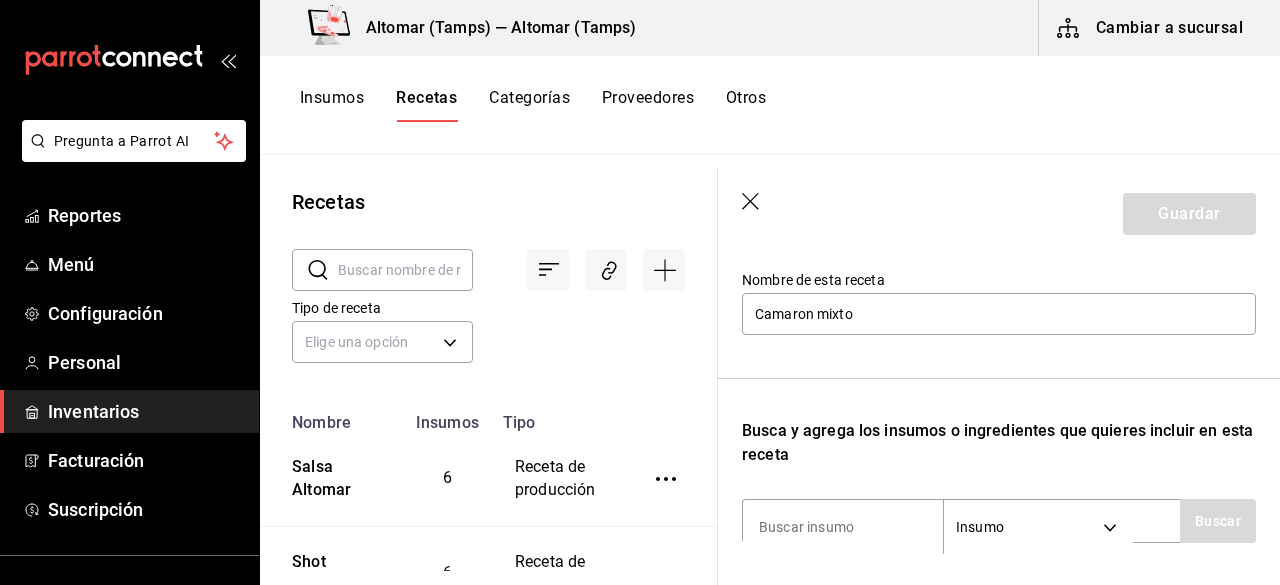 click 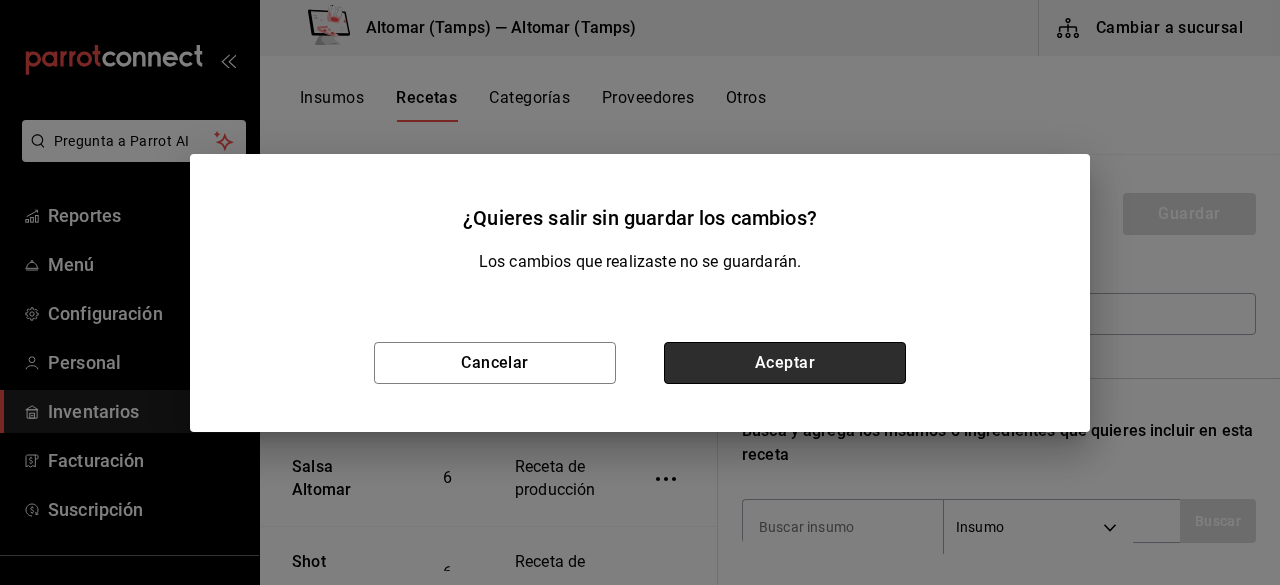 click on "Aceptar" at bounding box center [785, 363] 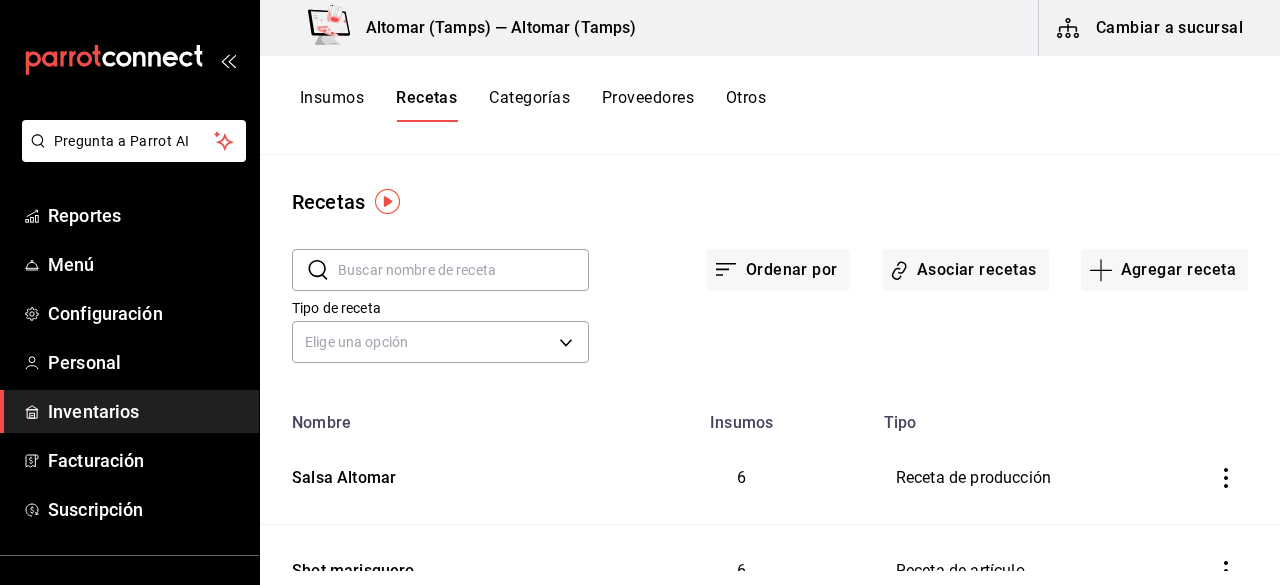 scroll, scrollTop: 0, scrollLeft: 0, axis: both 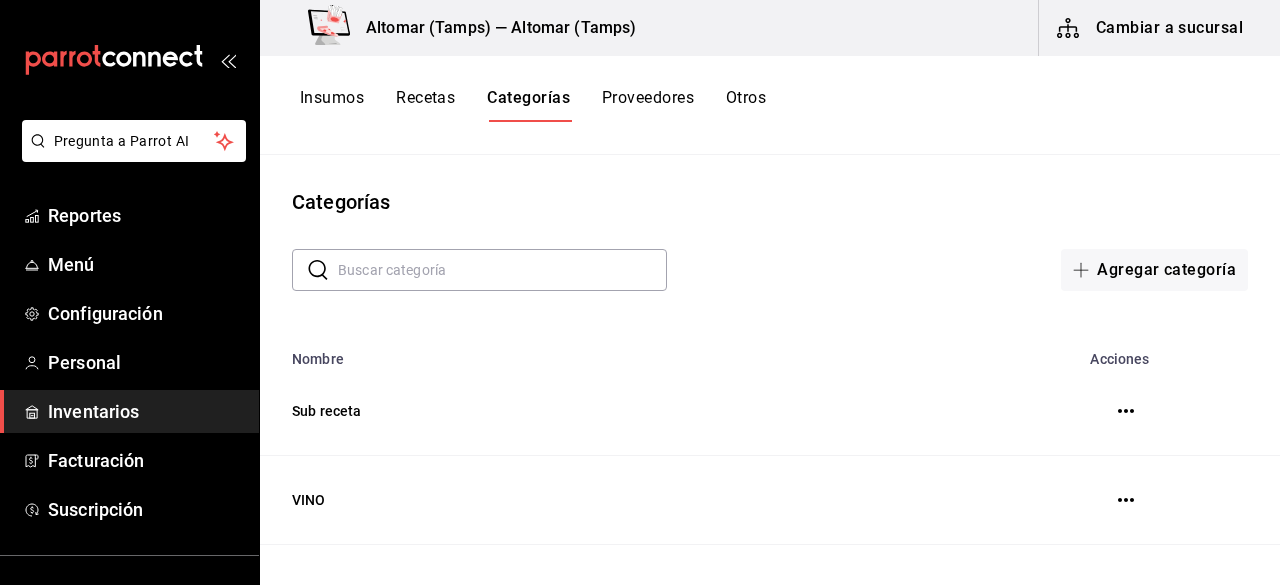 click on "Recetas" at bounding box center (425, 105) 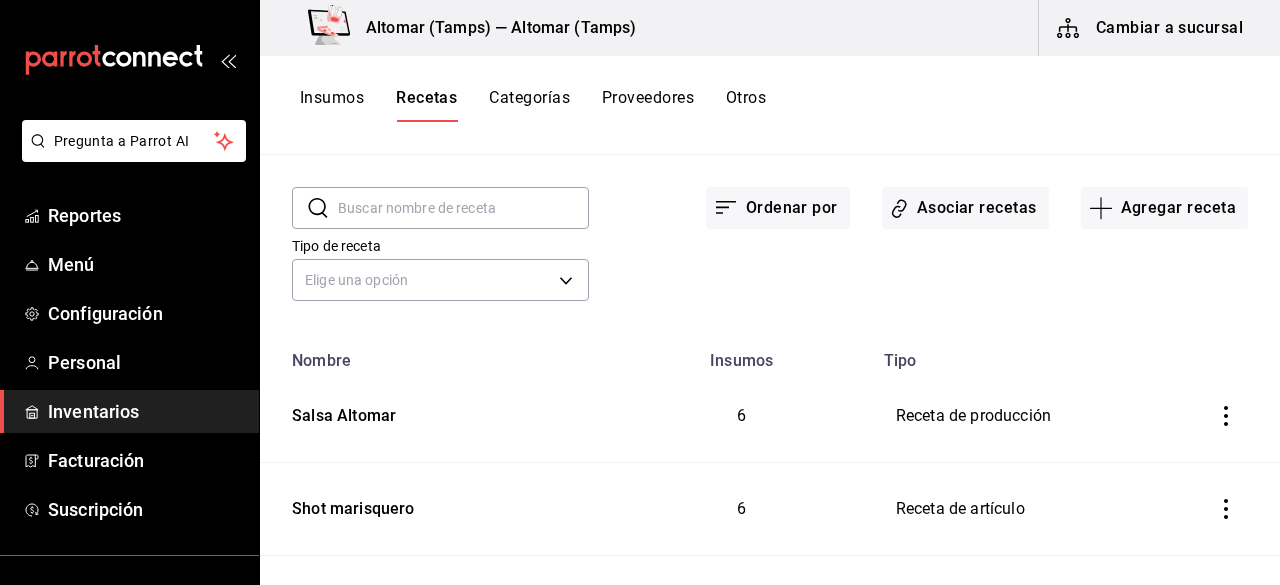 scroll, scrollTop: 58, scrollLeft: 0, axis: vertical 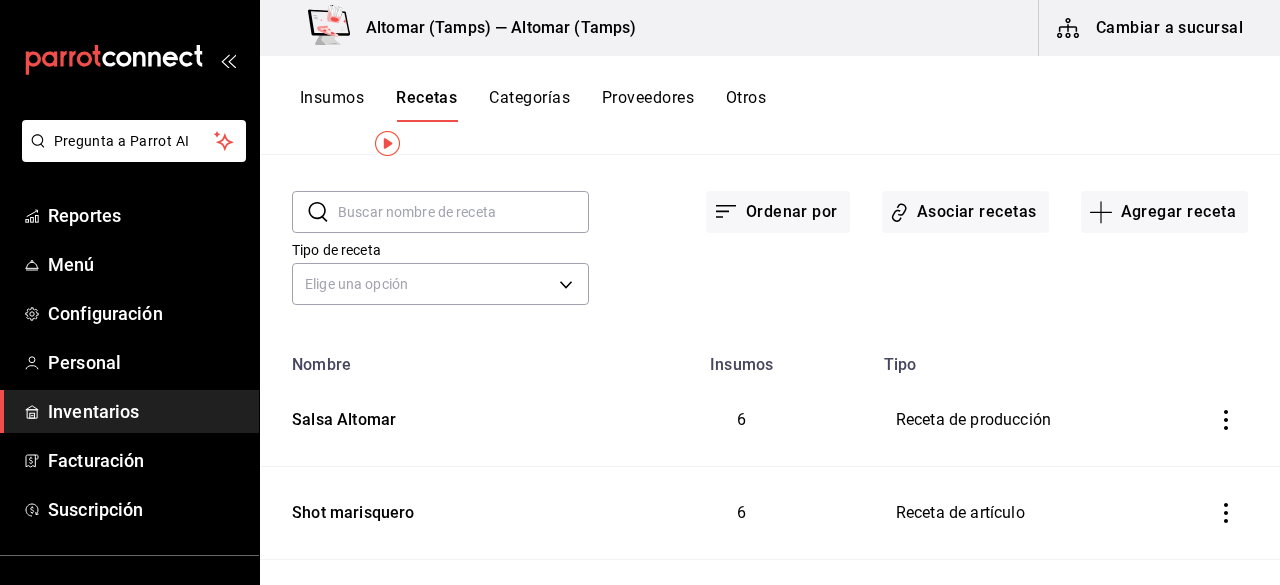 type 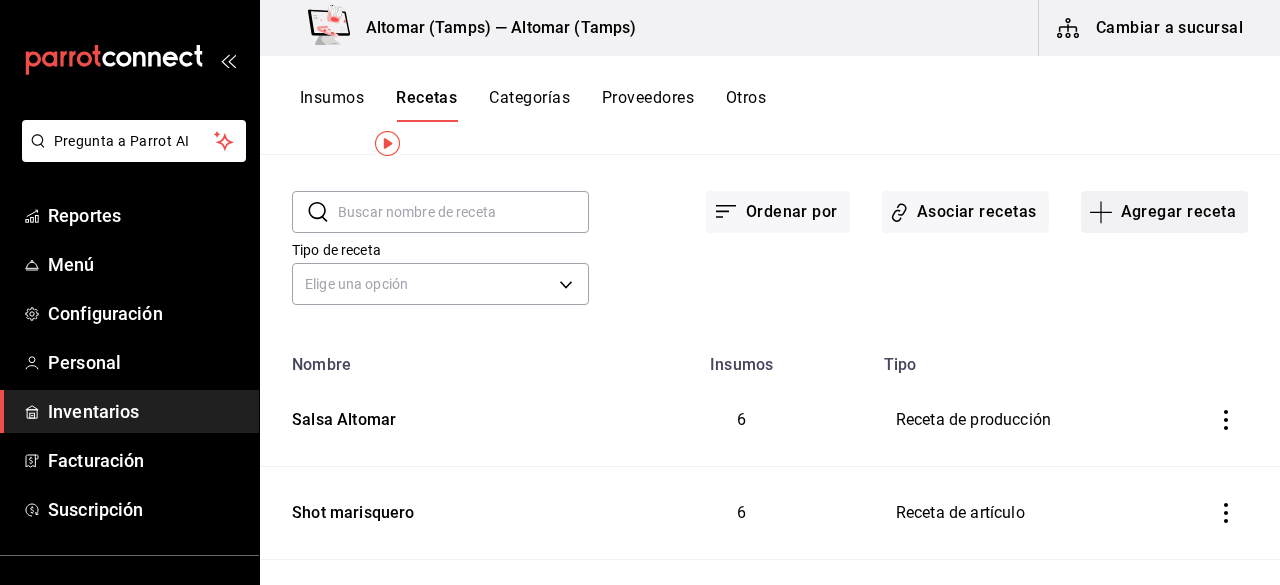 click on "Agregar receta" at bounding box center [1164, 212] 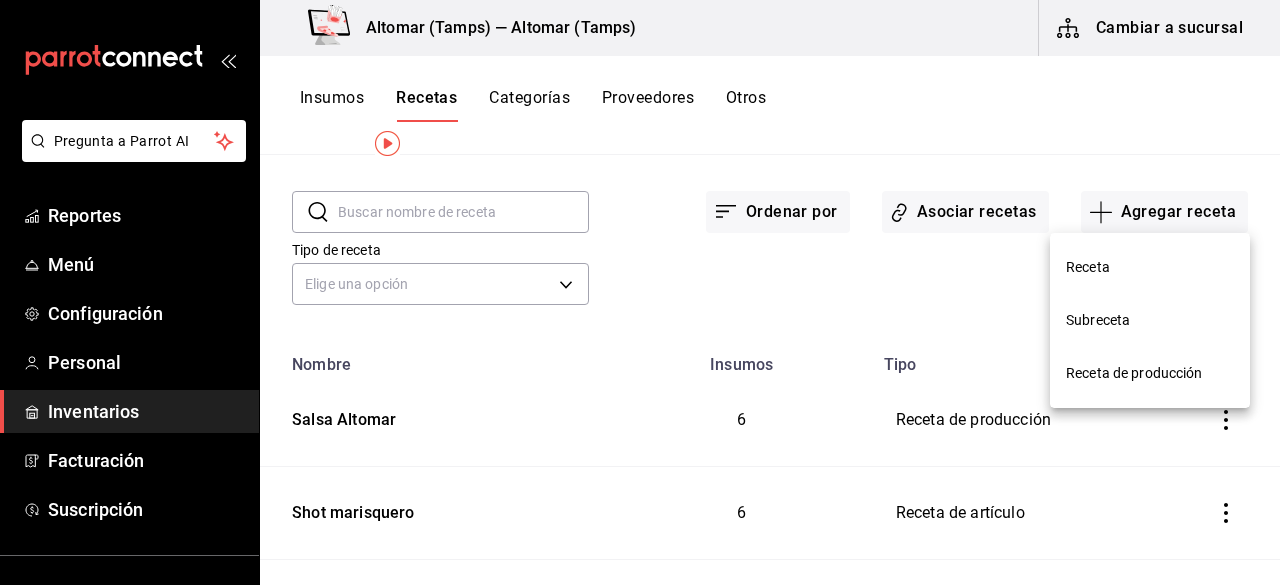 click on "Receta" at bounding box center (1150, 267) 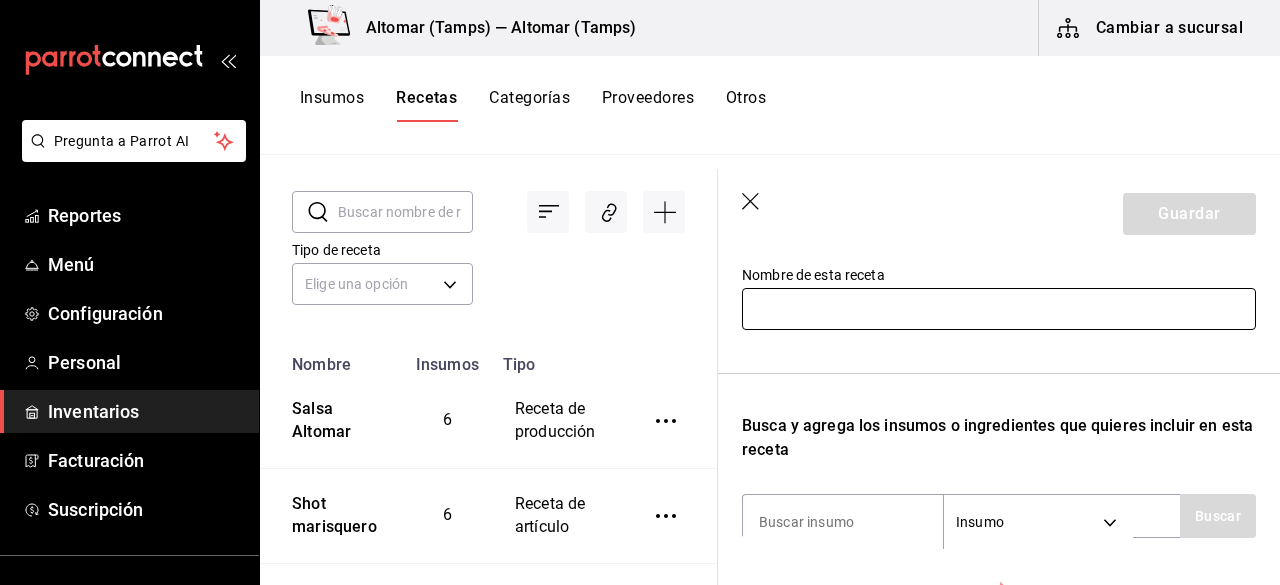 scroll, scrollTop: 200, scrollLeft: 0, axis: vertical 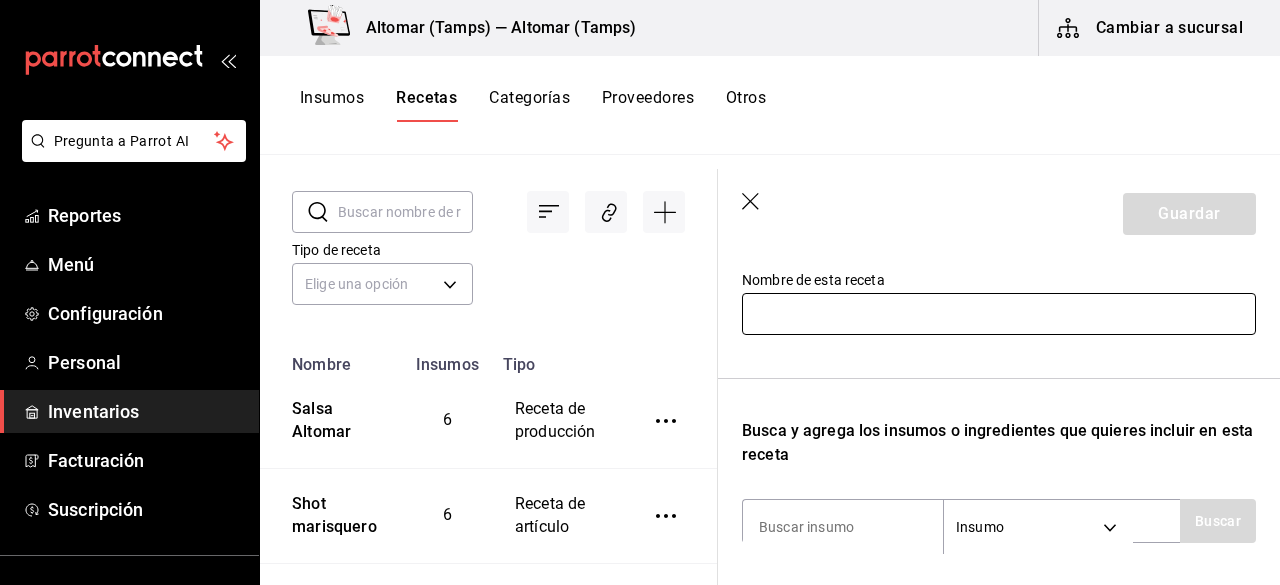 click at bounding box center (999, 314) 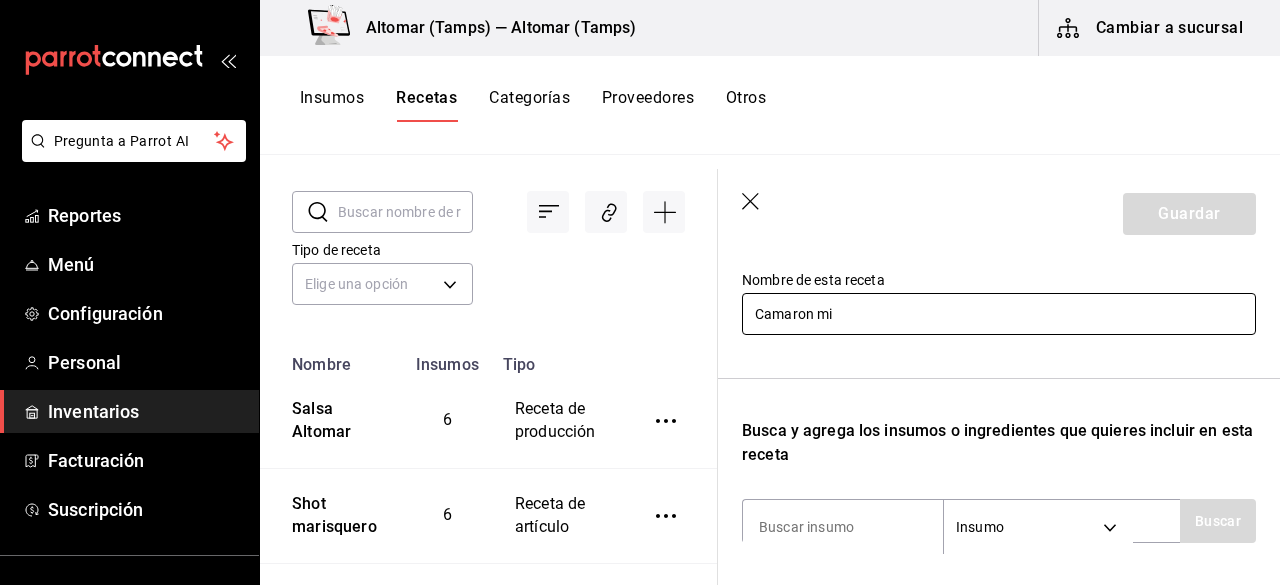 type on "Camaron mixto" 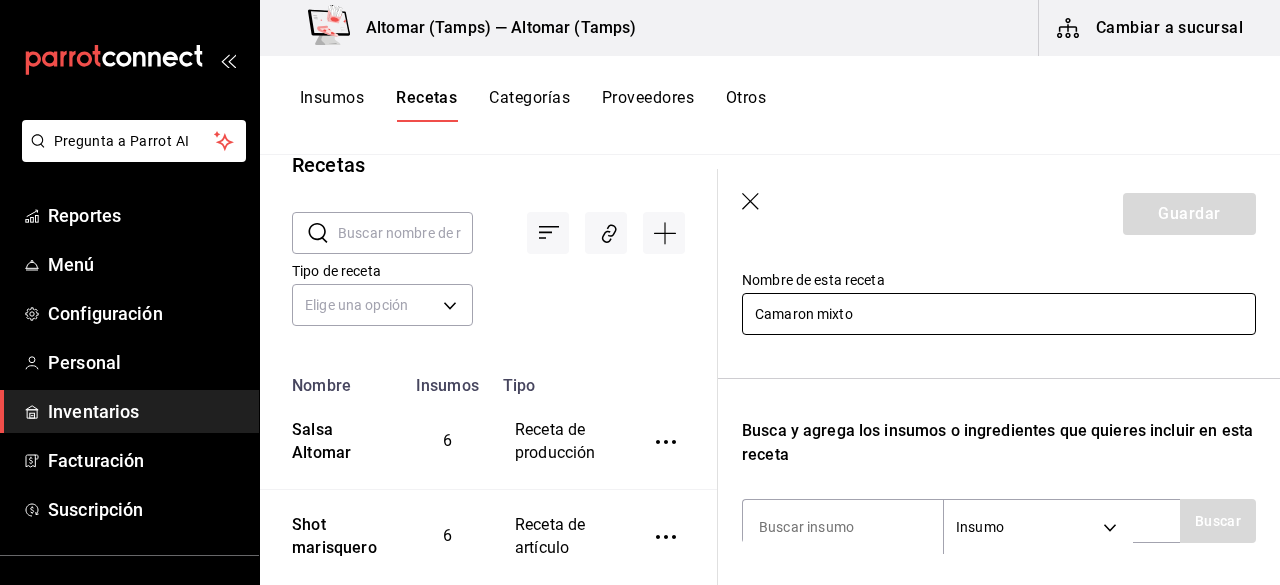 scroll, scrollTop: 6, scrollLeft: 0, axis: vertical 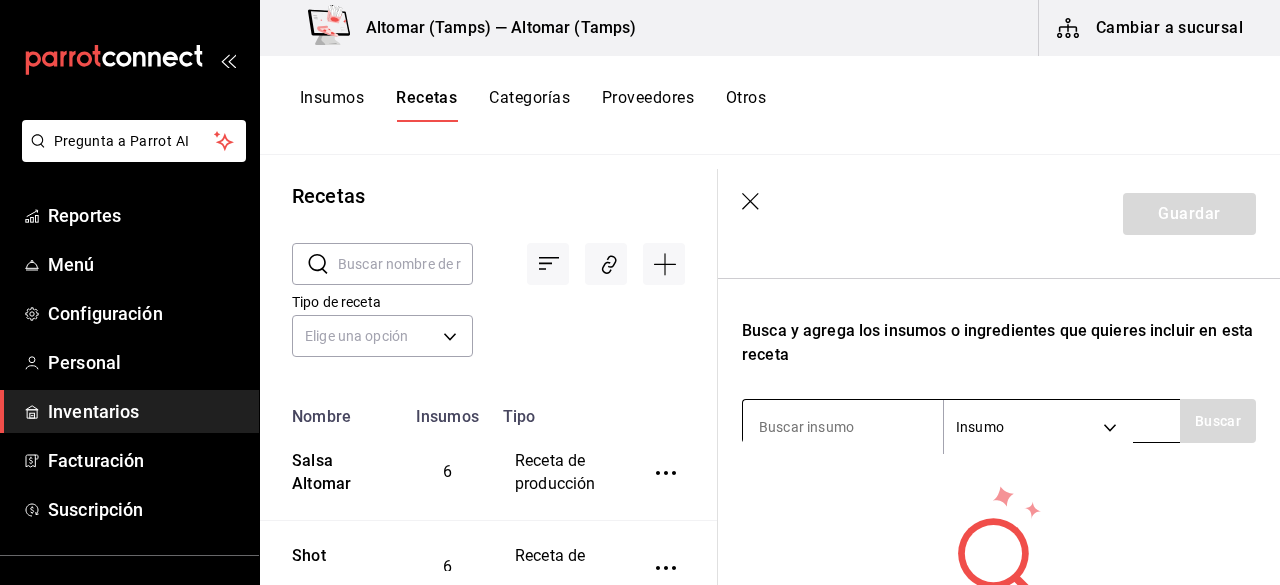 click at bounding box center (843, 427) 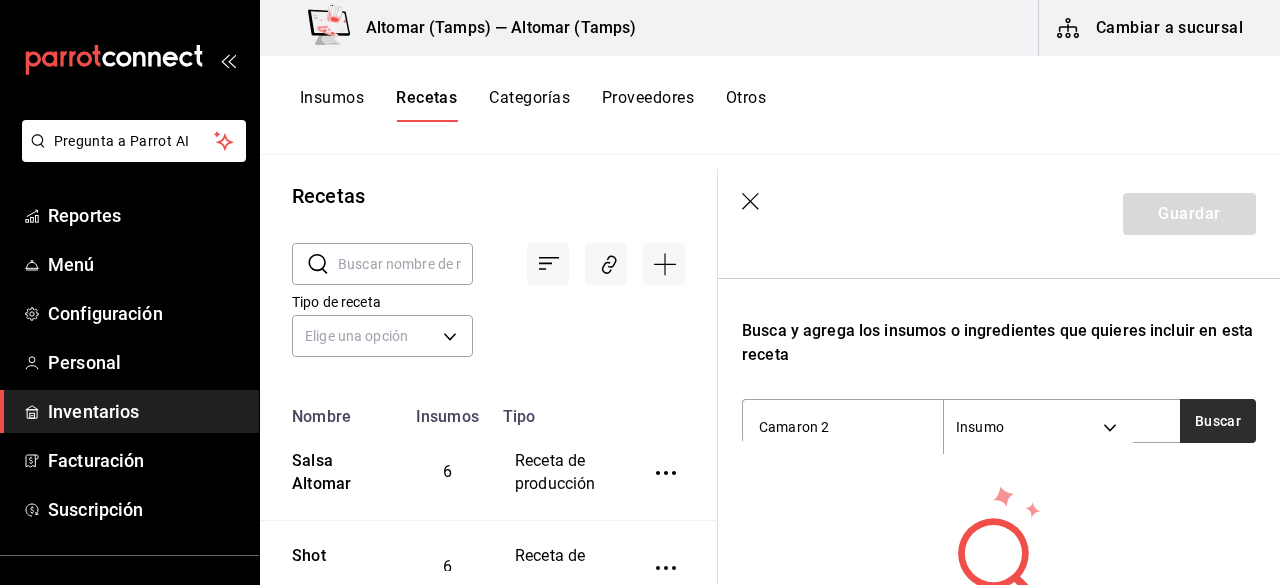 type on "Camaron 2" 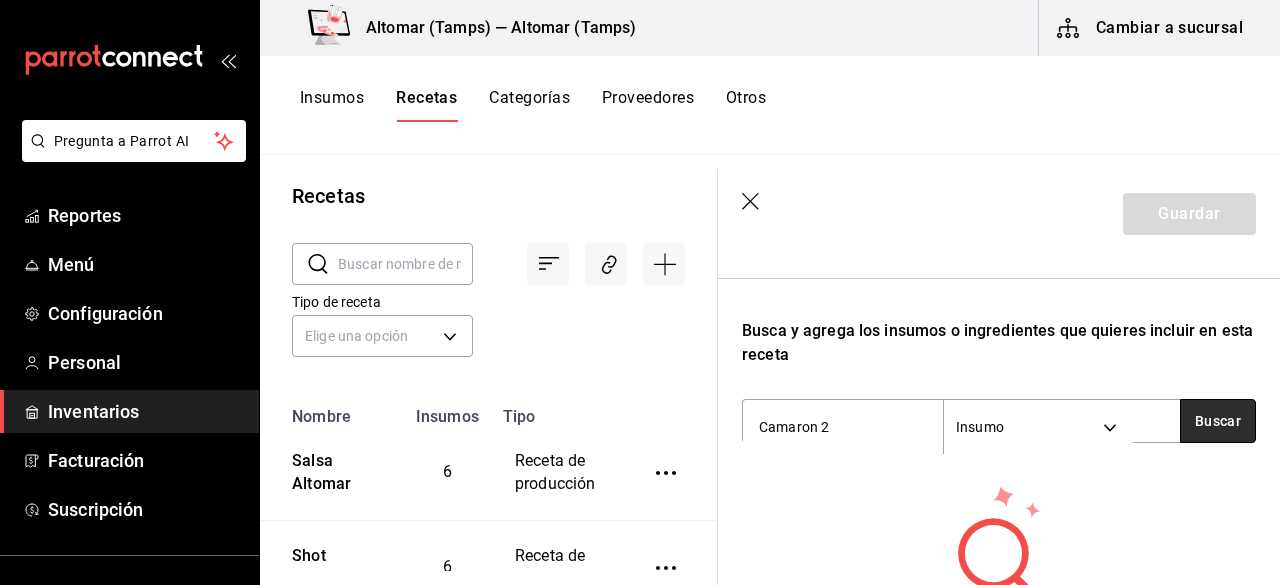 click on "Buscar" at bounding box center (1218, 421) 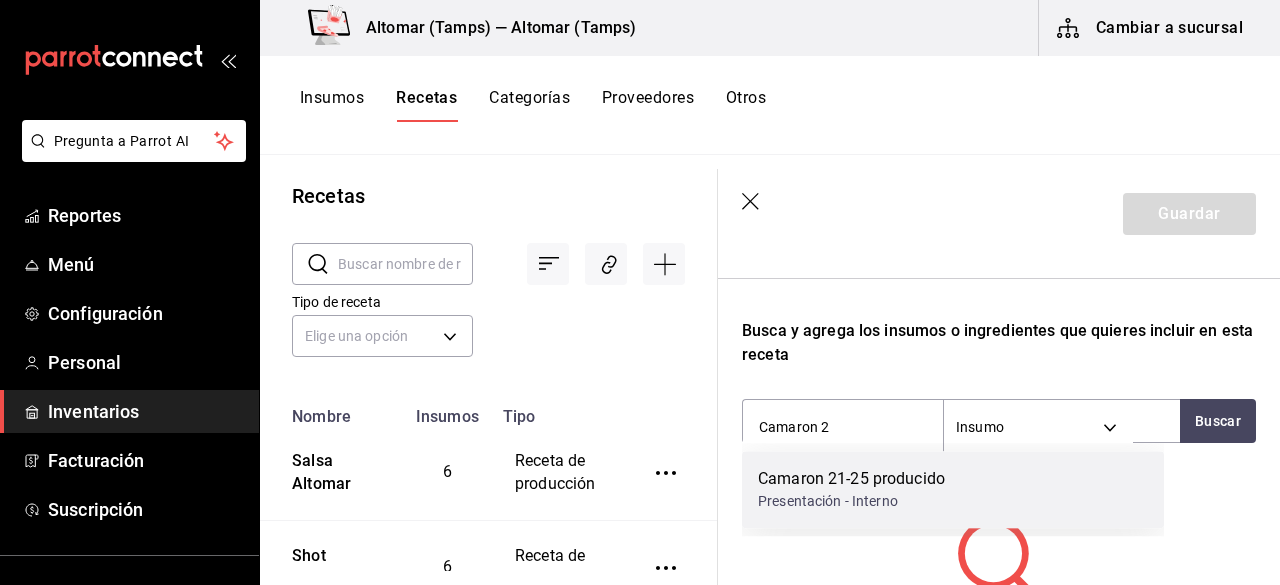 click on "Camaron 21-25 producido" at bounding box center [851, 479] 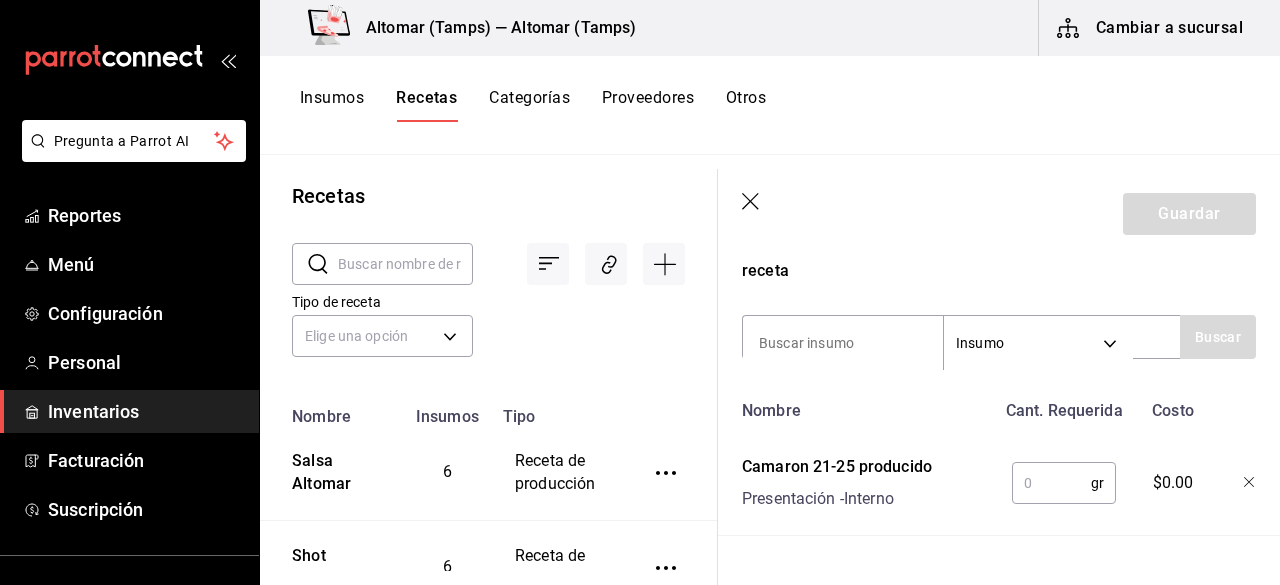 scroll, scrollTop: 354, scrollLeft: 0, axis: vertical 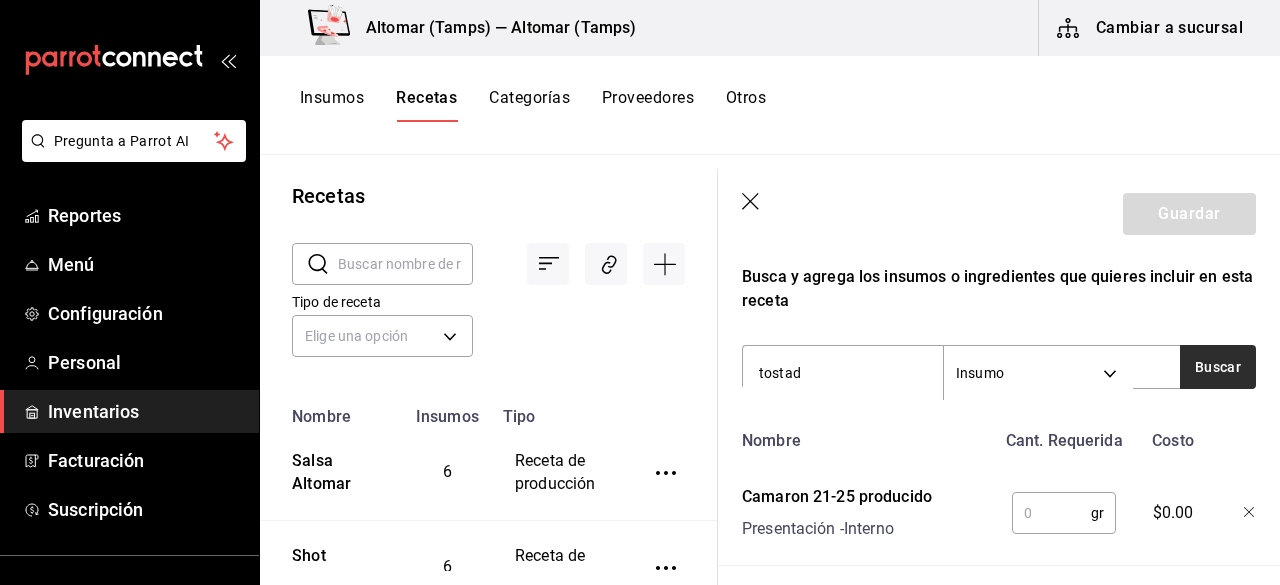 type on "tostad" 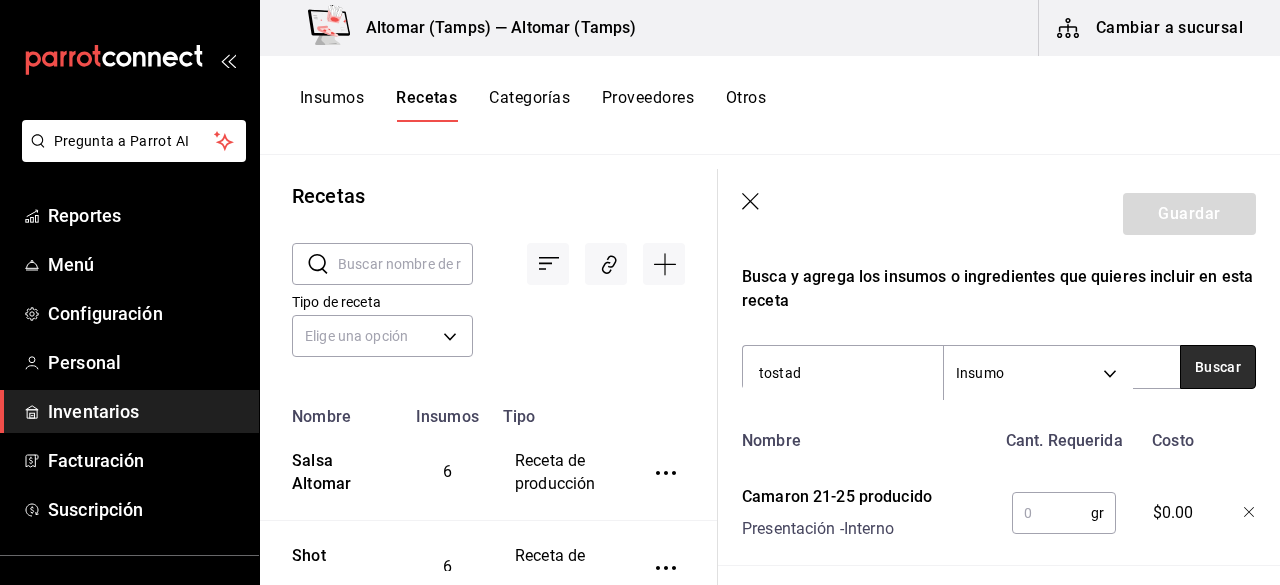 click on "Buscar" at bounding box center [1218, 367] 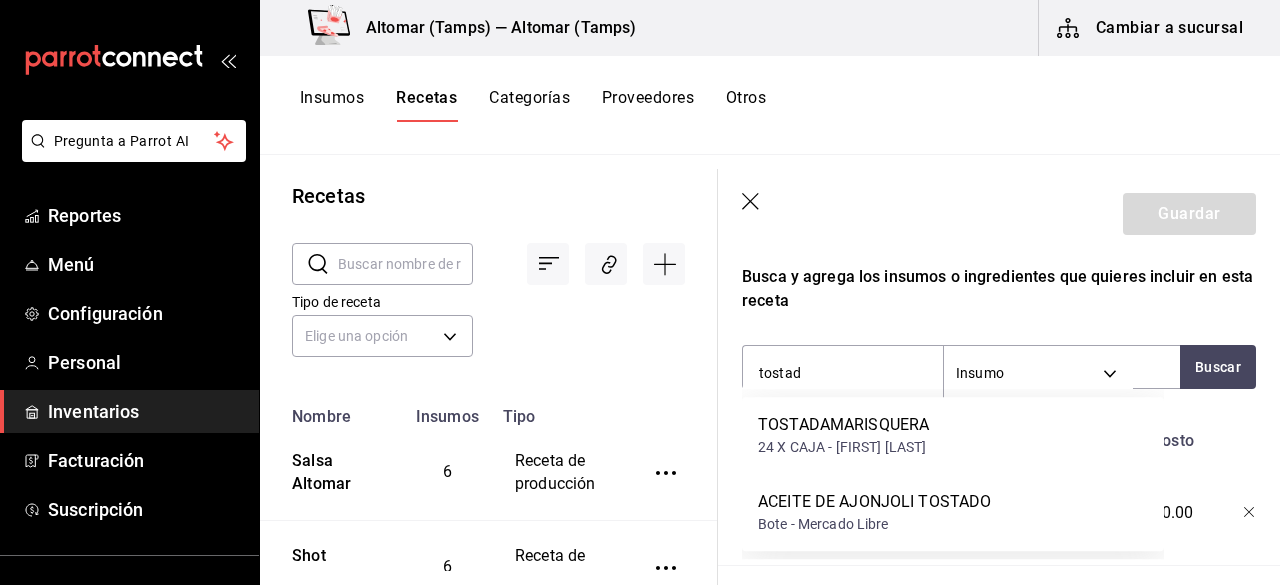 click on "TOSTADAMARISQUERA" at bounding box center (843, 425) 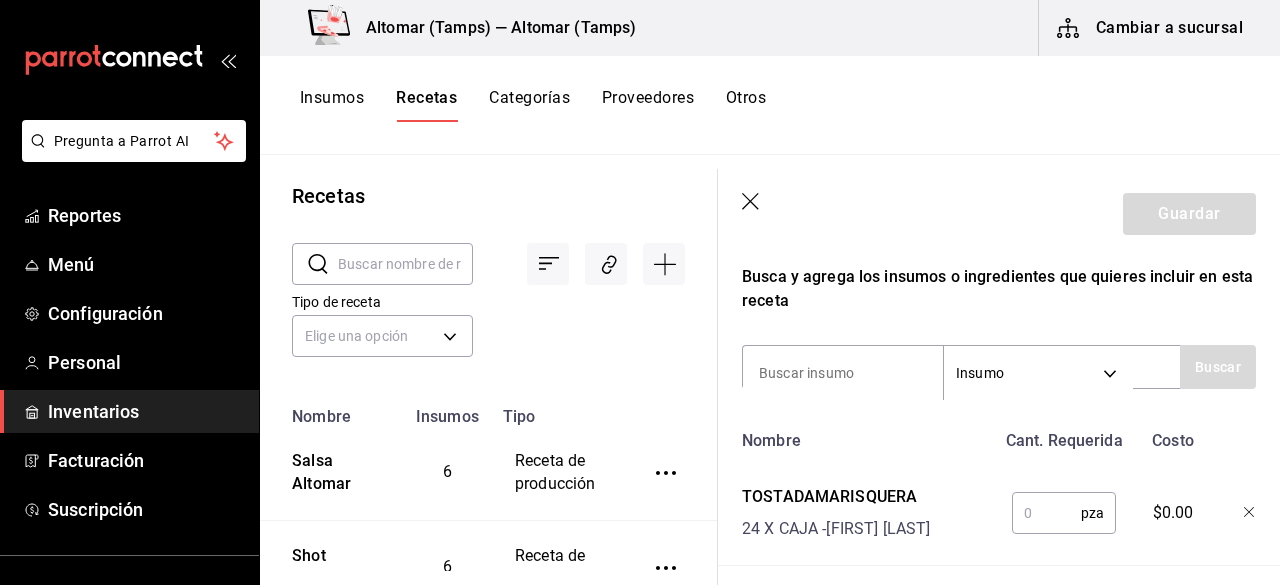 click at bounding box center (1046, 513) 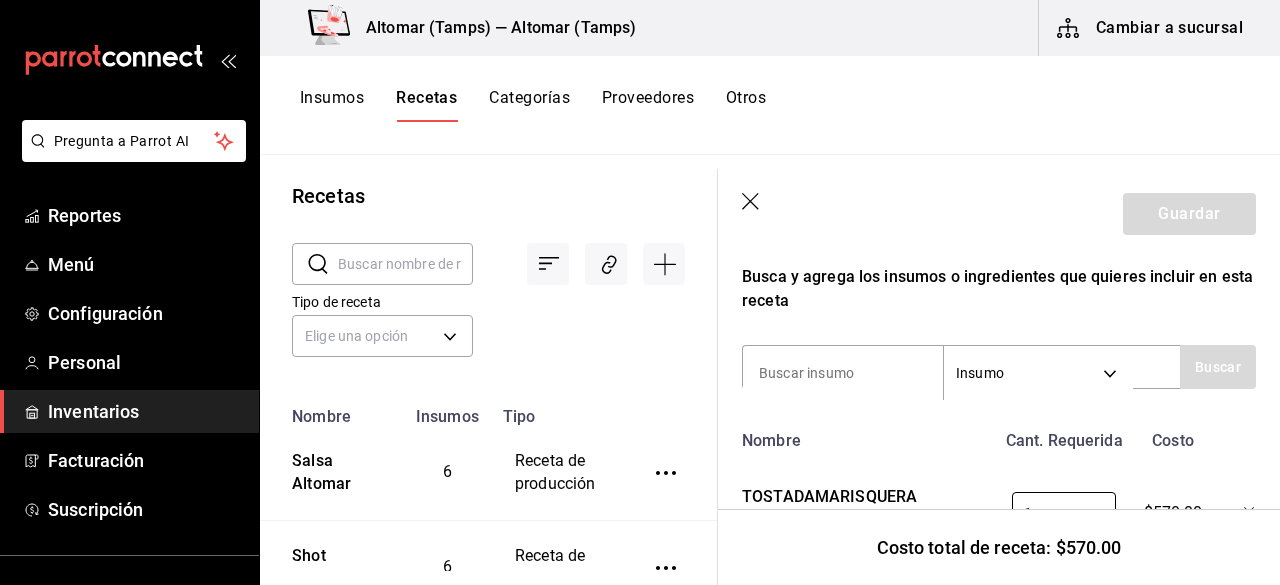 type on "1" 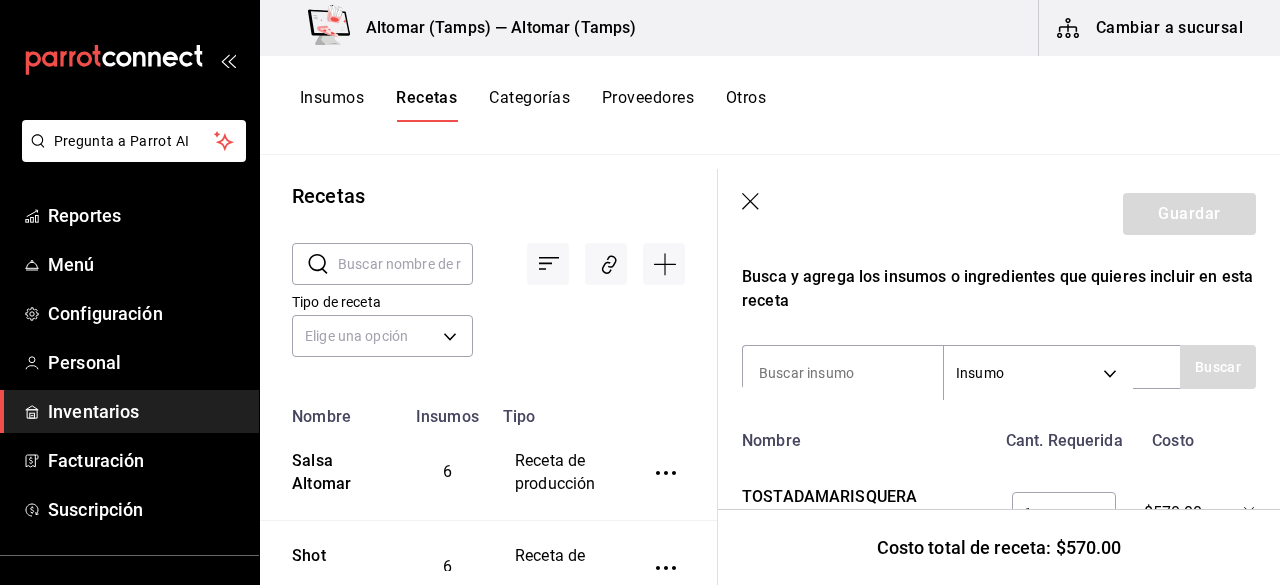 click on "1" at bounding box center (1046, 513) 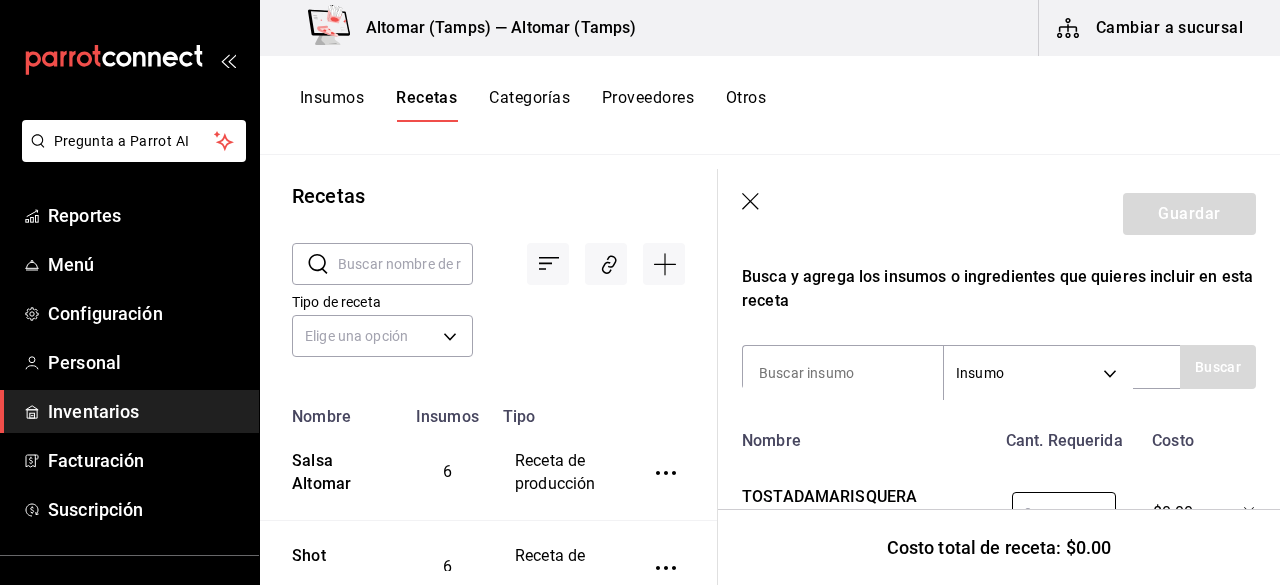 type 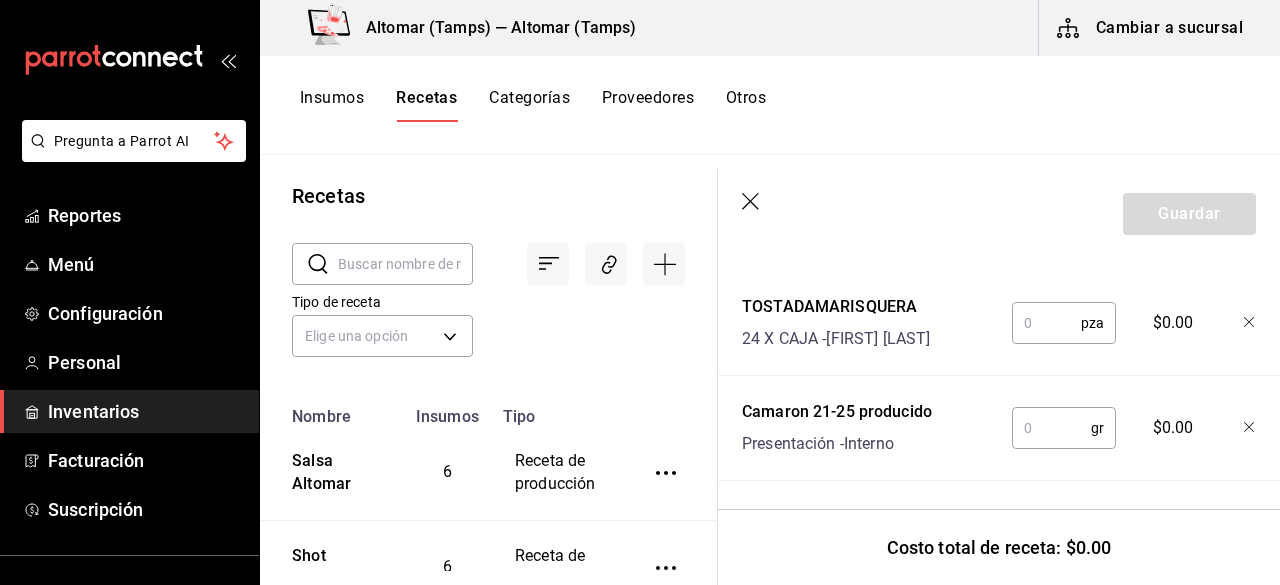 click 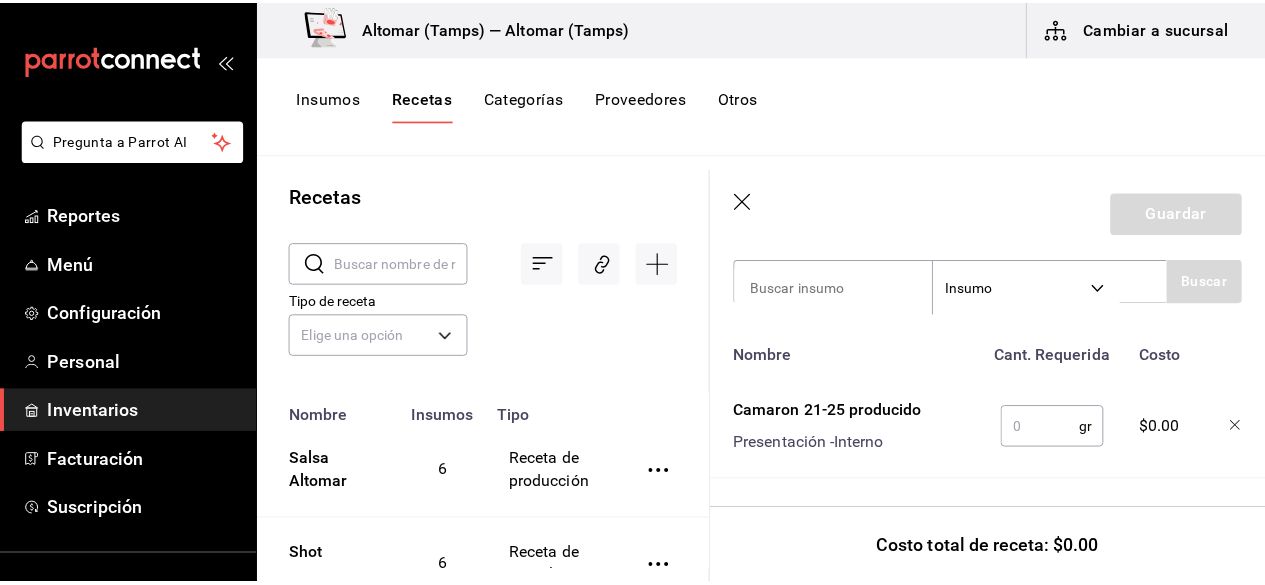 scroll, scrollTop: 354, scrollLeft: 0, axis: vertical 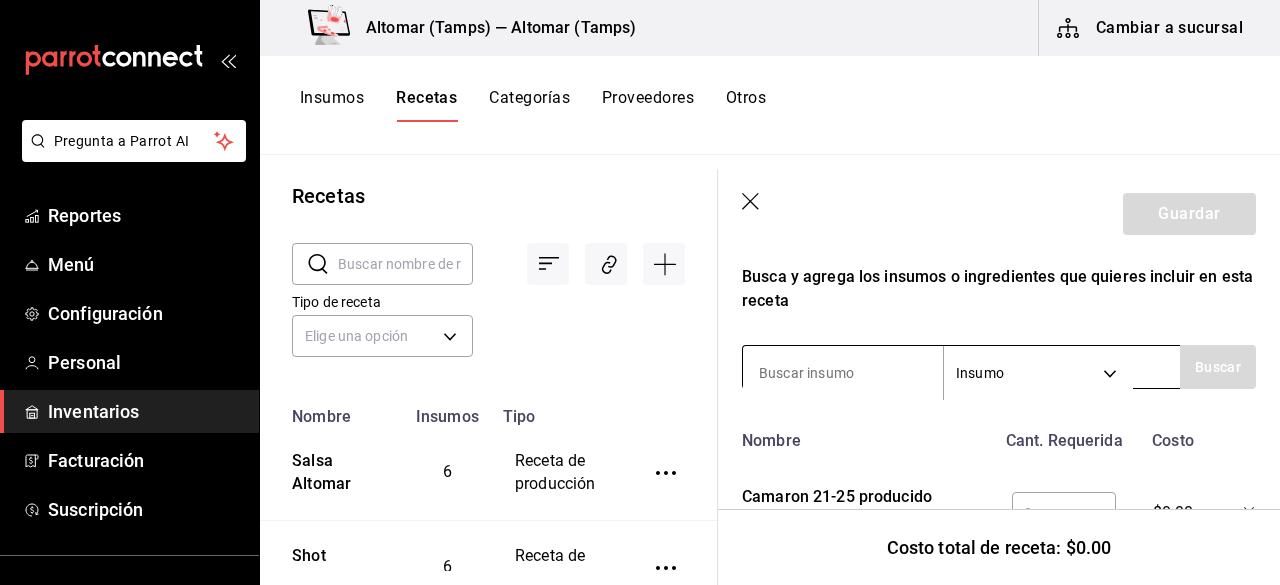 click at bounding box center (843, 373) 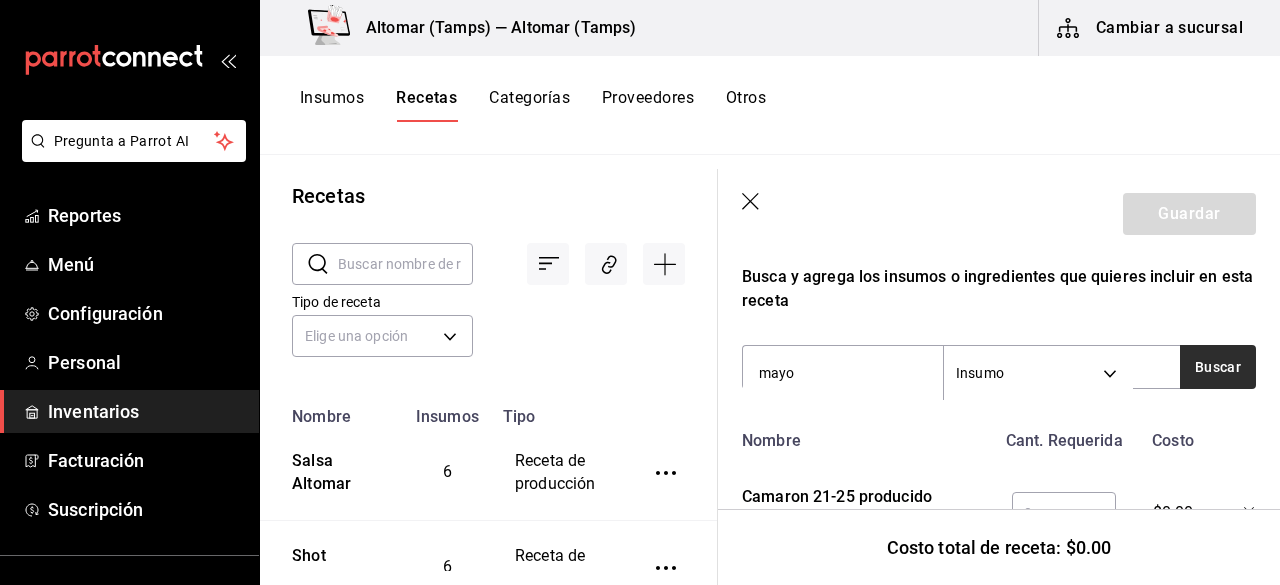 type on "mayo" 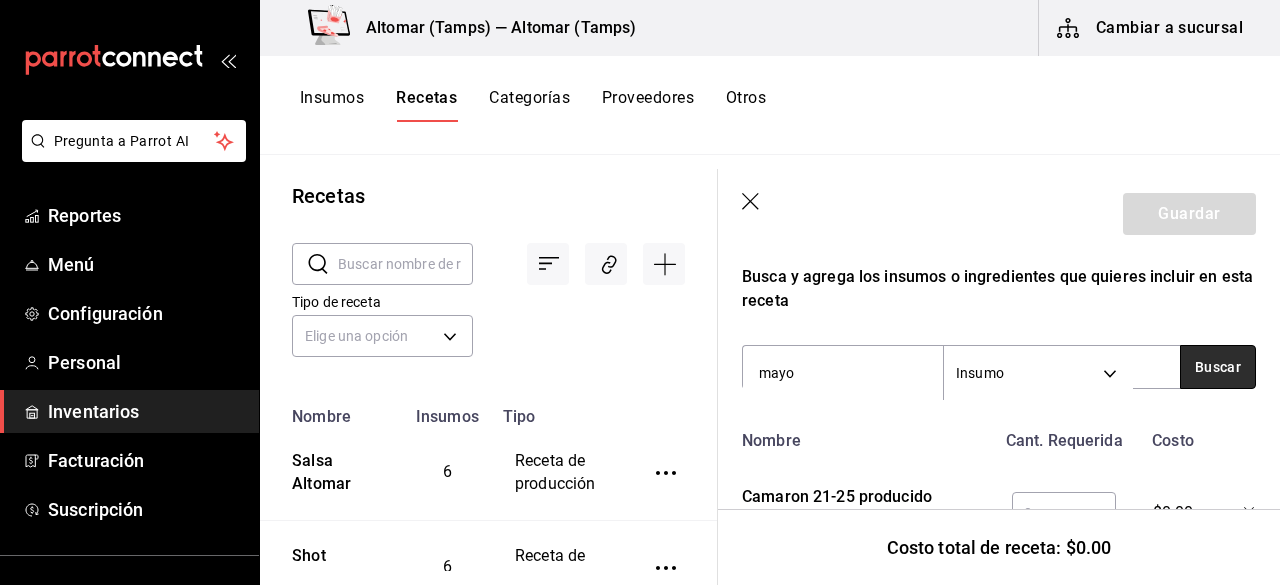 click on "Buscar" at bounding box center [1218, 367] 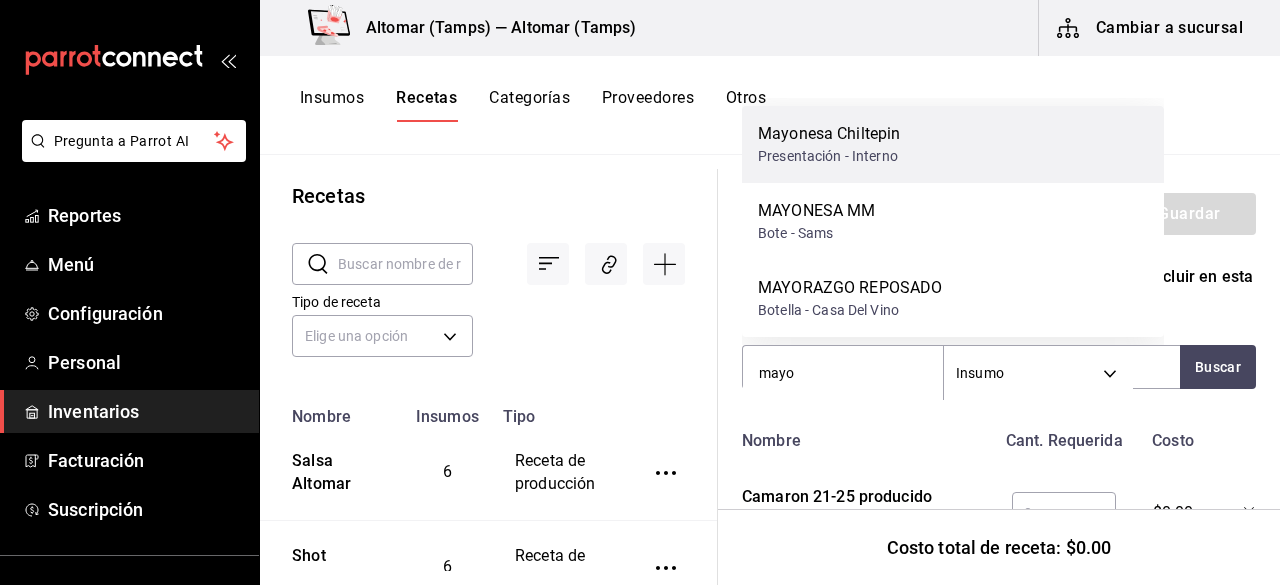 click on "Presentación - Interno" at bounding box center [829, 156] 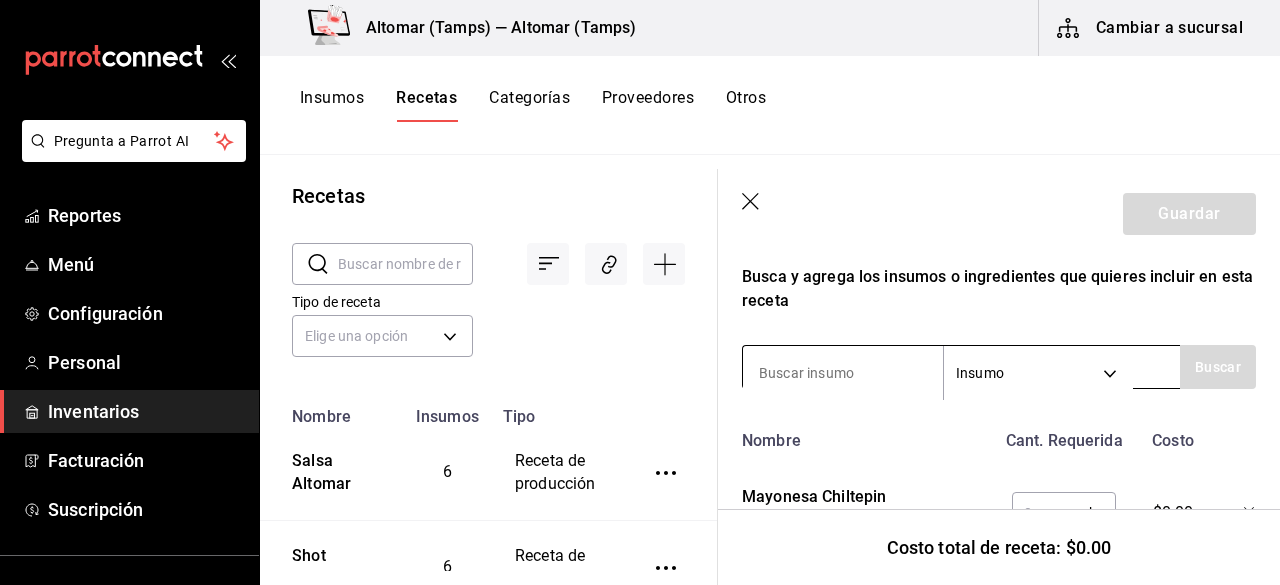 click at bounding box center [843, 373] 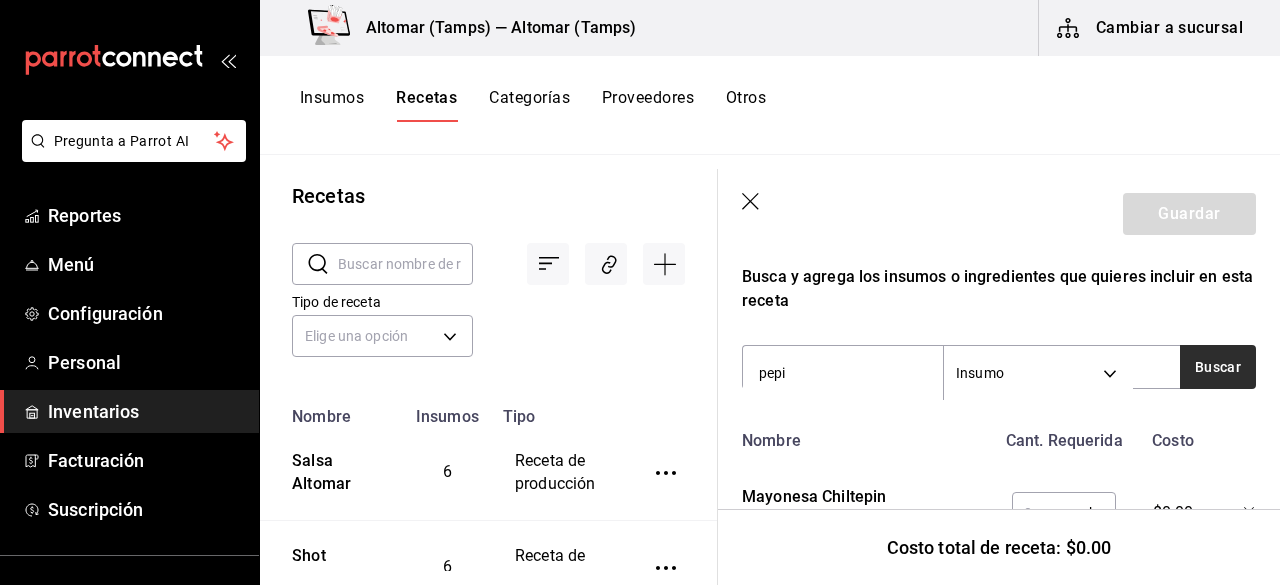 type on "pepi" 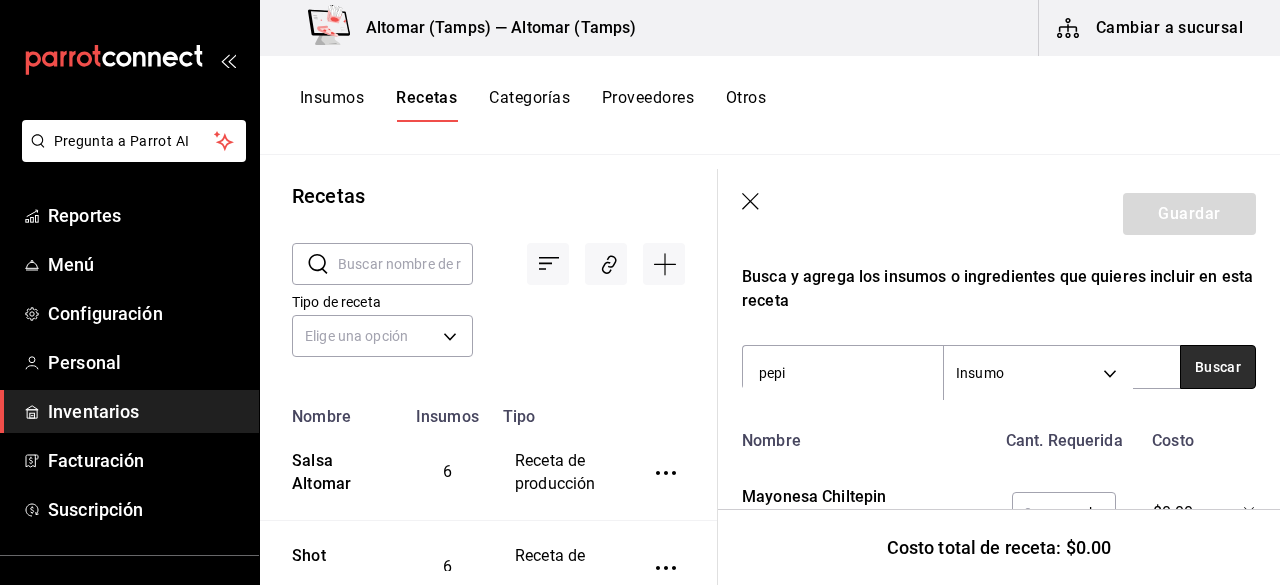 click on "Buscar" at bounding box center [1218, 367] 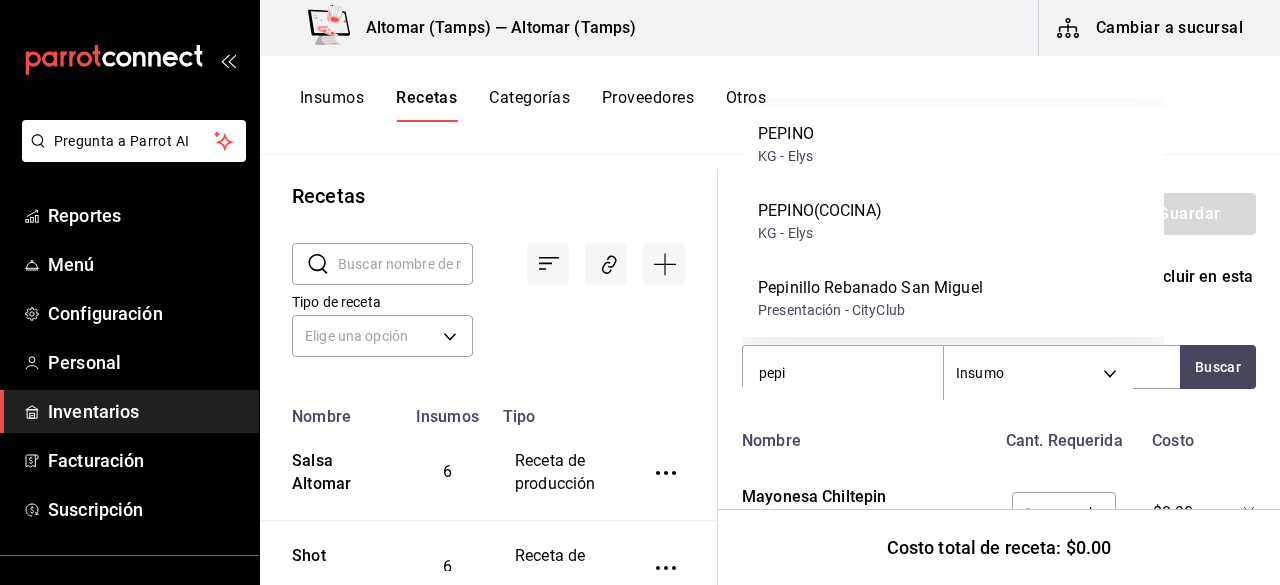 click on "PEPINO KG - Elys" at bounding box center (953, 144) 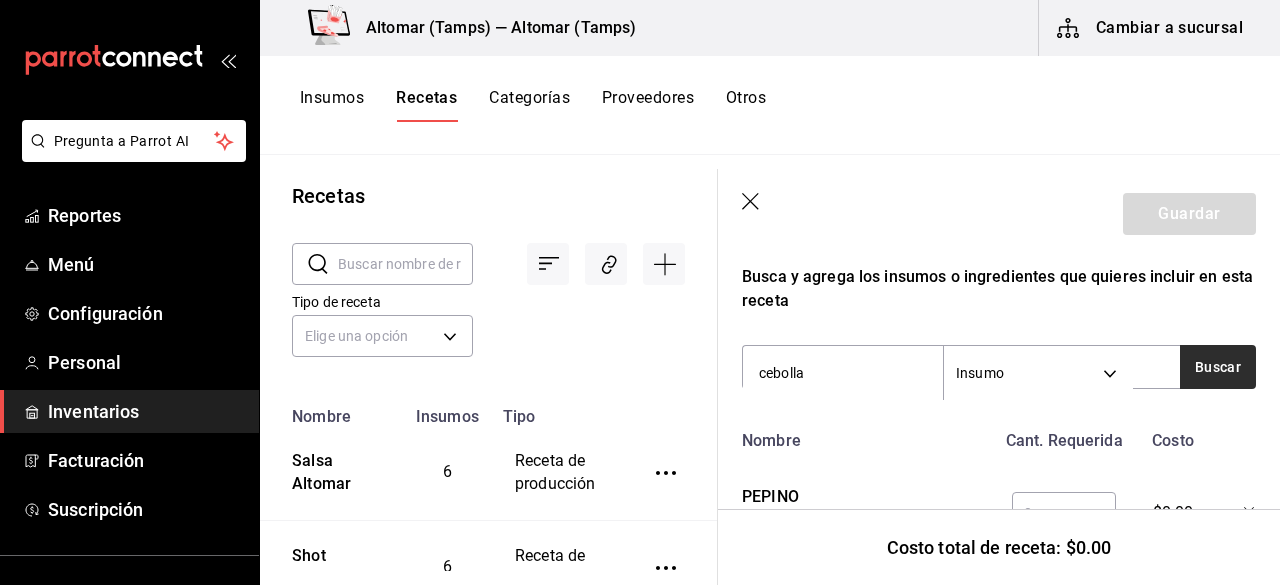 type on "cebolla" 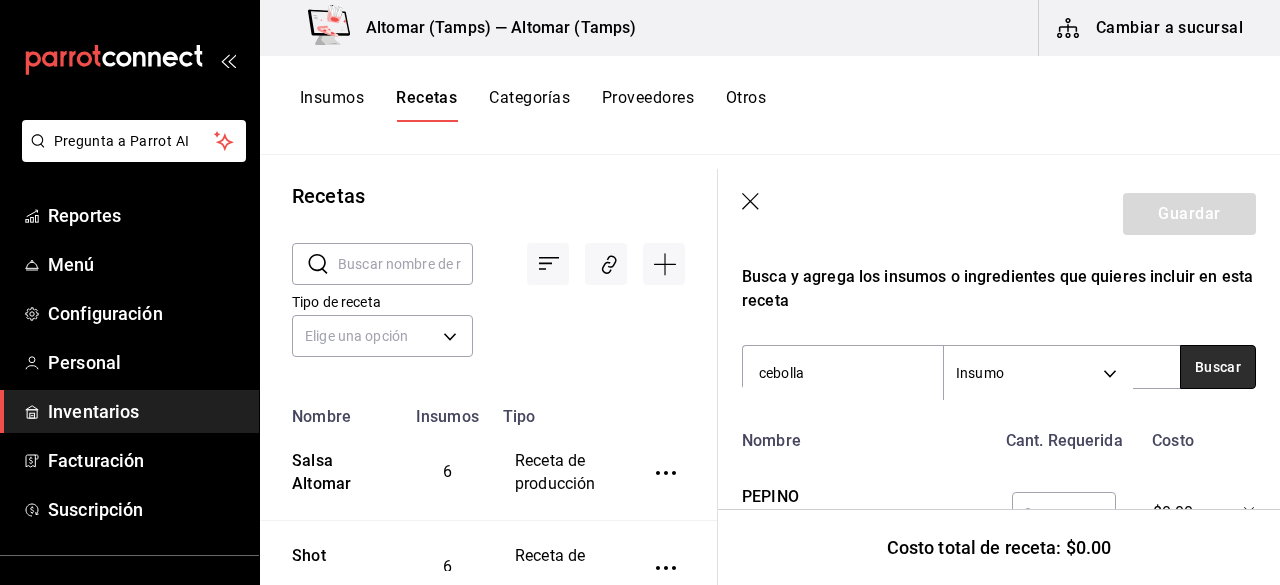 click on "Buscar" at bounding box center (1218, 367) 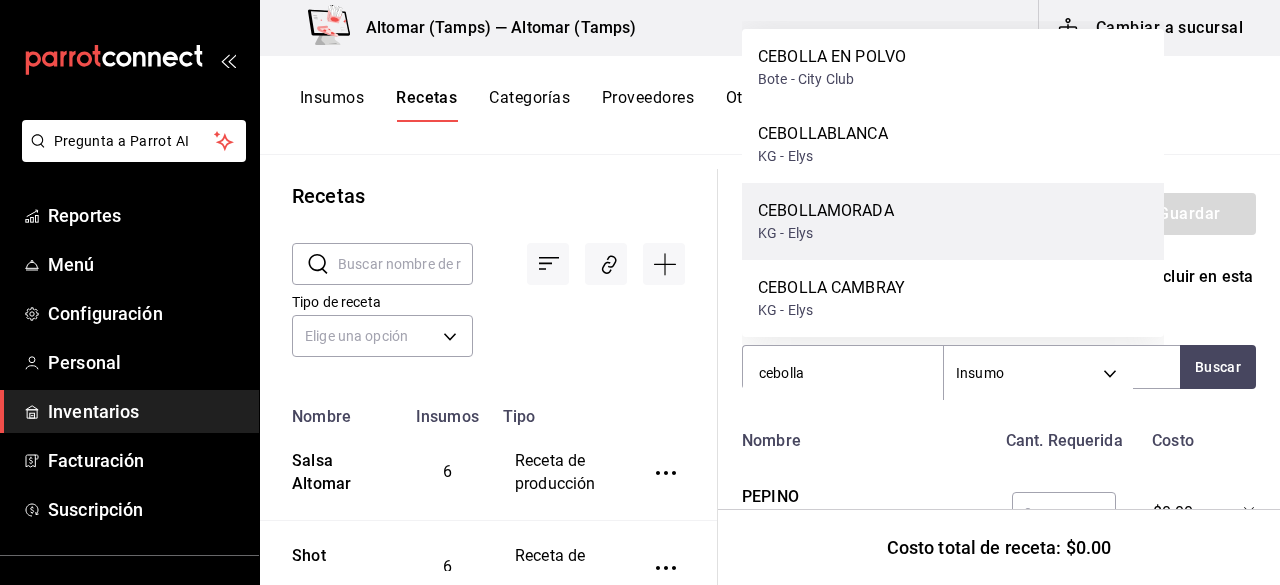click on "CEBOLLAMORADA KG - Elys" at bounding box center [953, 221] 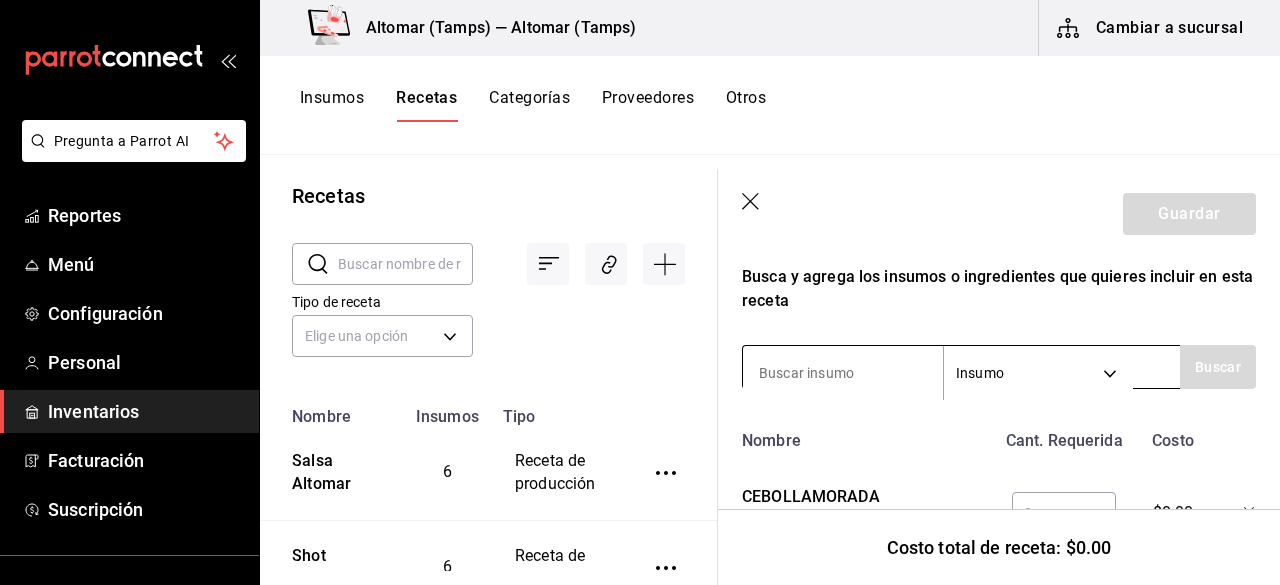 click at bounding box center [843, 373] 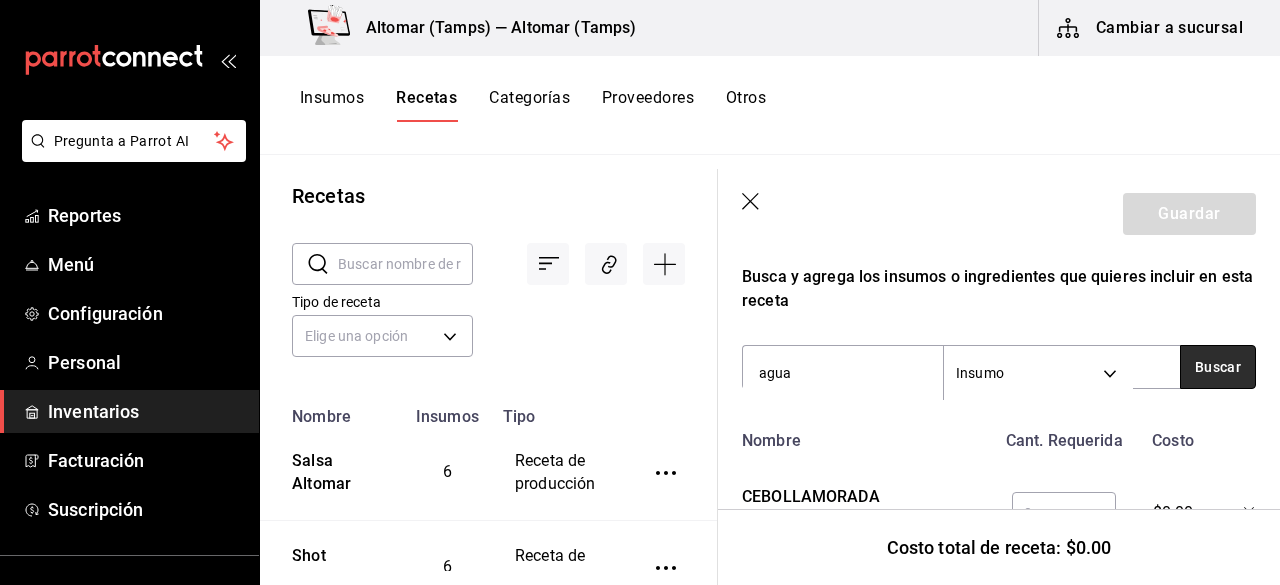 click on "Buscar" at bounding box center [1218, 367] 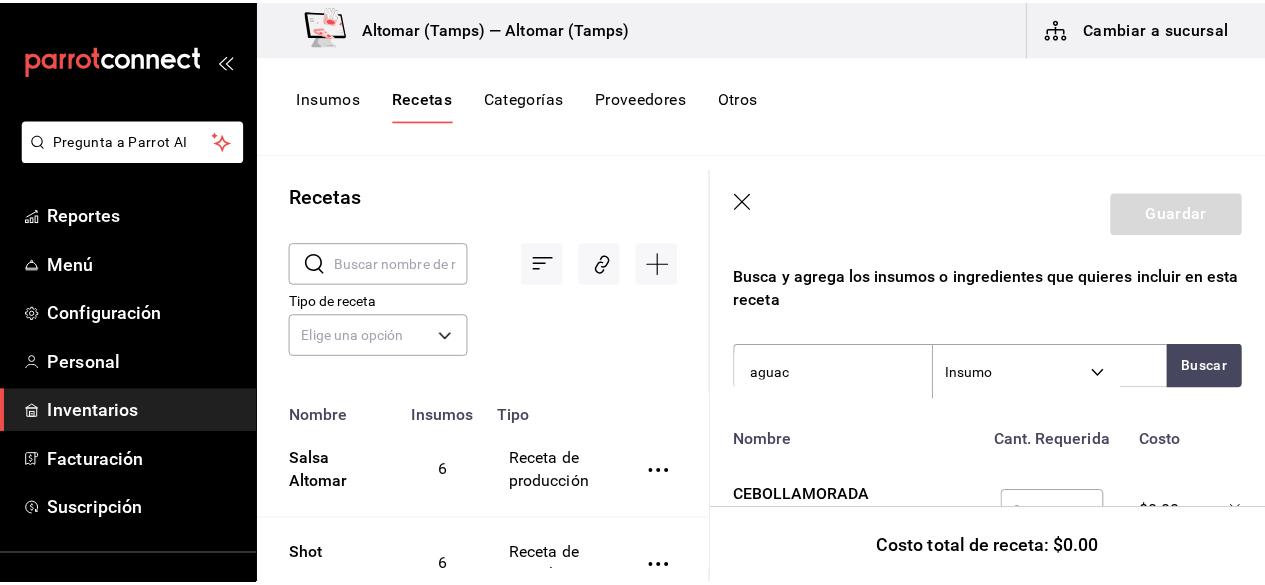 scroll, scrollTop: 0, scrollLeft: 0, axis: both 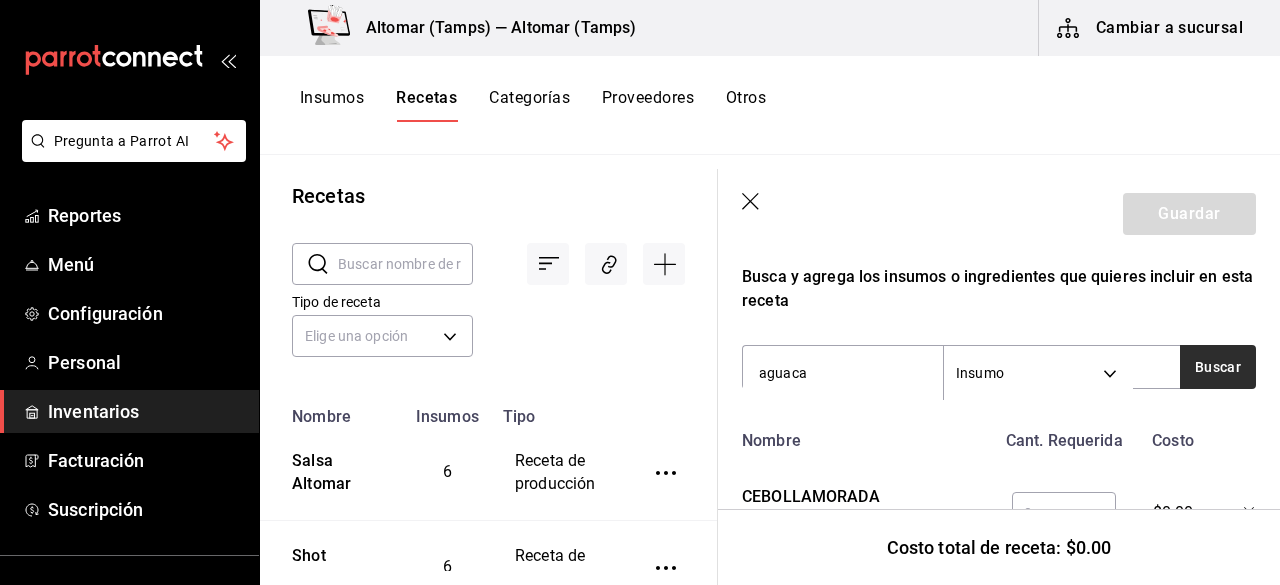 type on "aguaca" 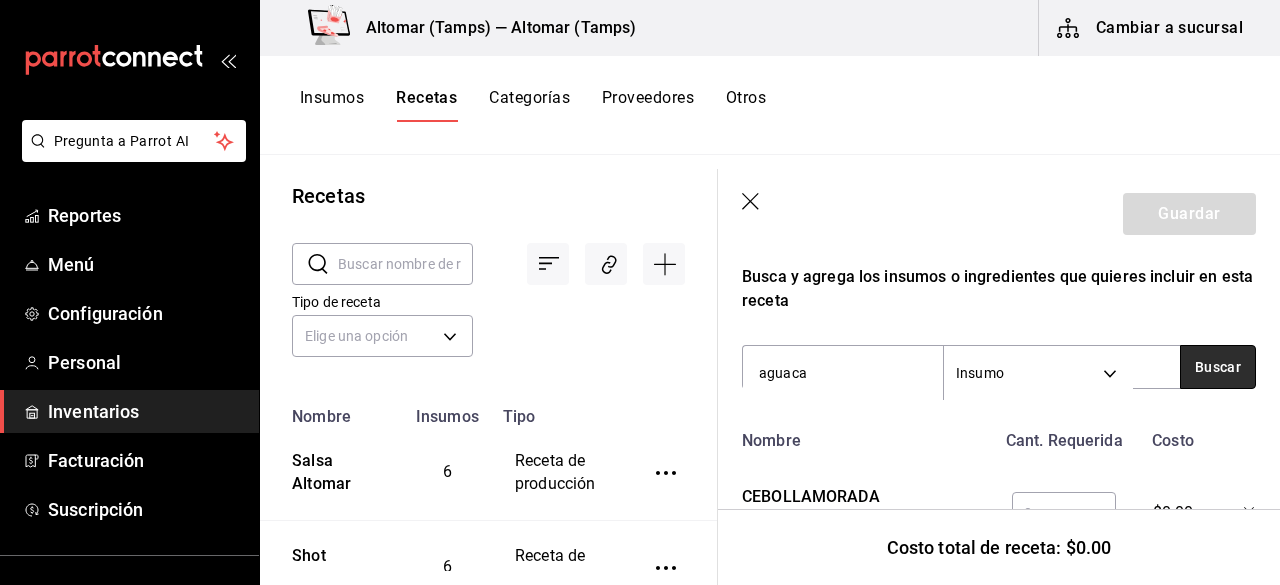 click on "Buscar" at bounding box center [1218, 367] 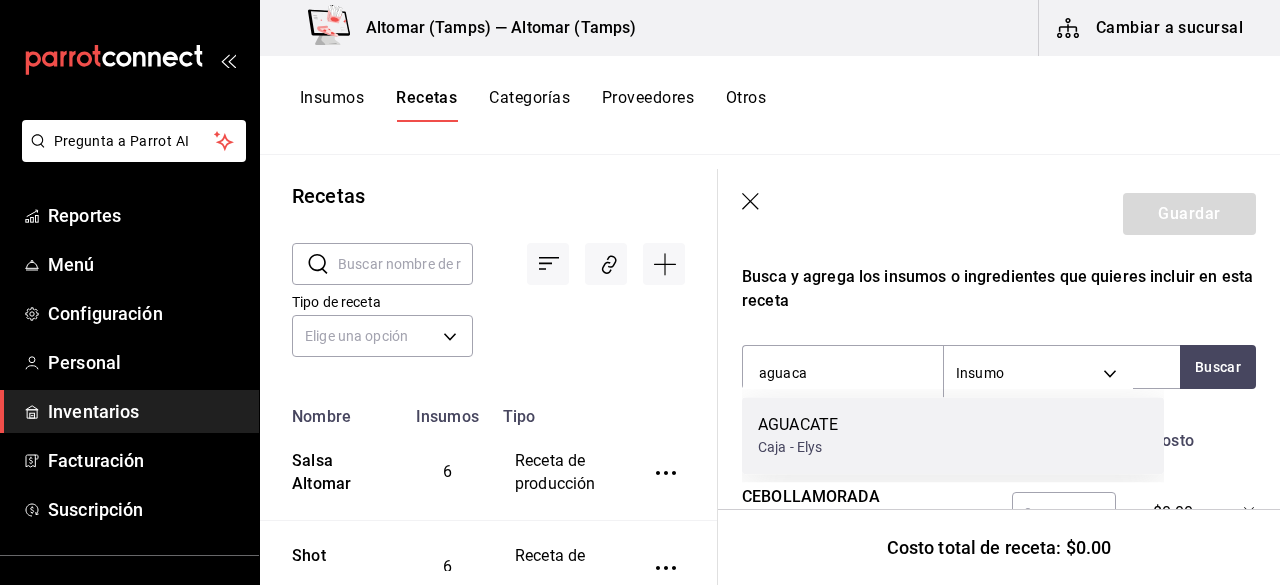 click on "AGUACATE Caja - Elys" at bounding box center (953, 435) 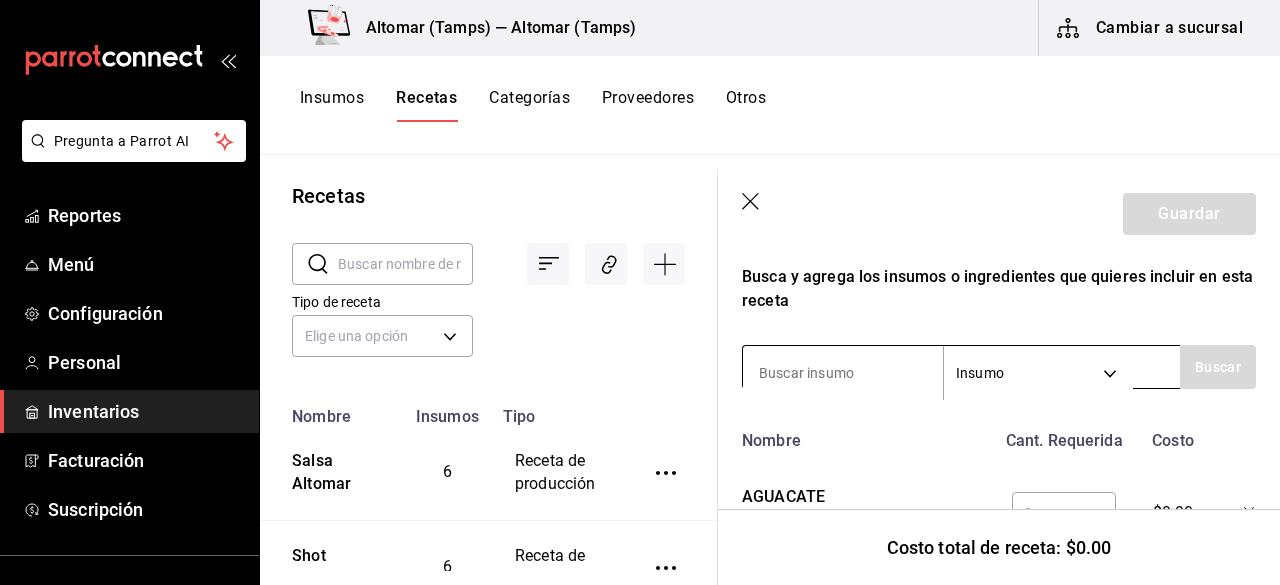 click at bounding box center (843, 373) 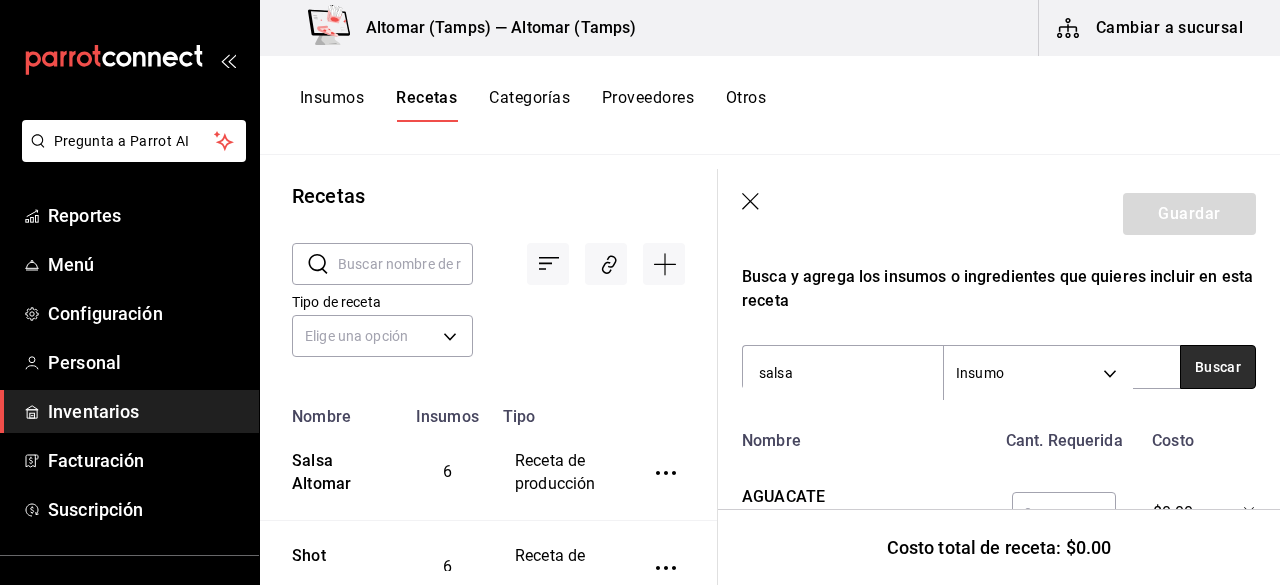 click on "Buscar" at bounding box center [1218, 367] 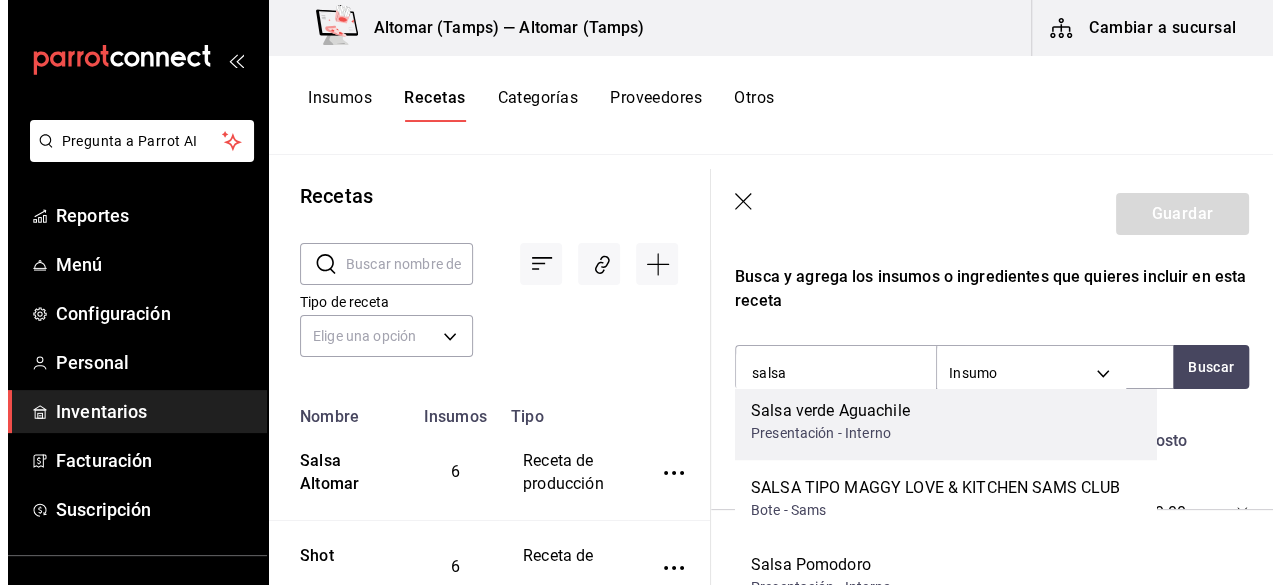 scroll, scrollTop: 952, scrollLeft: 0, axis: vertical 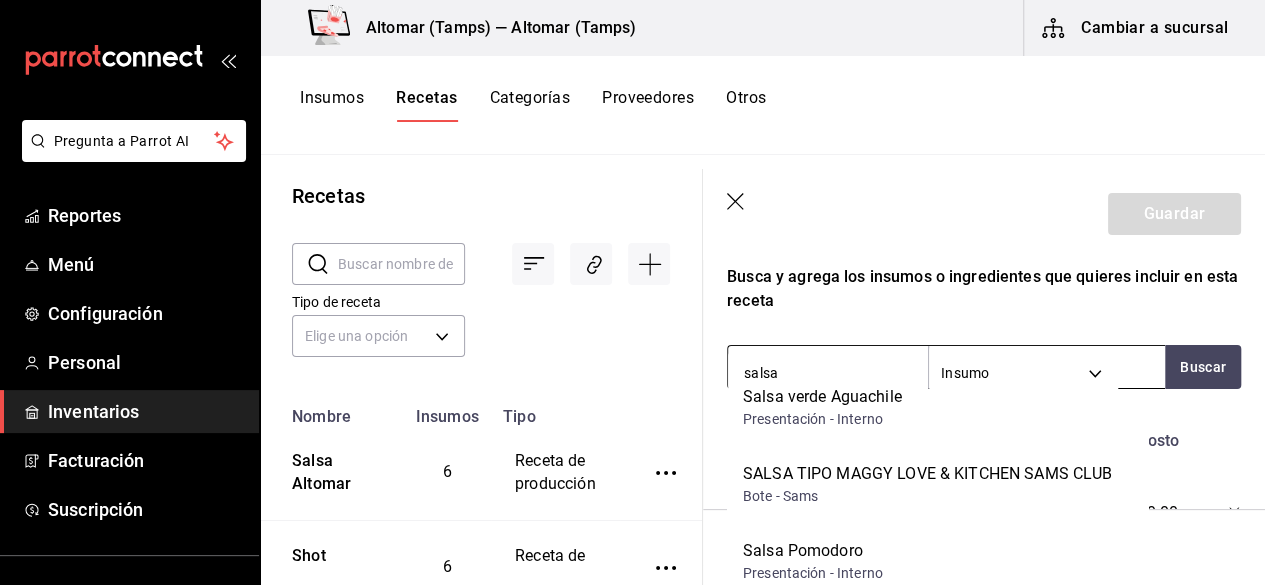 click on "salsa" at bounding box center [828, 373] 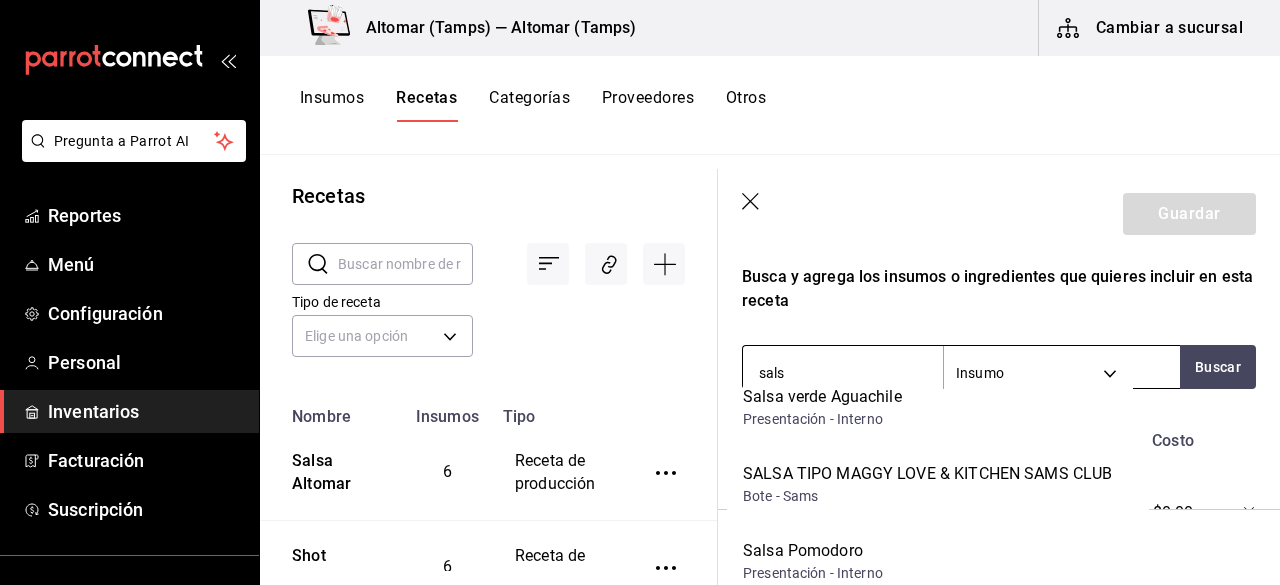 scroll, scrollTop: 0, scrollLeft: 0, axis: both 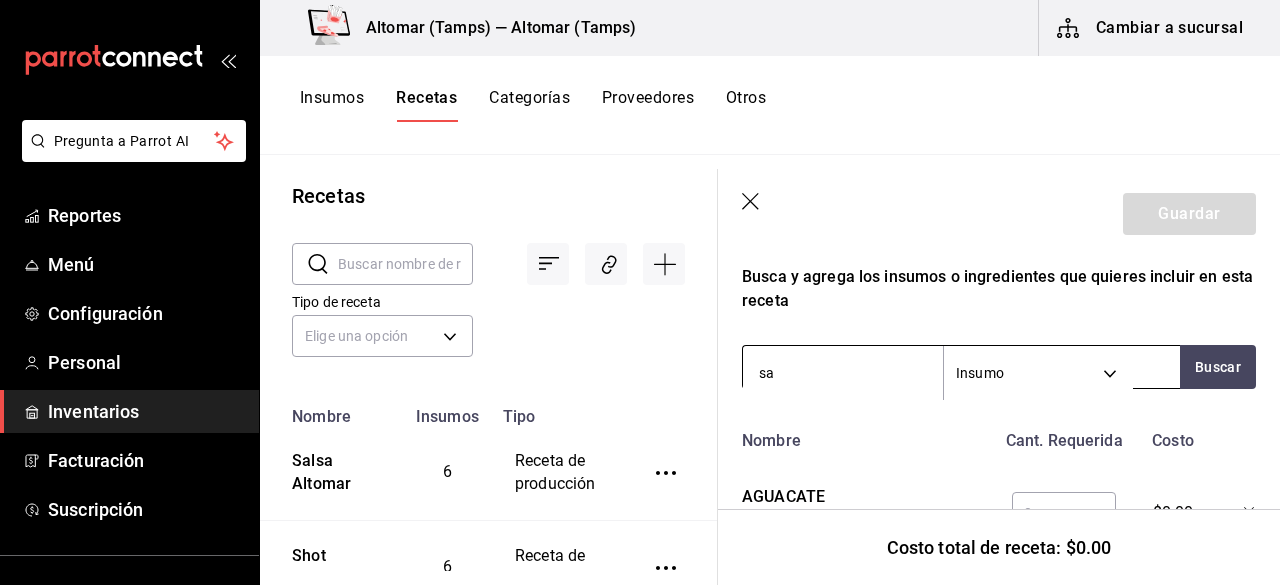 type on "s" 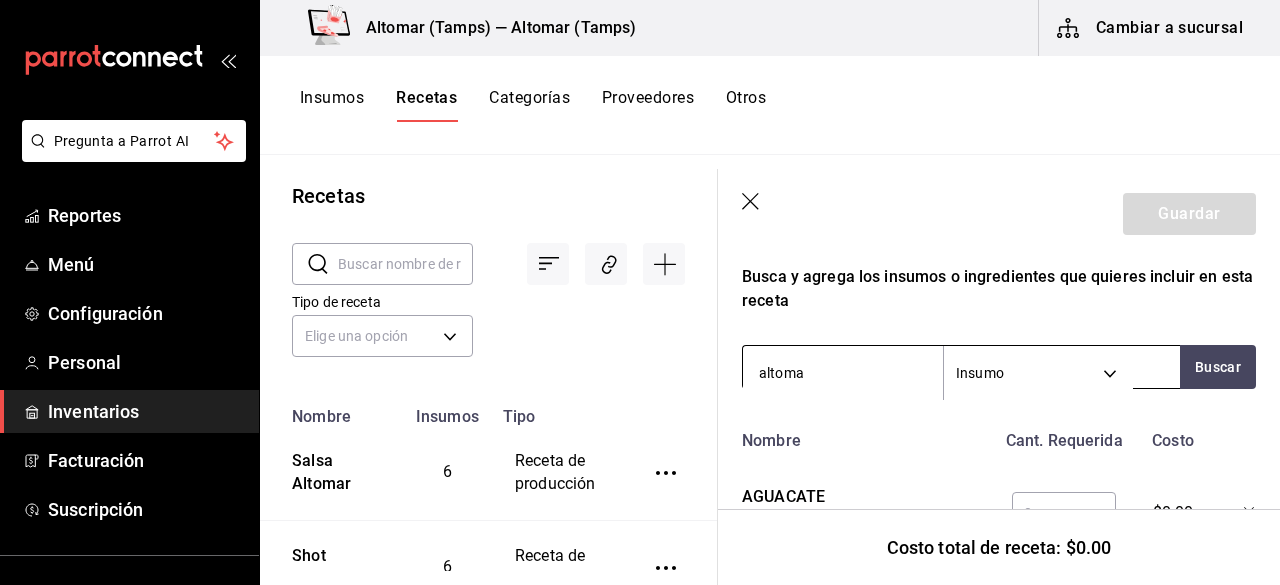 type on "altoma" 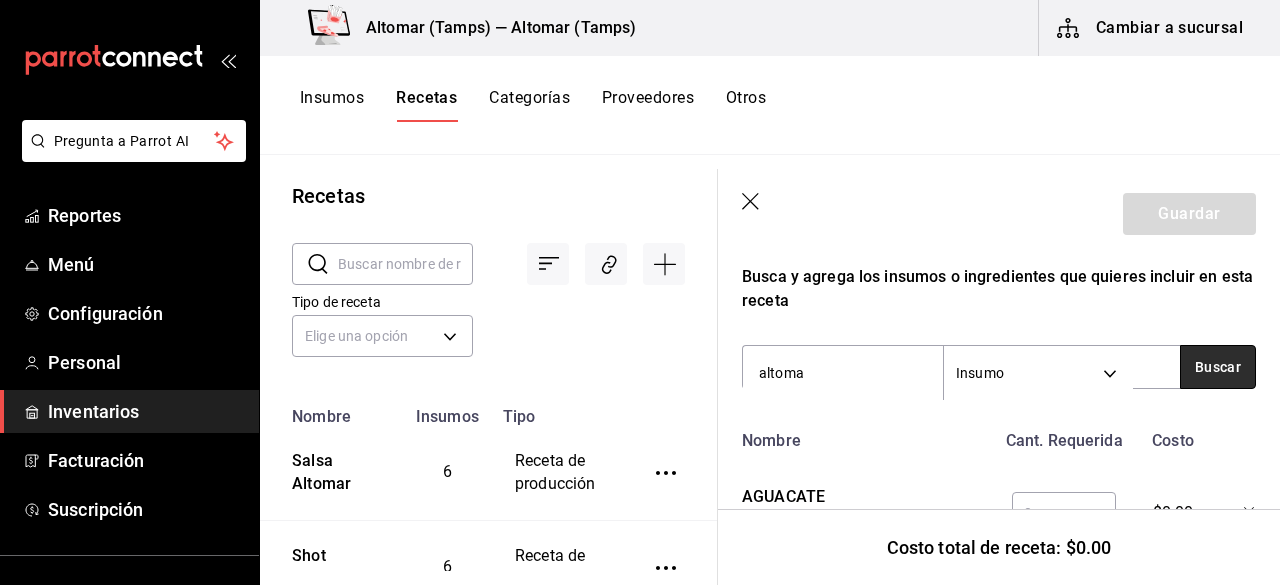 click on "Buscar" at bounding box center [1218, 367] 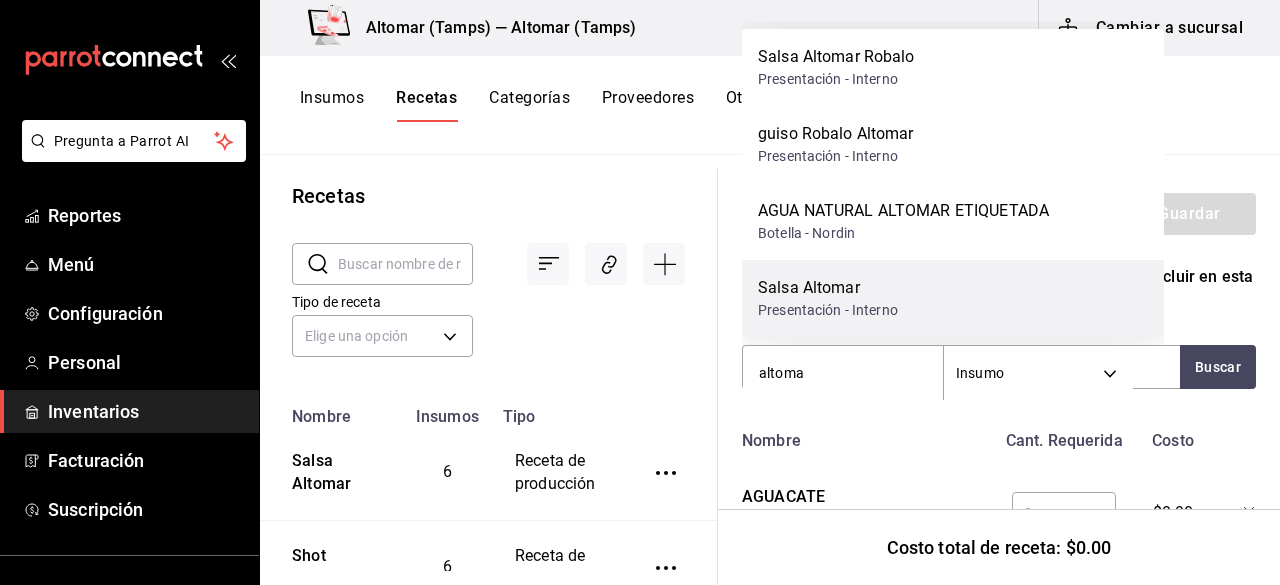 click on "Salsa Altomar Presentación - Interno" at bounding box center (953, 298) 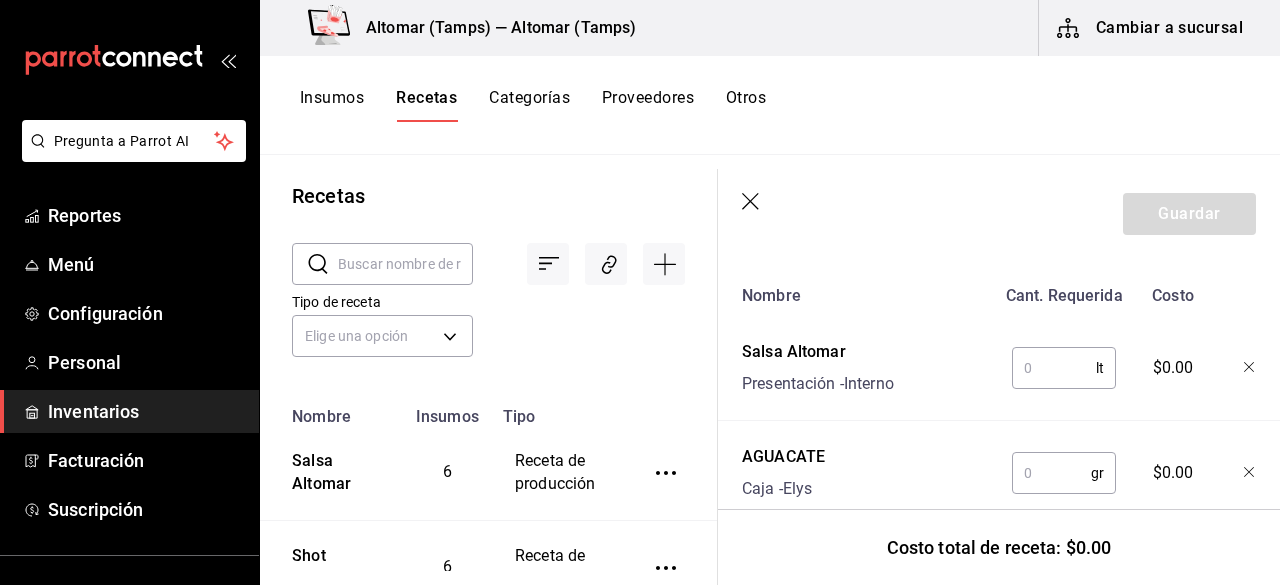 scroll, scrollTop: 454, scrollLeft: 0, axis: vertical 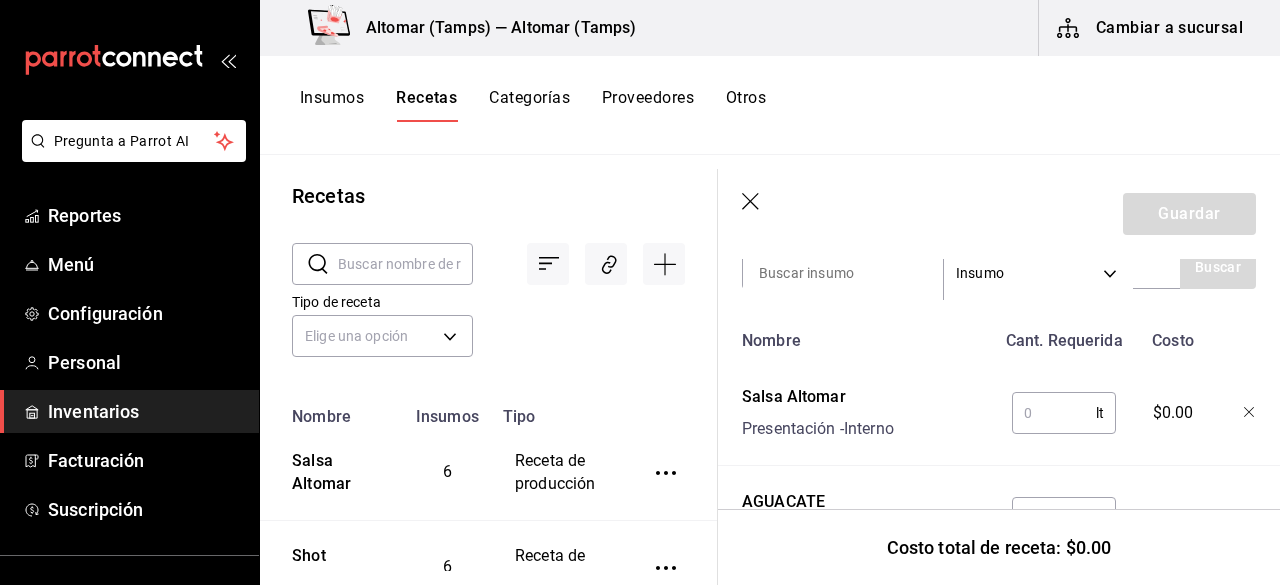 click at bounding box center [1054, 413] 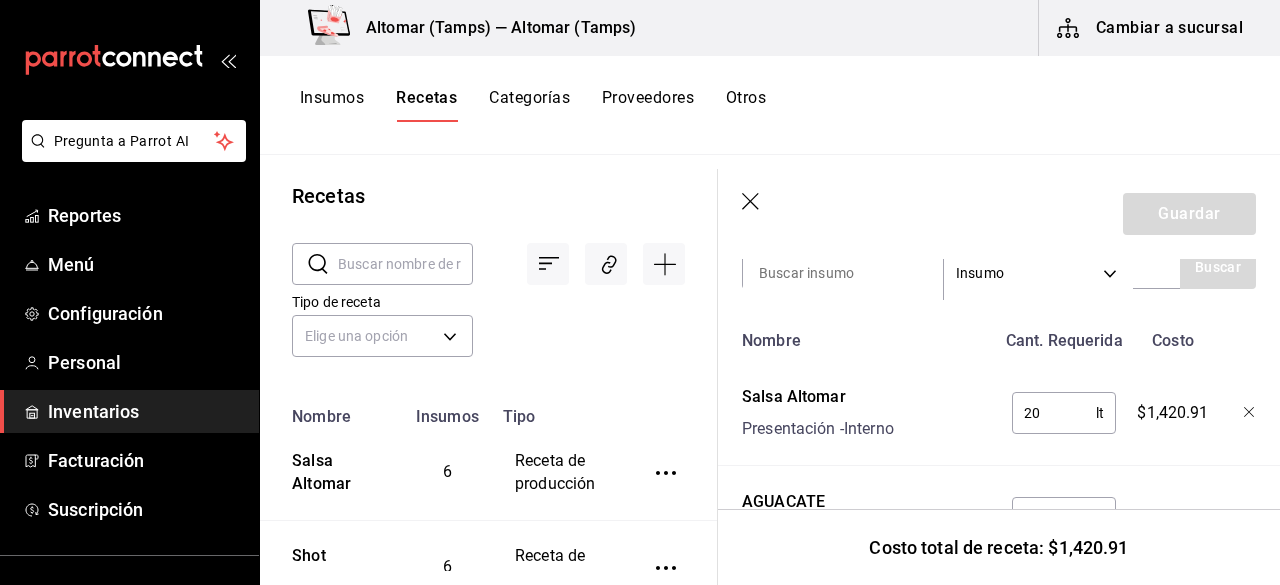 scroll, scrollTop: 554, scrollLeft: 0, axis: vertical 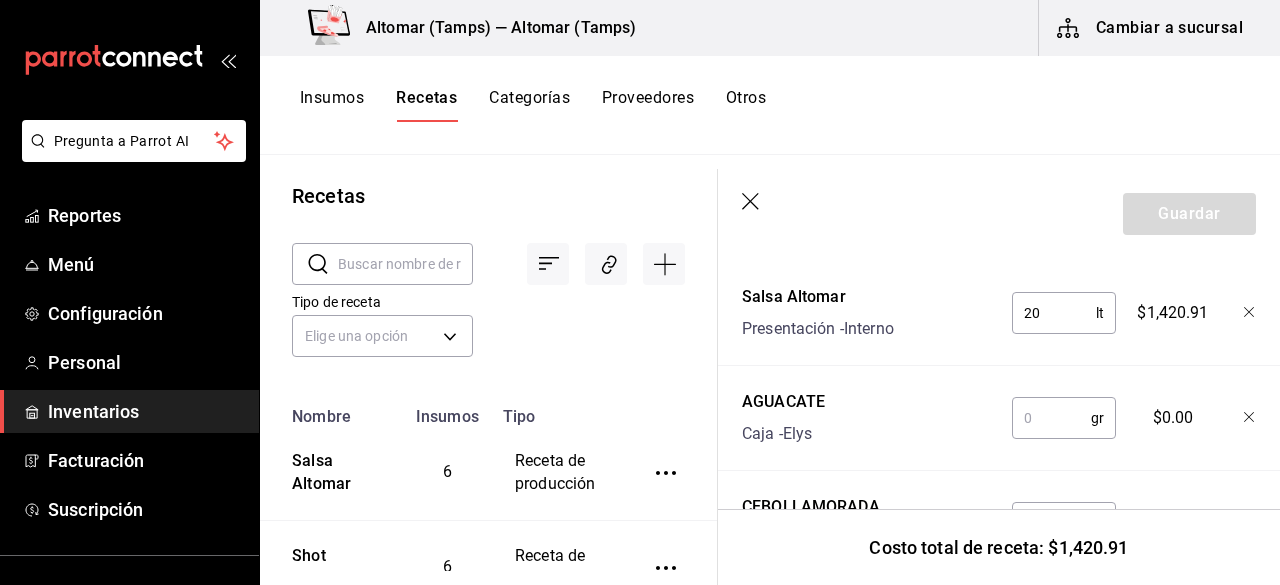 type on "2" 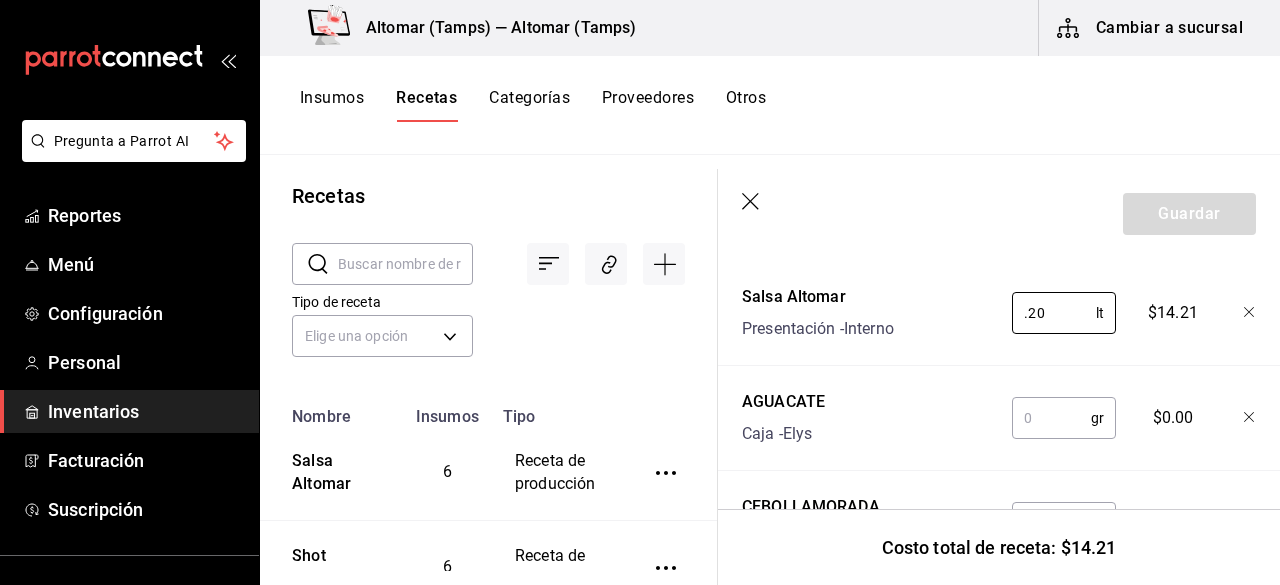 type on "0.20" 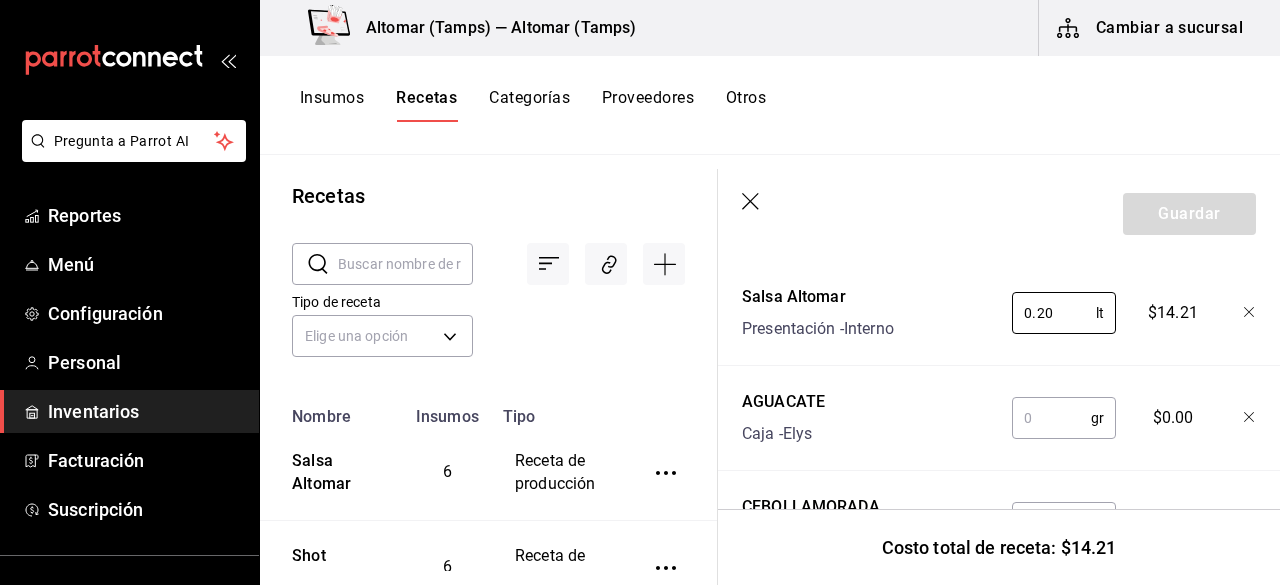 click at bounding box center [1051, 418] 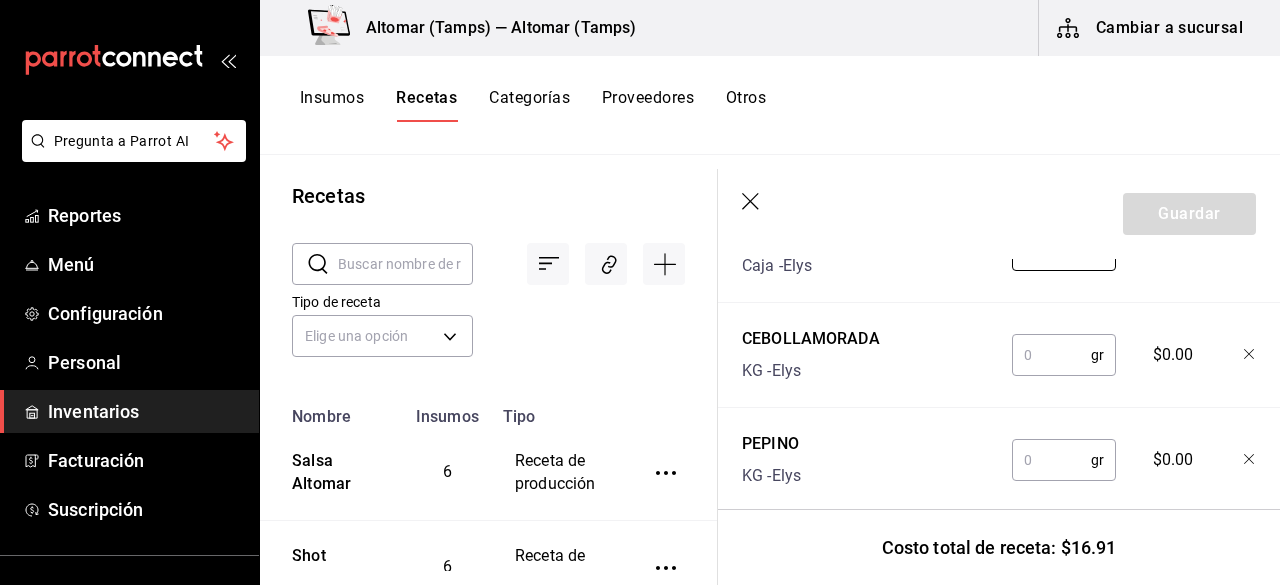 scroll, scrollTop: 754, scrollLeft: 0, axis: vertical 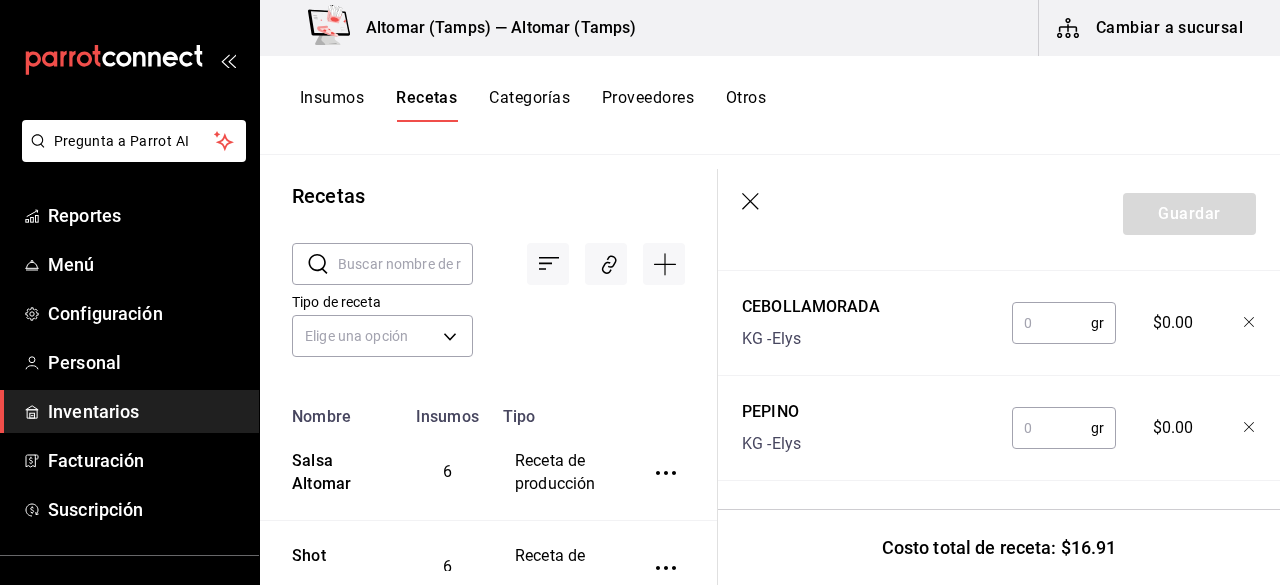 type on "30" 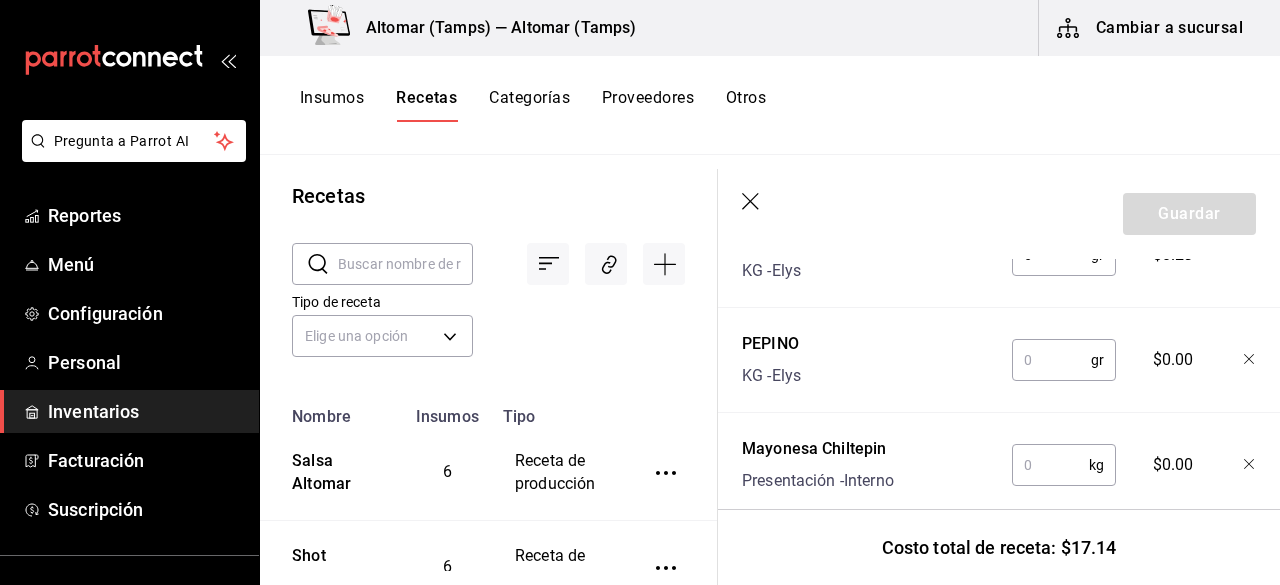 scroll, scrollTop: 854, scrollLeft: 0, axis: vertical 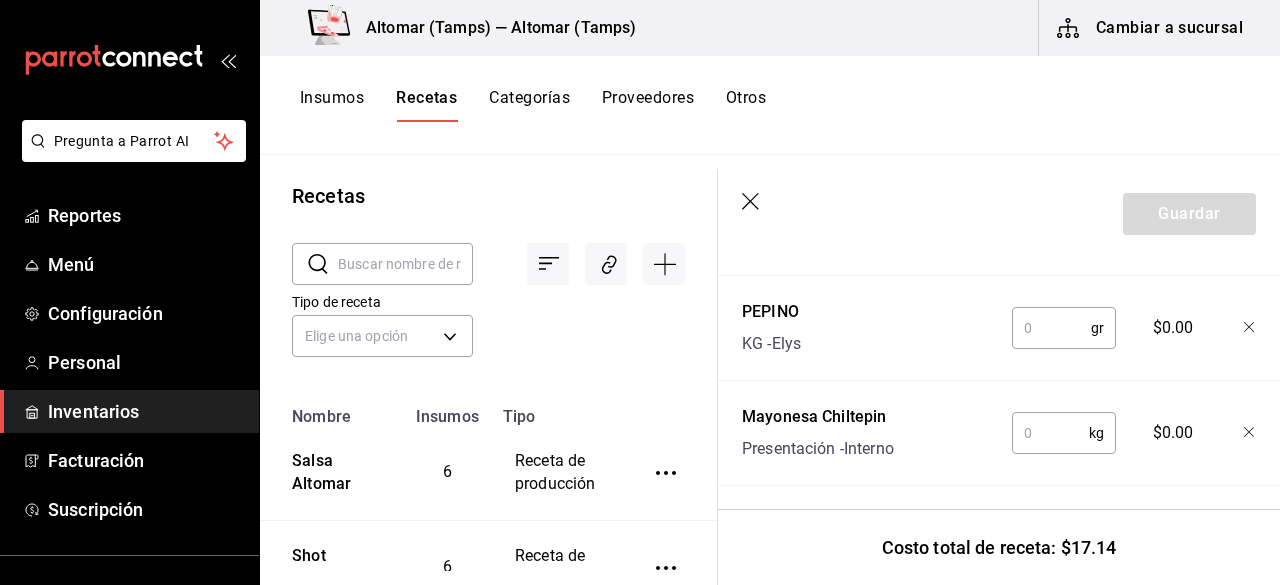 type on "6" 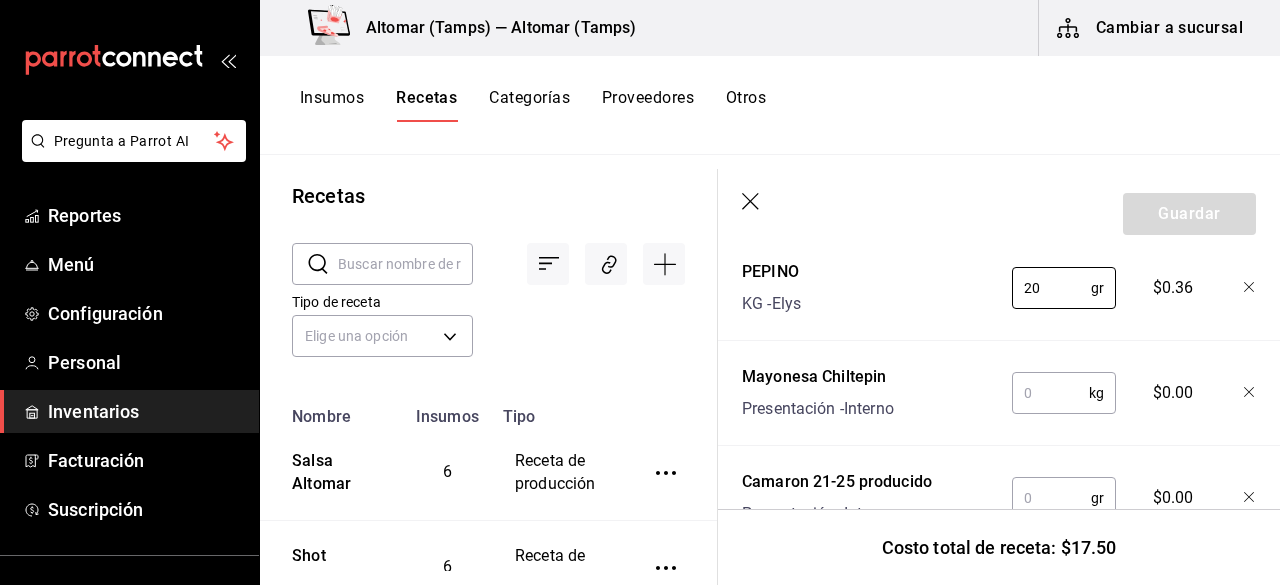 scroll, scrollTop: 954, scrollLeft: 0, axis: vertical 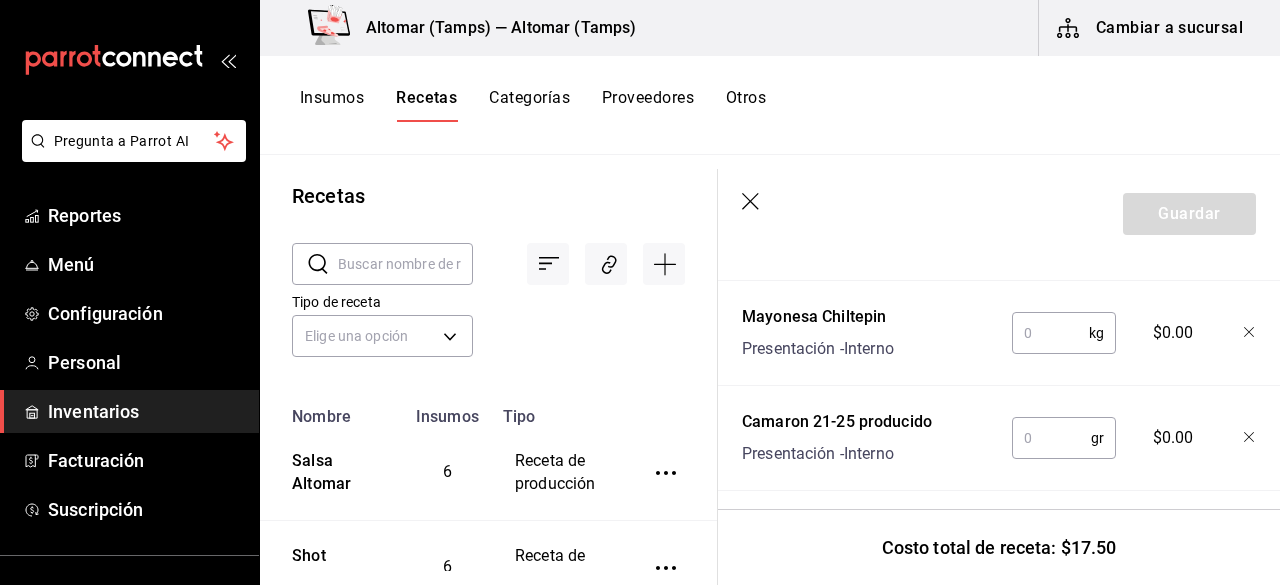 type on "20" 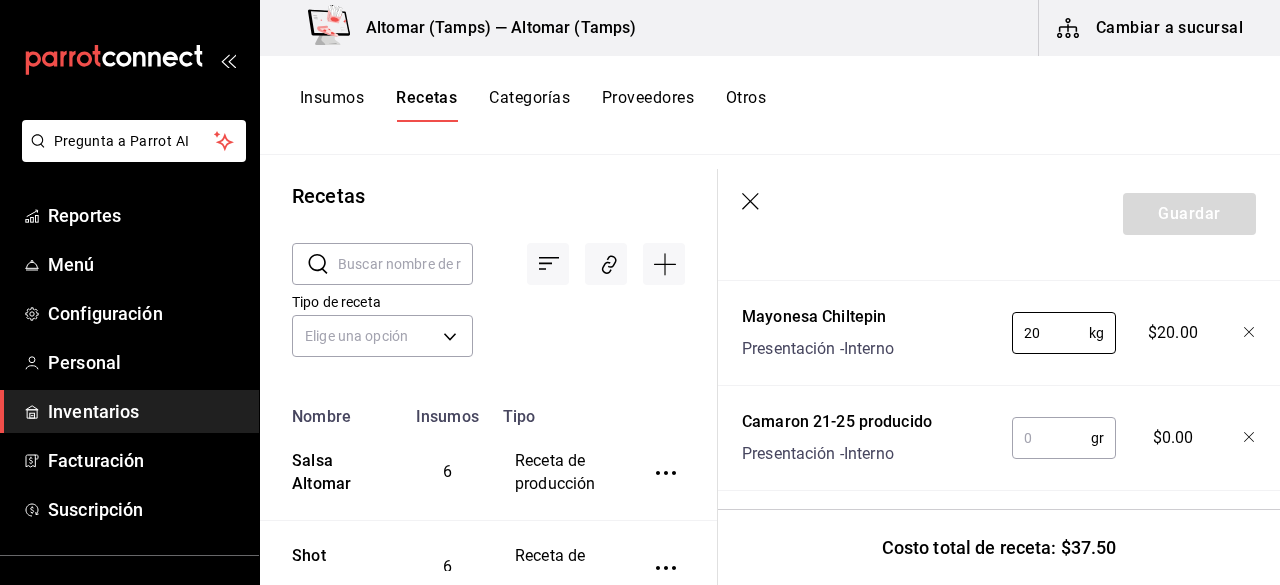 type on "2" 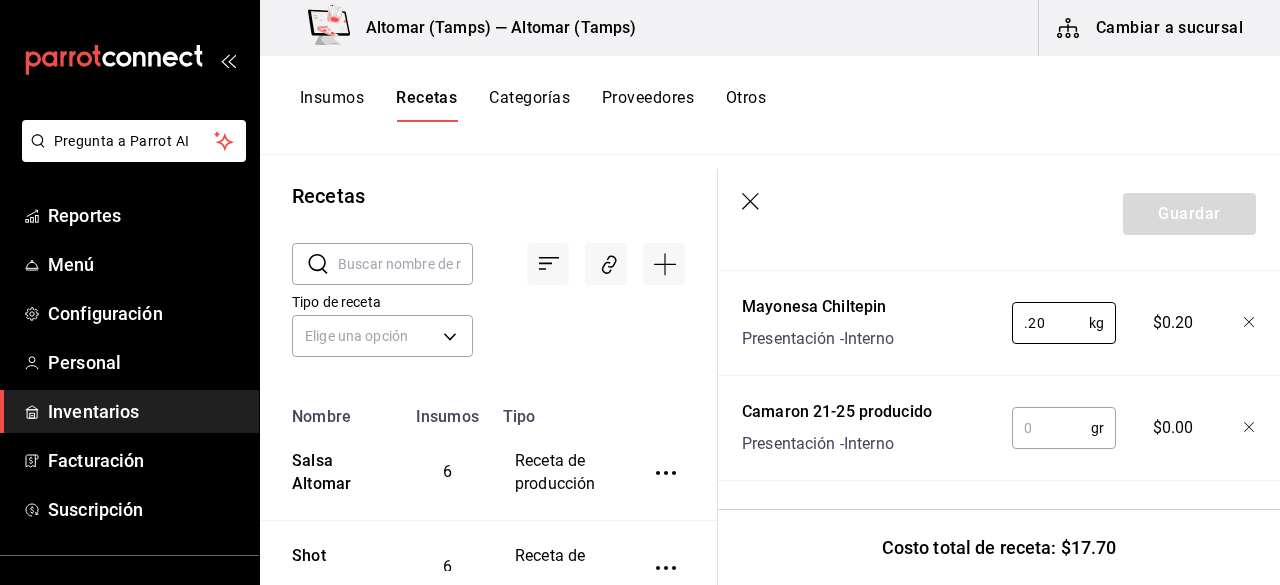 scroll, scrollTop: 978, scrollLeft: 0, axis: vertical 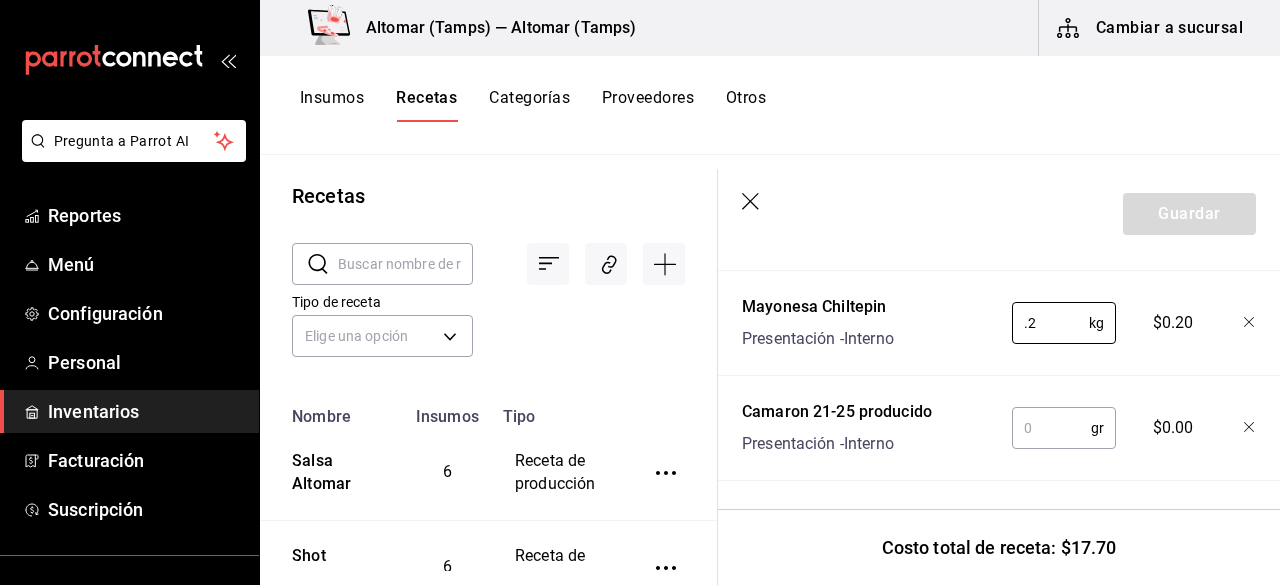 type on "0.2" 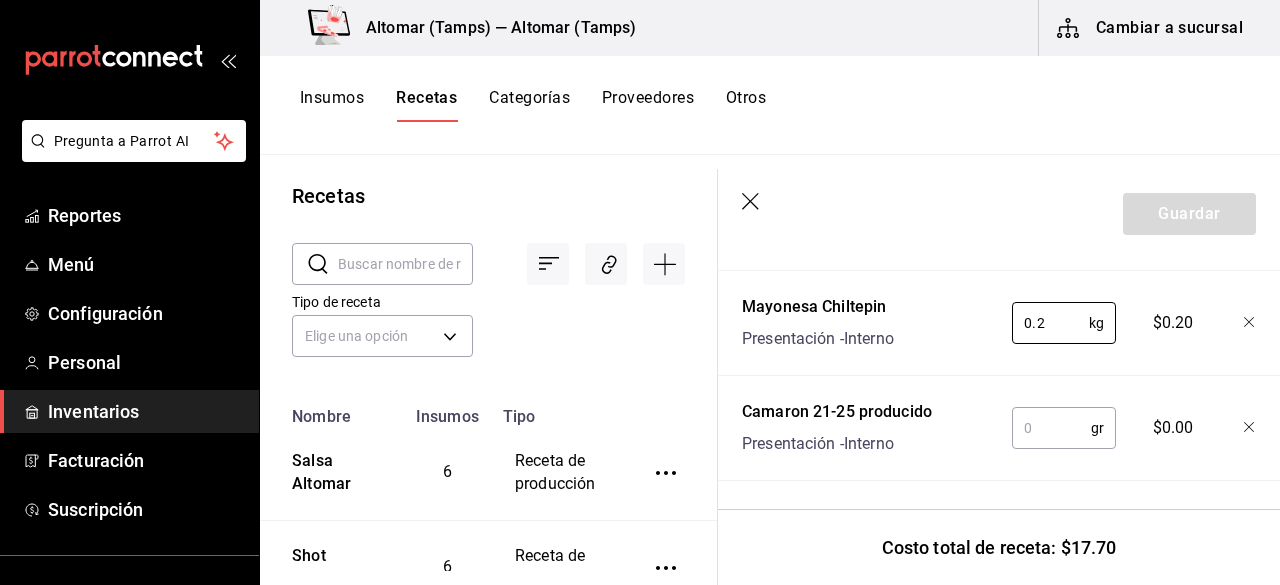 click on "Nombre Cant. Requerida Costo Salsa Altomar Presentación -  Interno 0.20 lt ​ $14.21 AGUACATE Caja -  Elys 30 gr ​ $2.70 CEBOLLAMORADA KG -  Elys 6 gr ​ $0.23 PEPINO KG -  Elys 20 gr ​ $0.36 Mayonesa Chiltepin Presentación -  Interno 0.2 kg ​ $0.20 Camaron 21-25 producido Presentación -  Interno gr ​ $0.00" at bounding box center [999, 146] 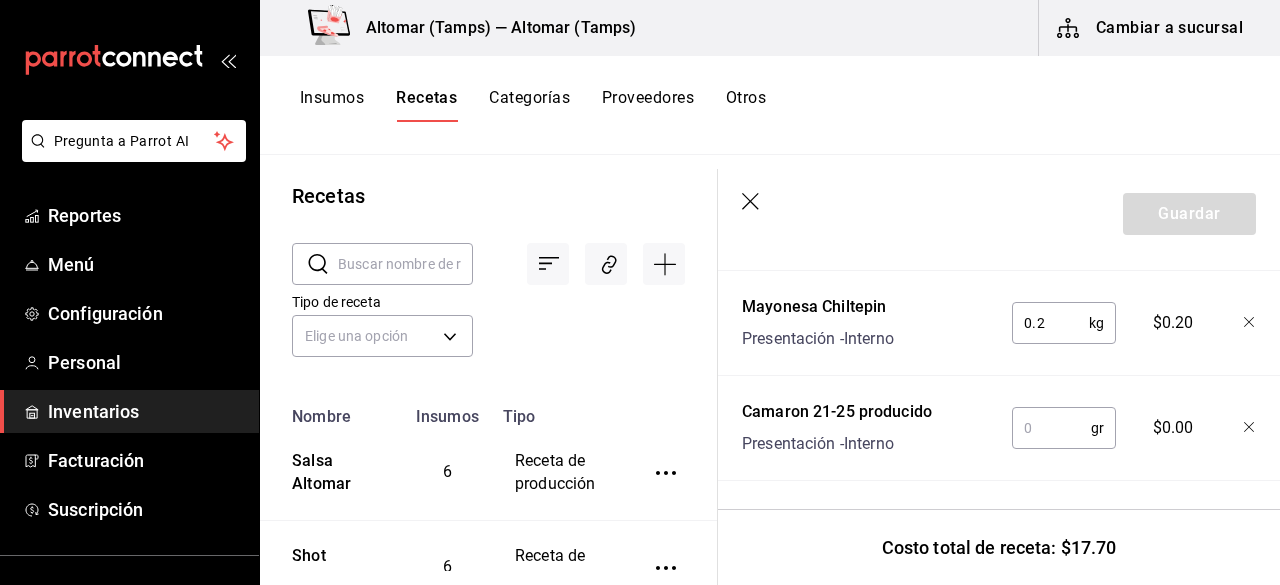 click on "0.2" at bounding box center [1050, 323] 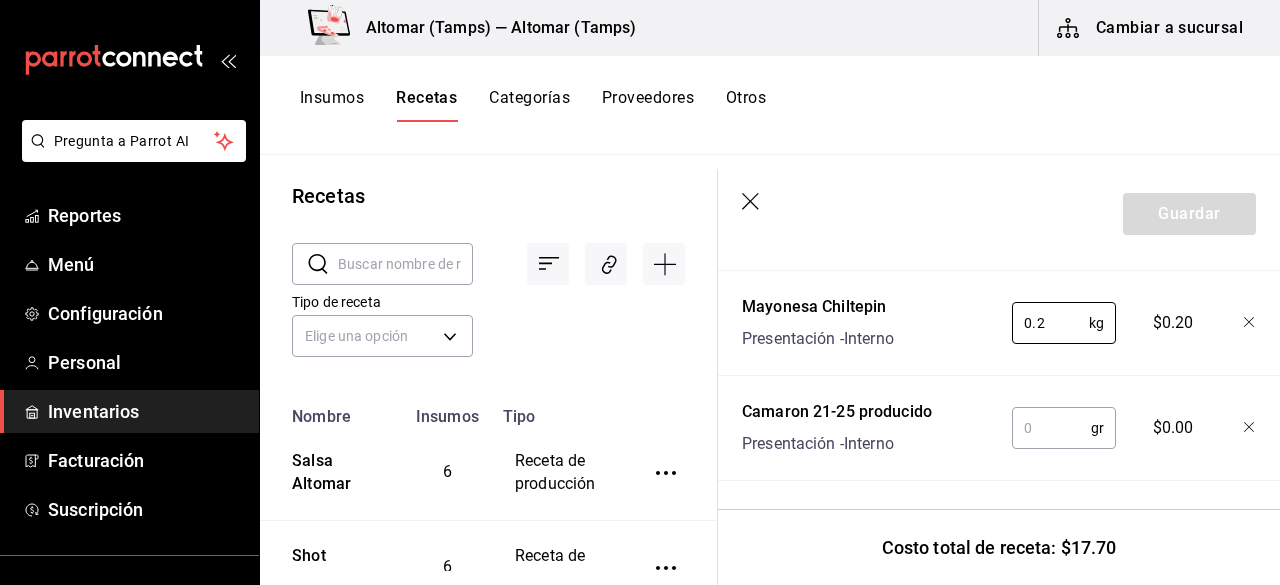click at bounding box center [1051, 428] 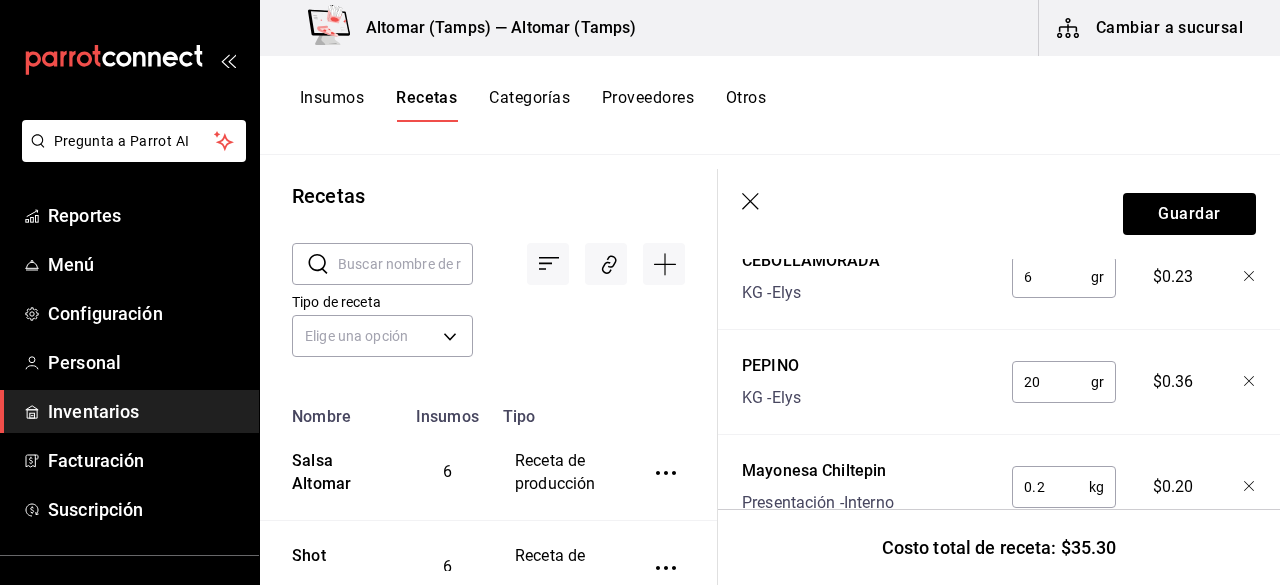 scroll, scrollTop: 978, scrollLeft: 0, axis: vertical 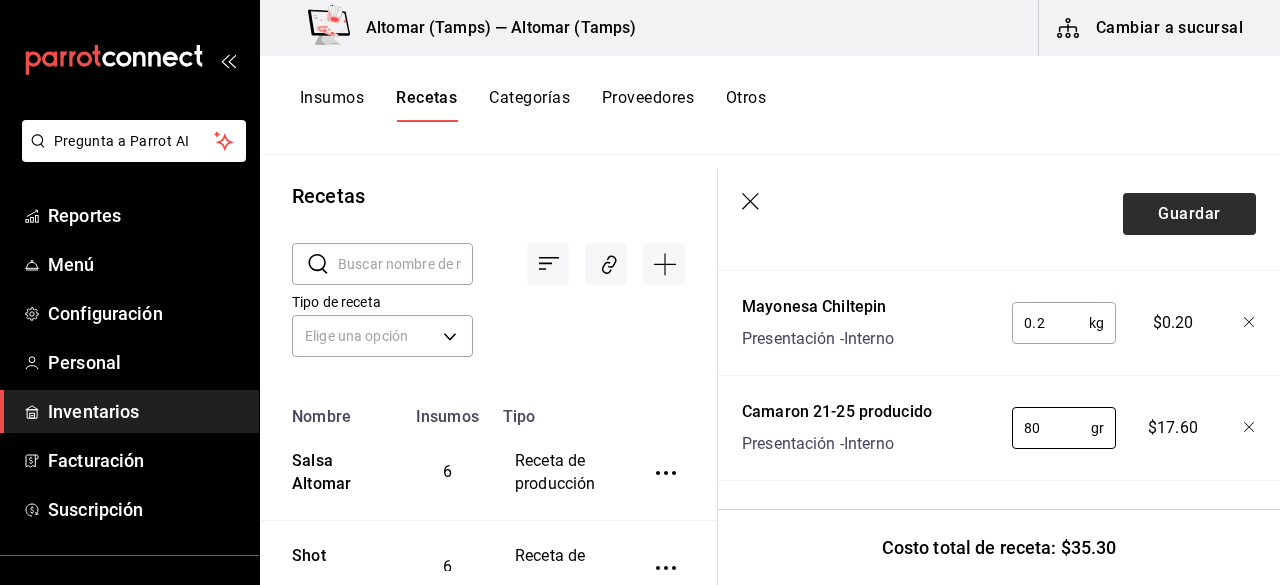 type on "80" 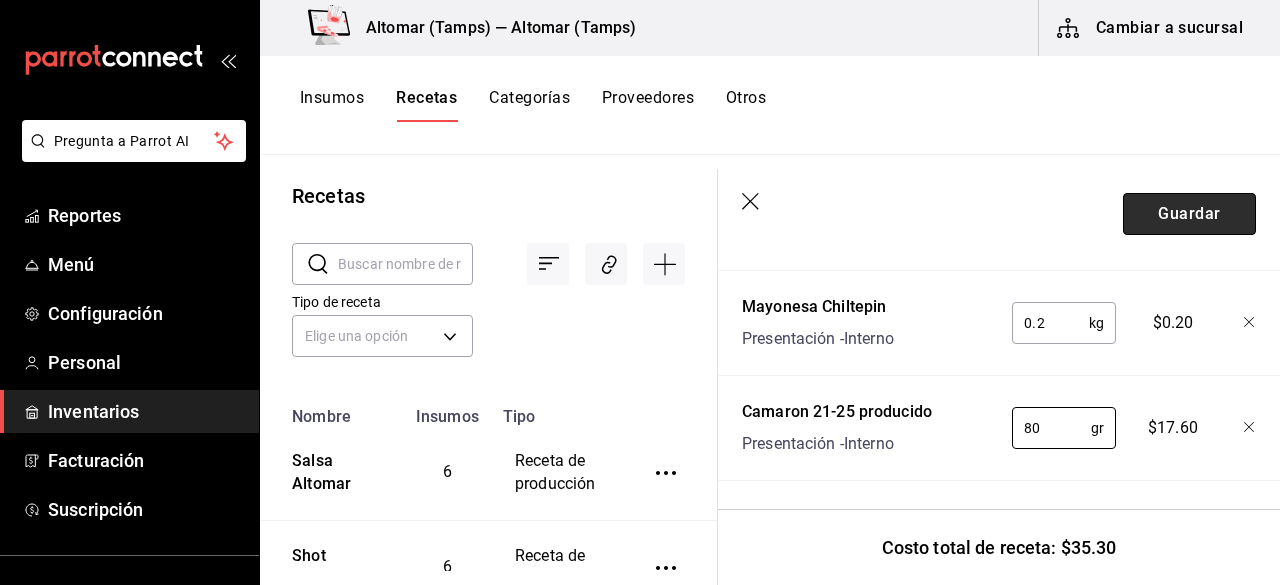 click on "Guardar" at bounding box center [1189, 214] 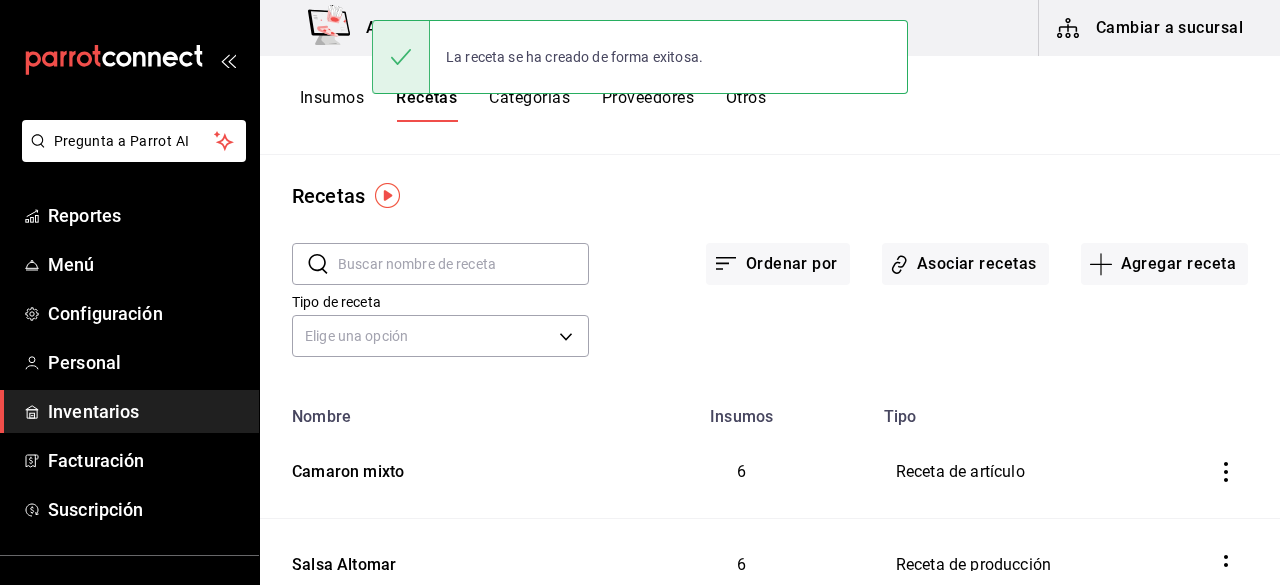 scroll, scrollTop: 0, scrollLeft: 0, axis: both 